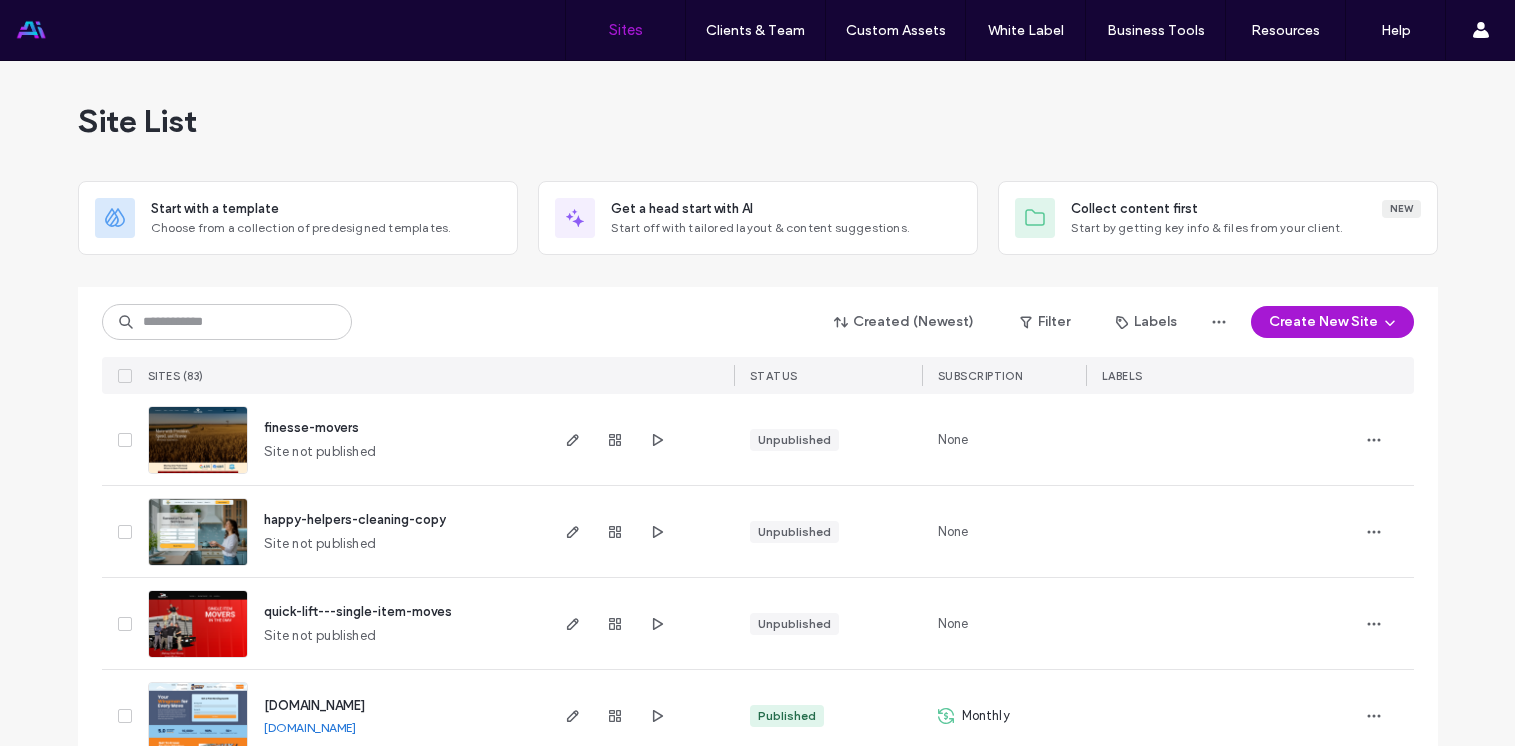 scroll, scrollTop: 0, scrollLeft: 0, axis: both 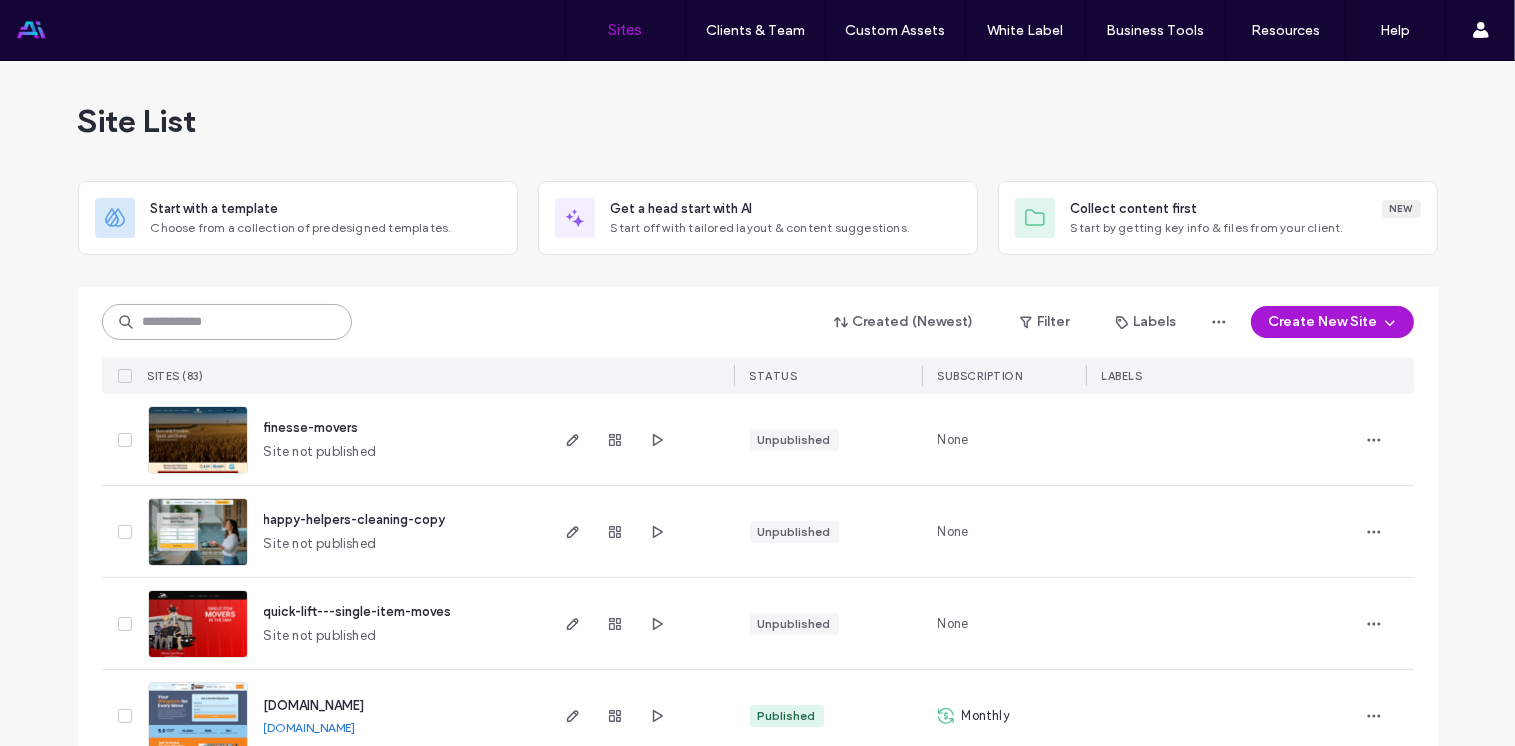 click at bounding box center [227, 322] 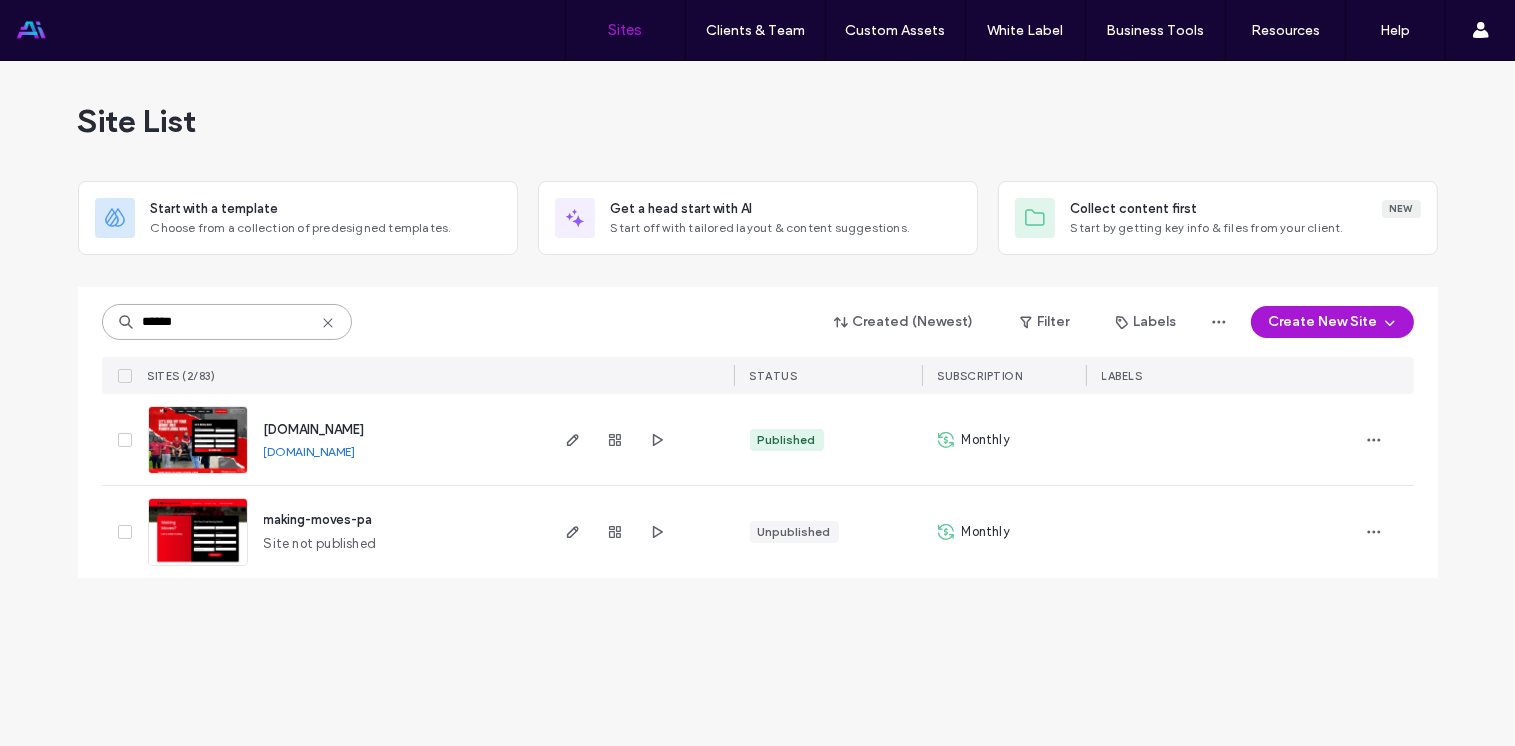 type on "******" 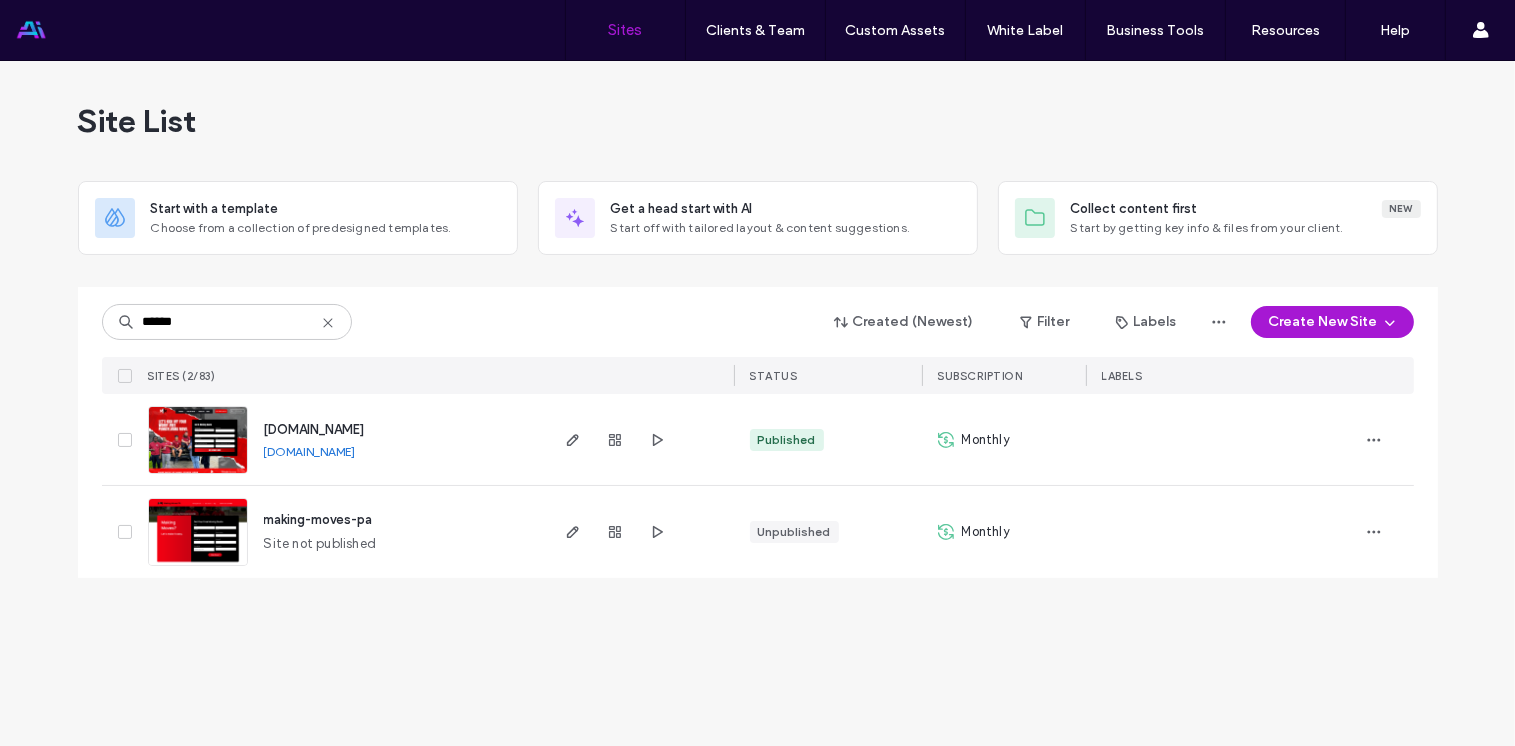 click at bounding box center (198, 475) 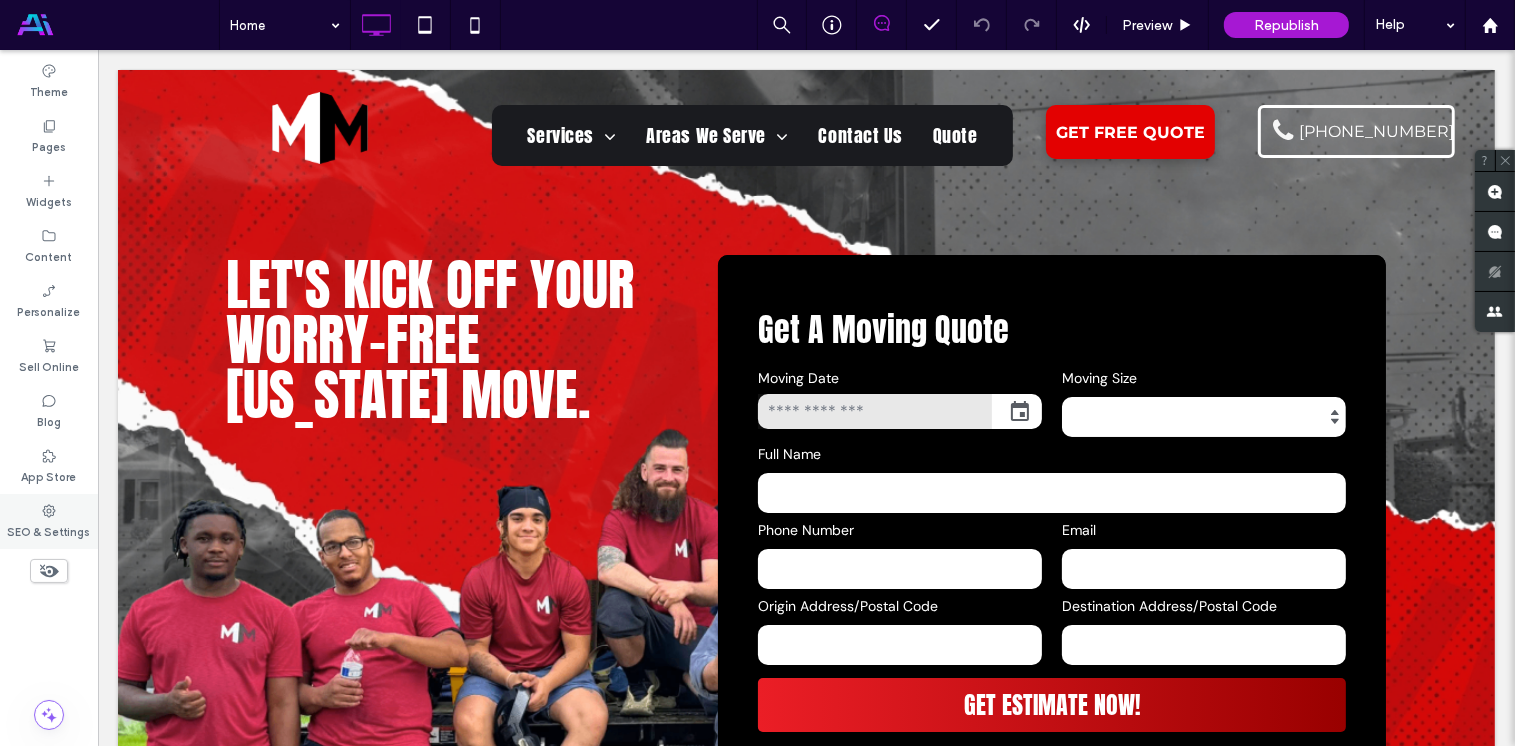 scroll, scrollTop: 0, scrollLeft: 0, axis: both 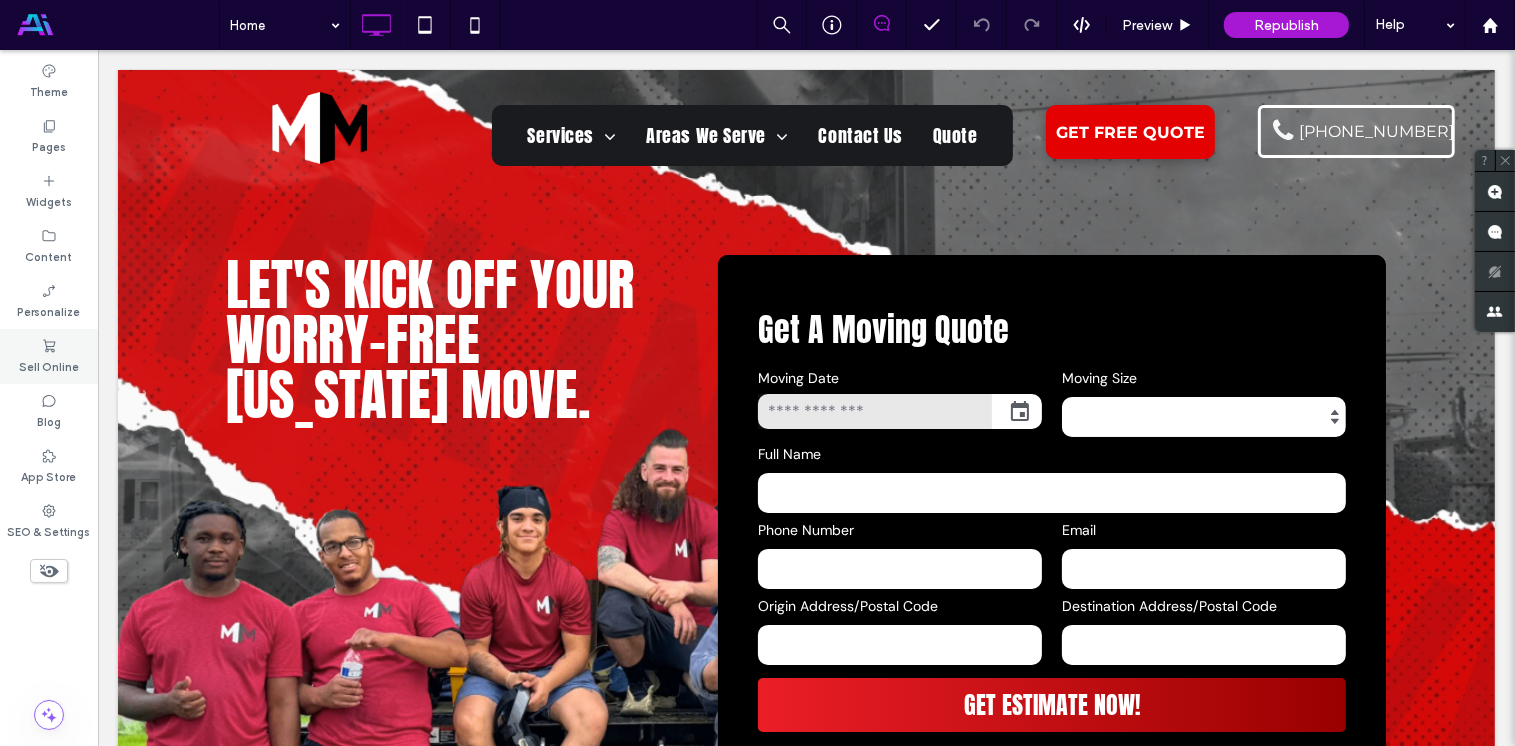 click on "Sell Online" at bounding box center (49, 356) 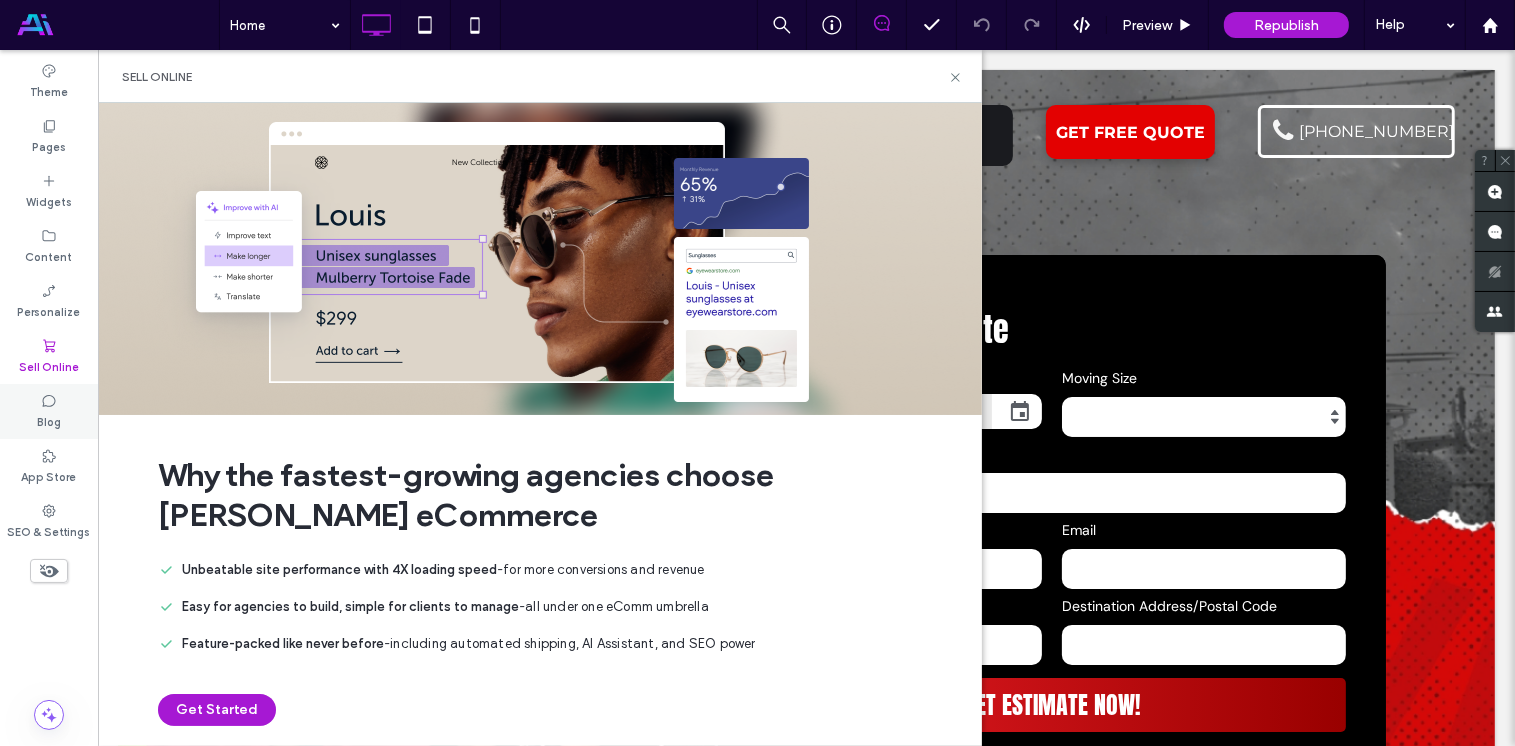 click on "Blog" at bounding box center (49, 420) 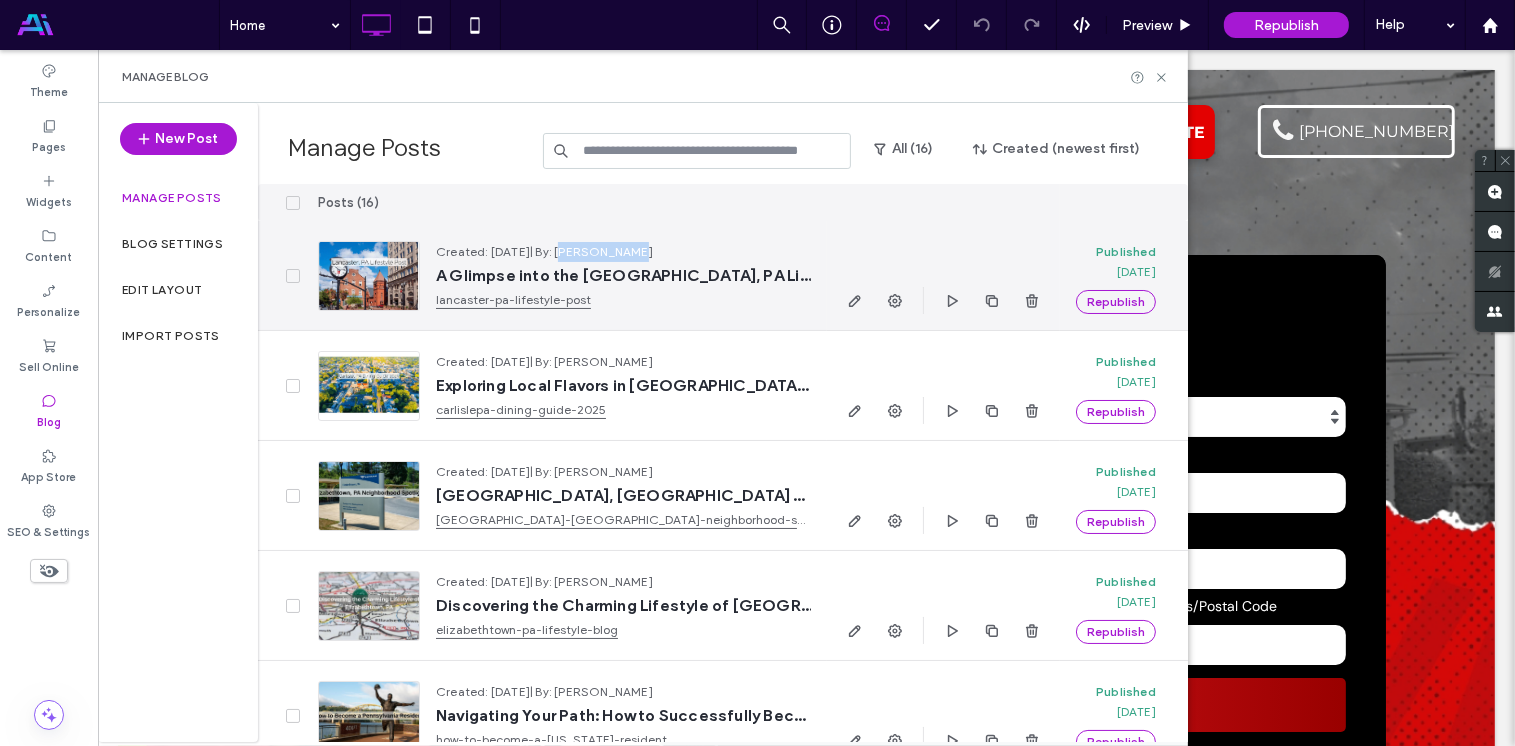 drag, startPoint x: 663, startPoint y: 247, endPoint x: 577, endPoint y: 261, distance: 87.13208 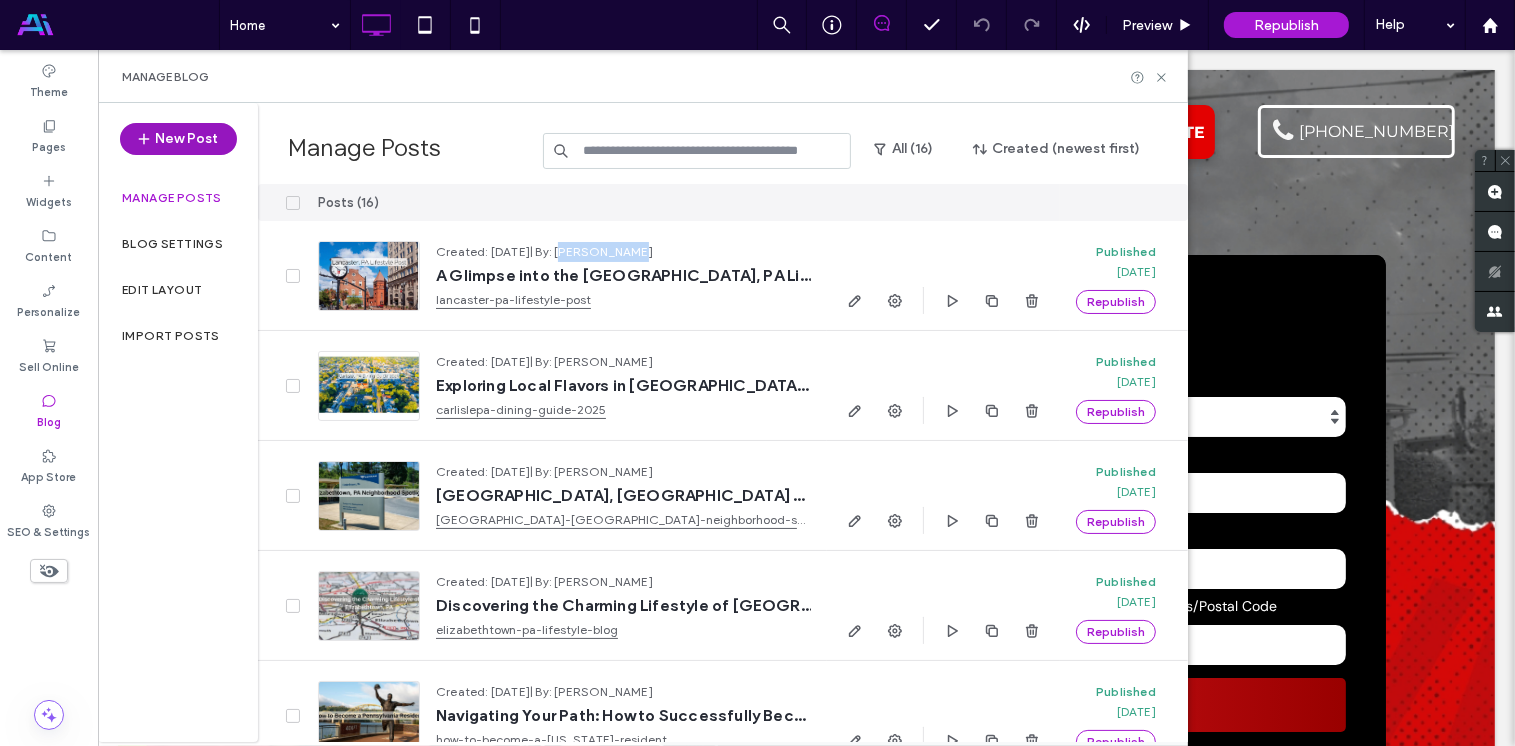 click on "New Post" at bounding box center [178, 139] 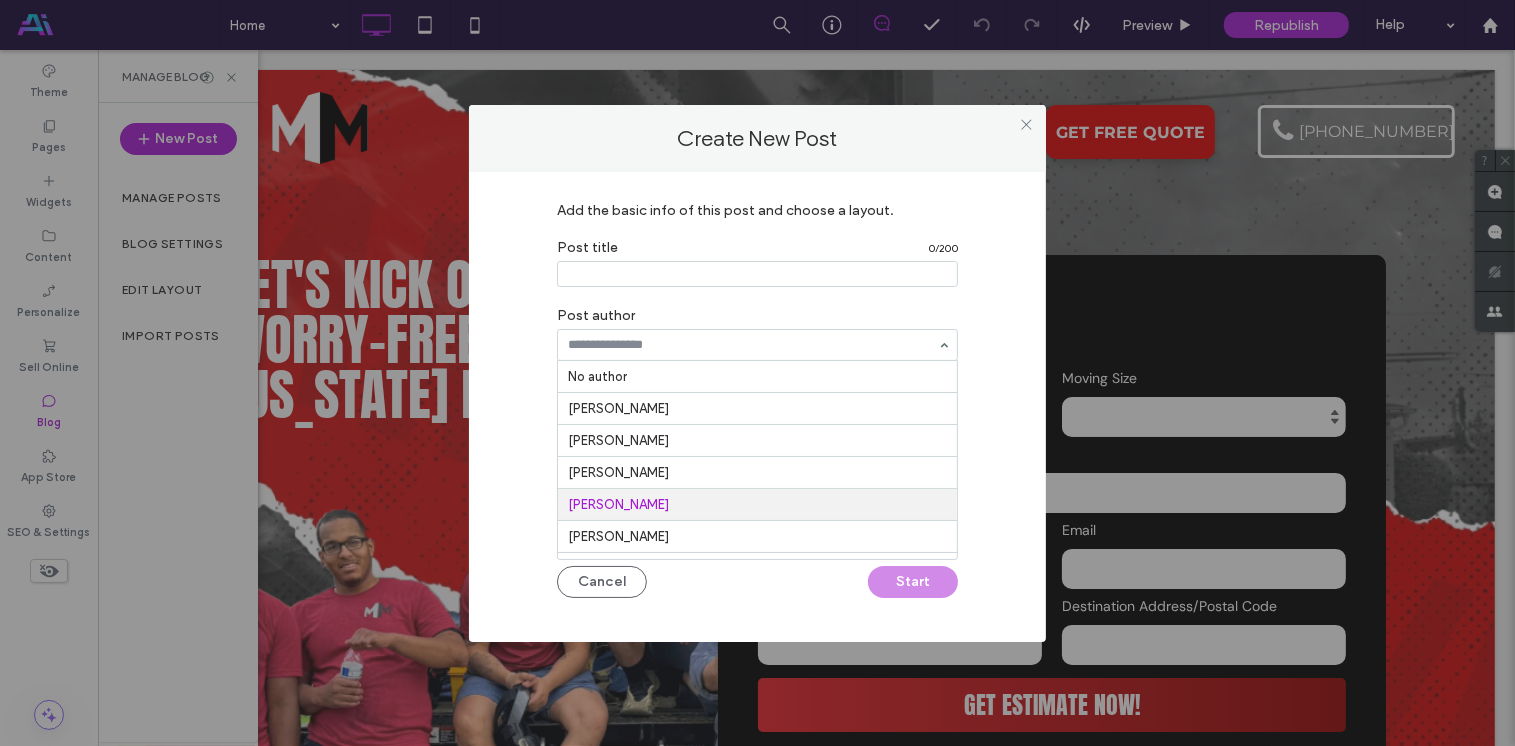 scroll, scrollTop: 131, scrollLeft: 0, axis: vertical 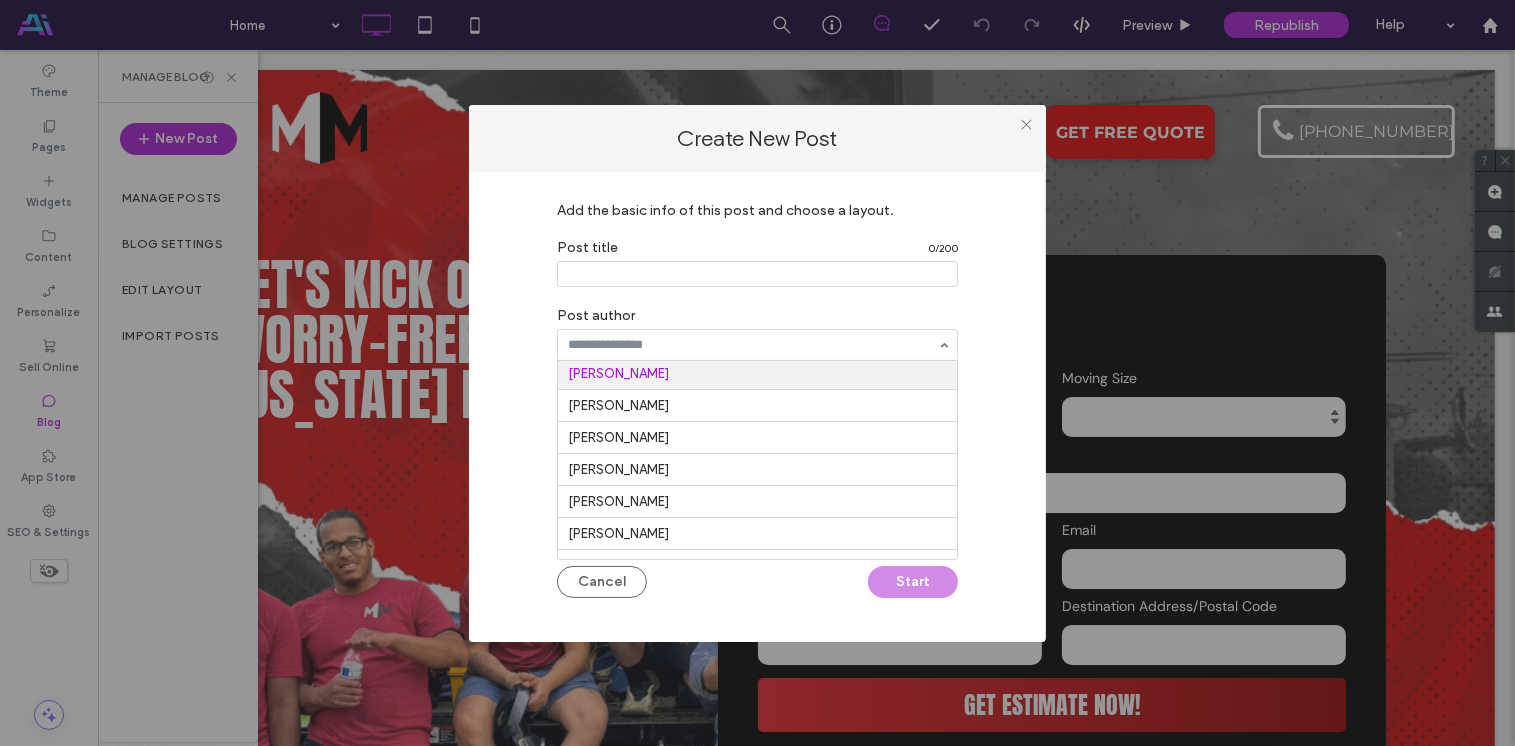 paste on "**********" 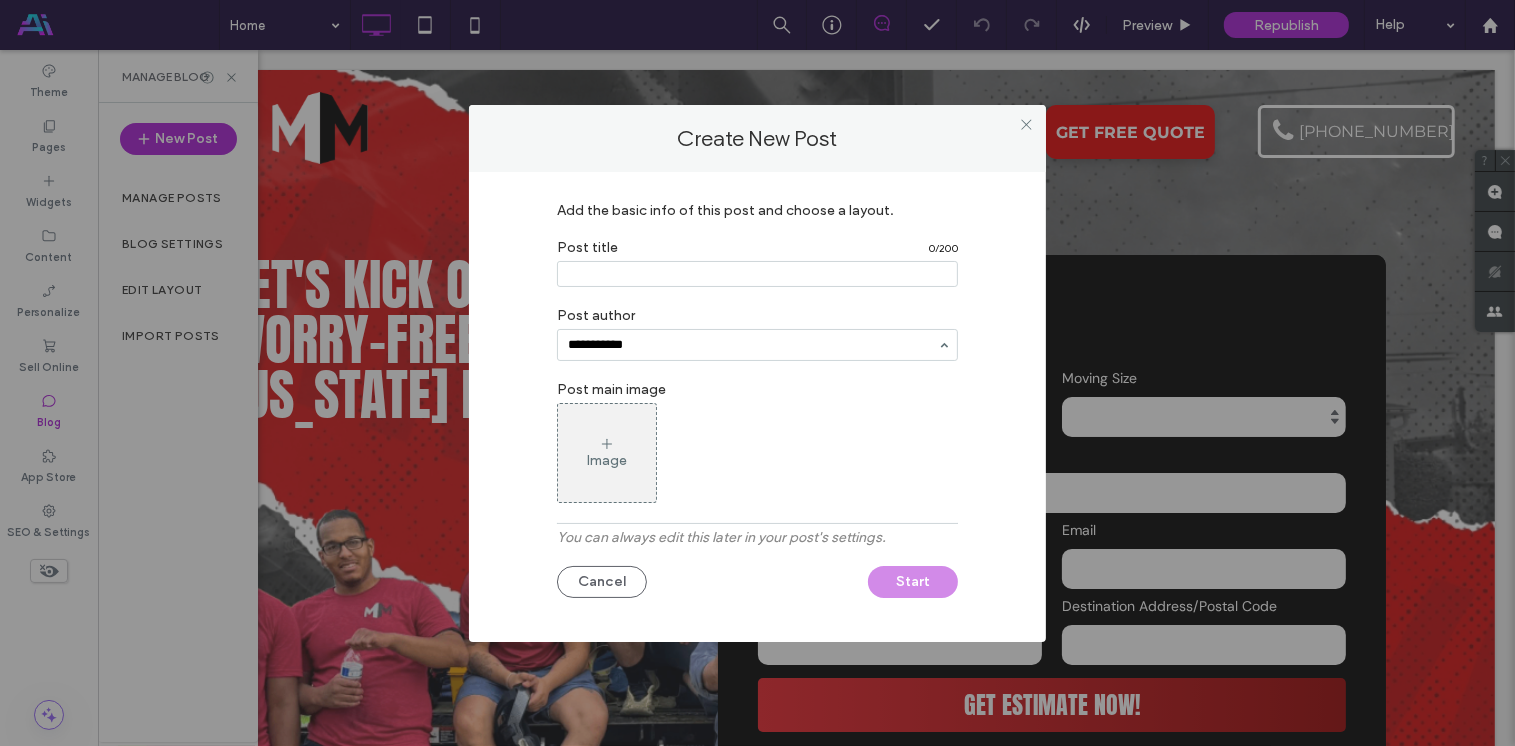 type on "**********" 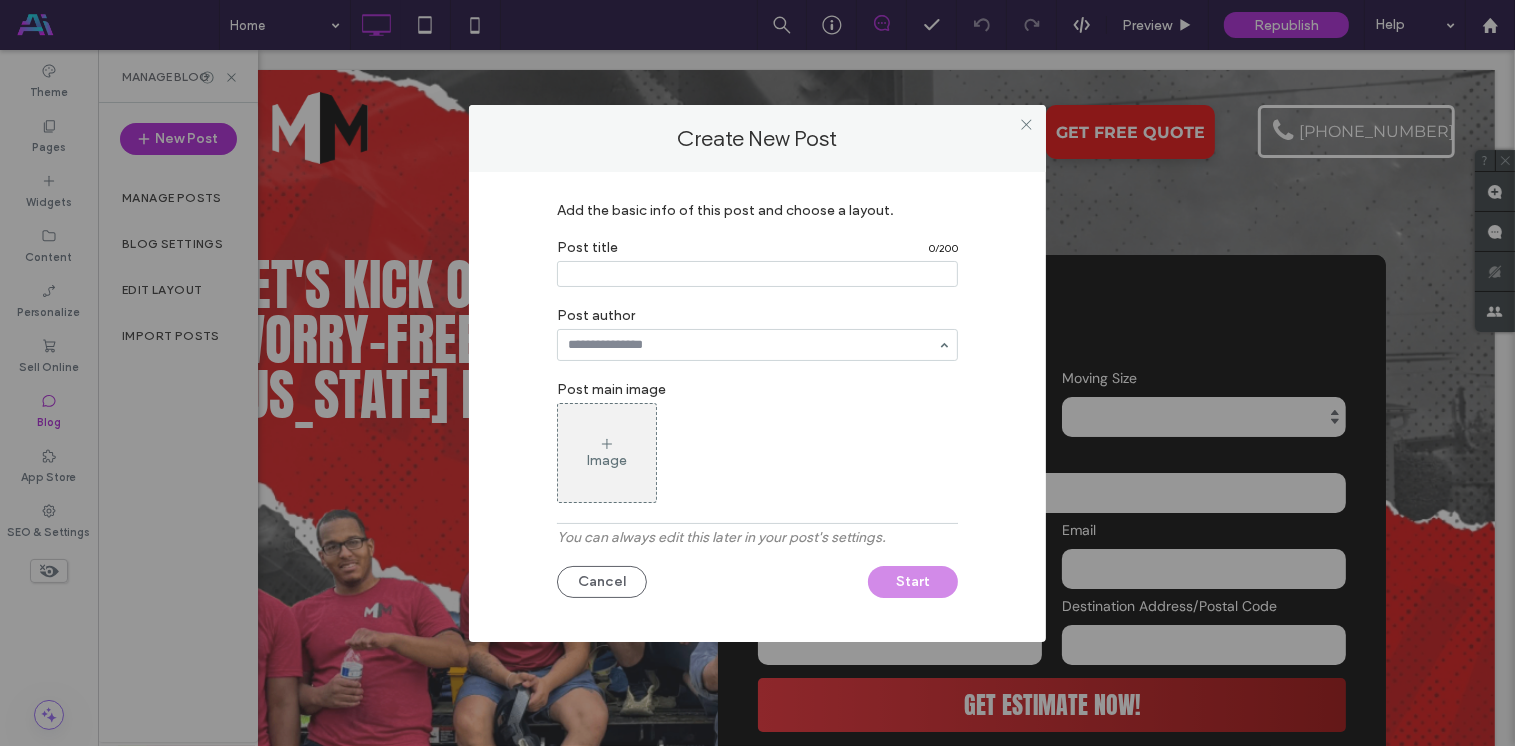 click at bounding box center (757, 274) 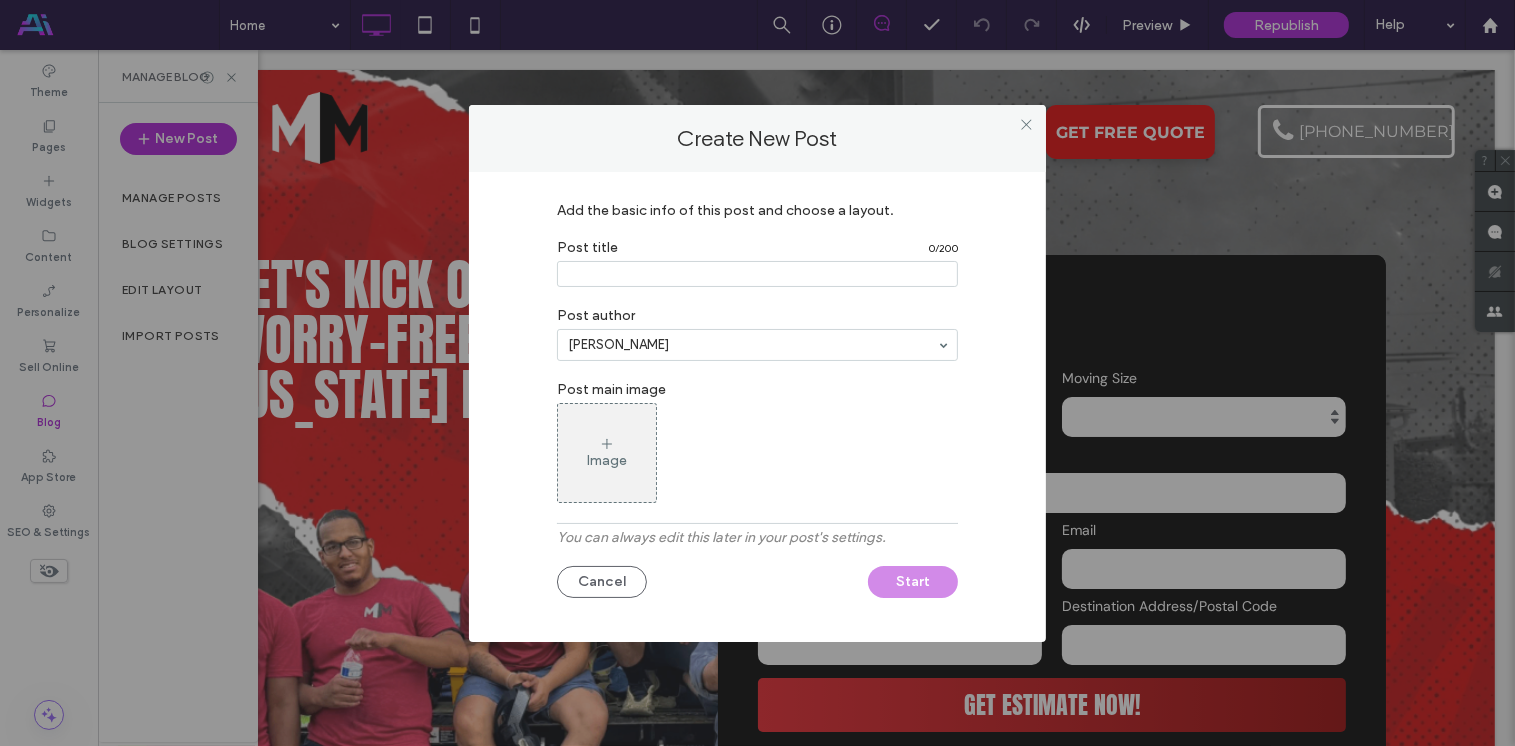 paste on "**********" 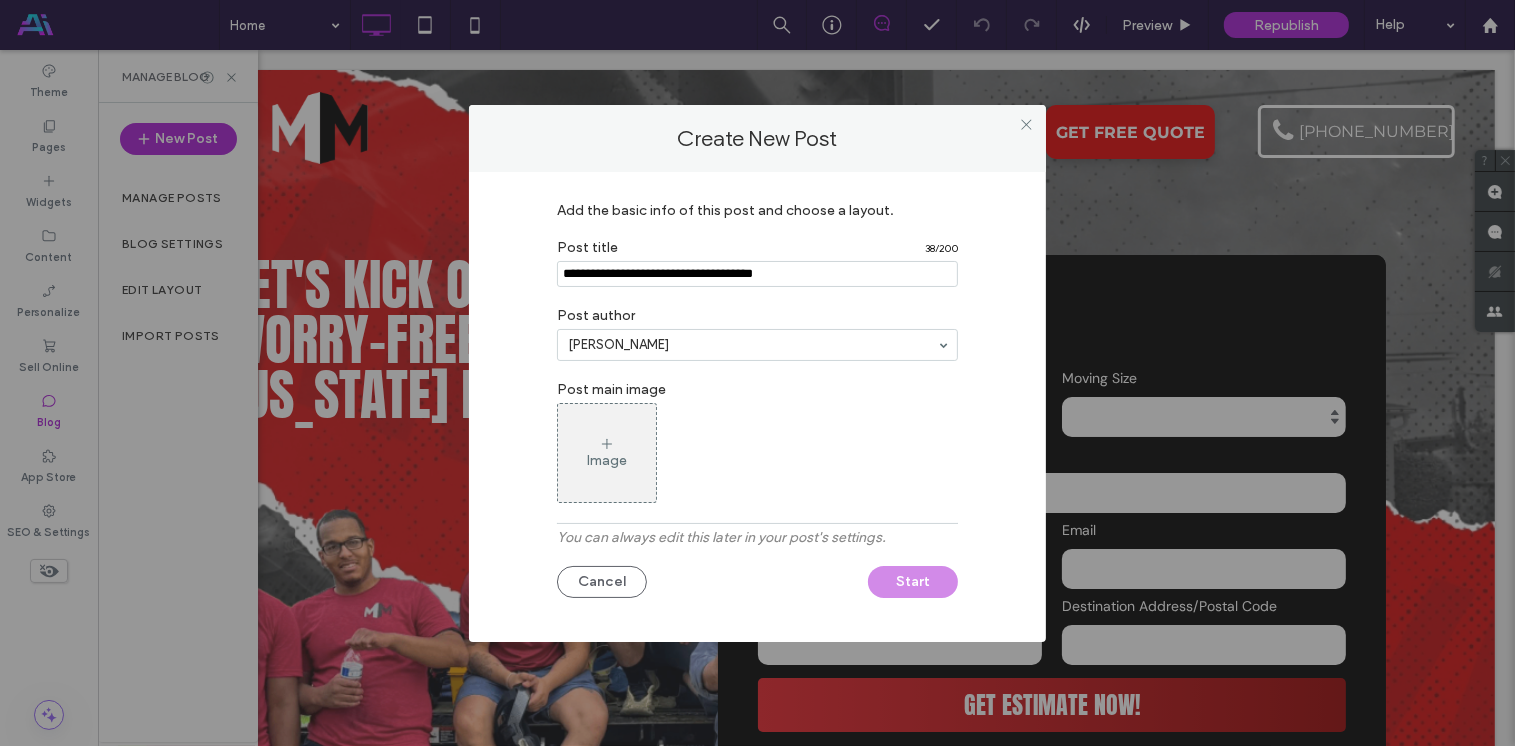 type on "**********" 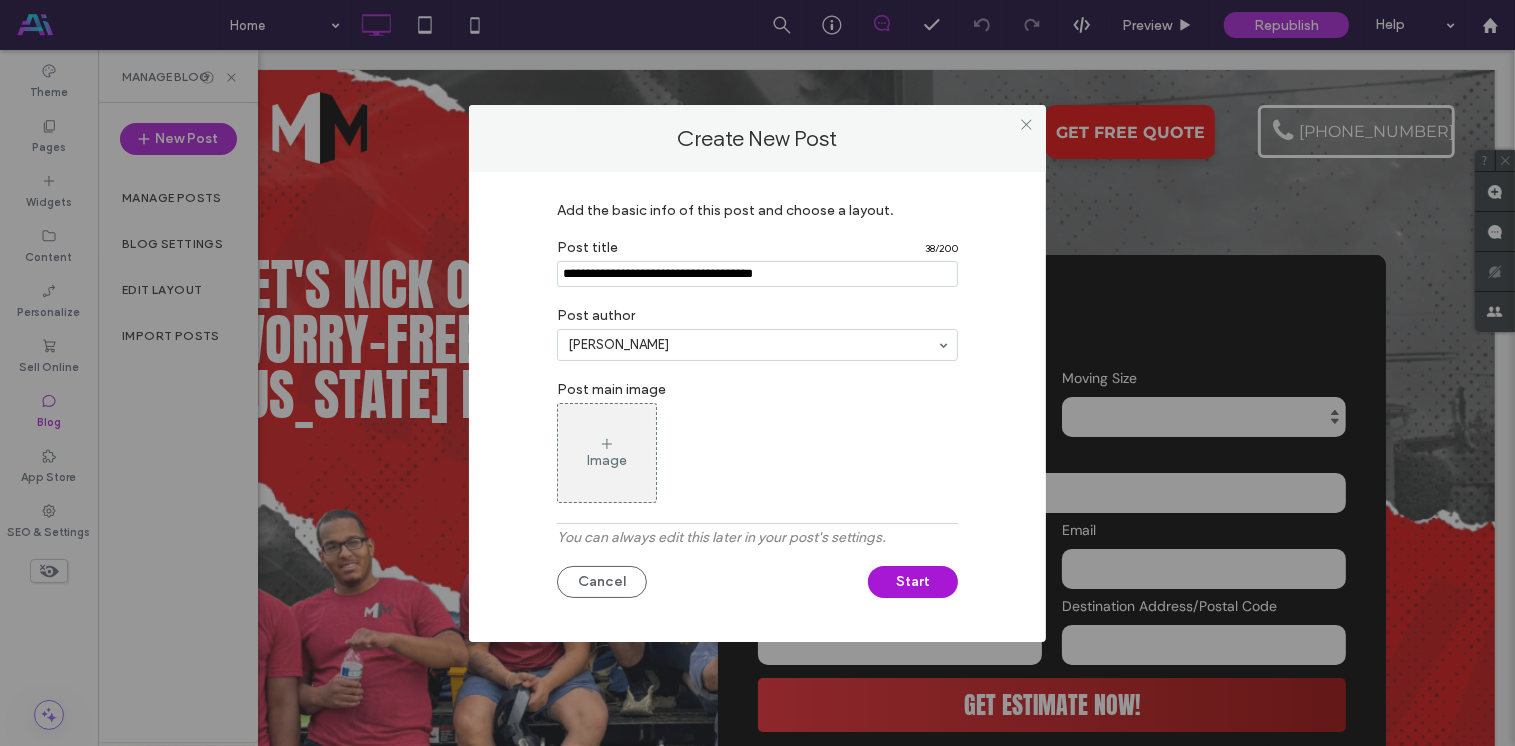 click on "Image" at bounding box center [757, 453] 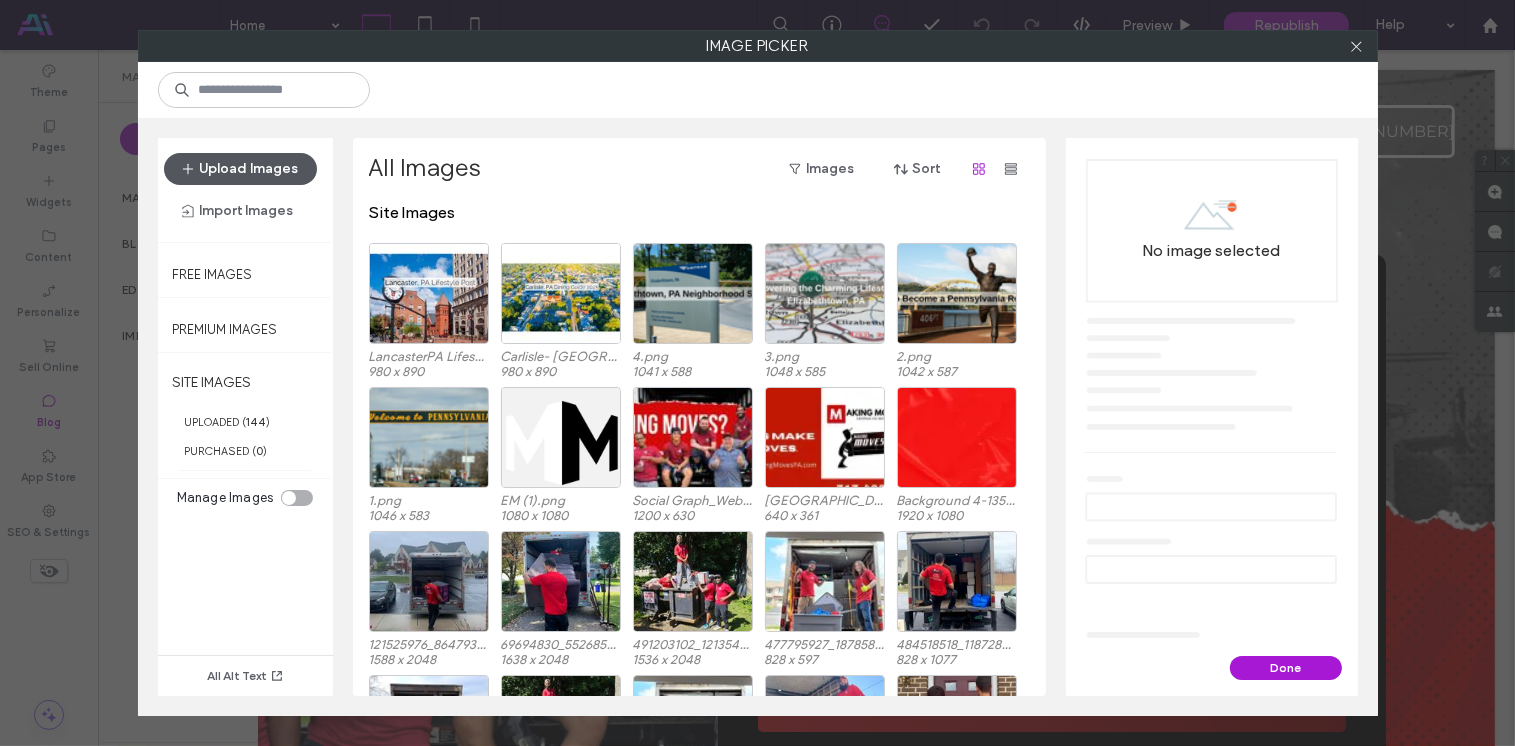click on "Upload Images" at bounding box center [240, 169] 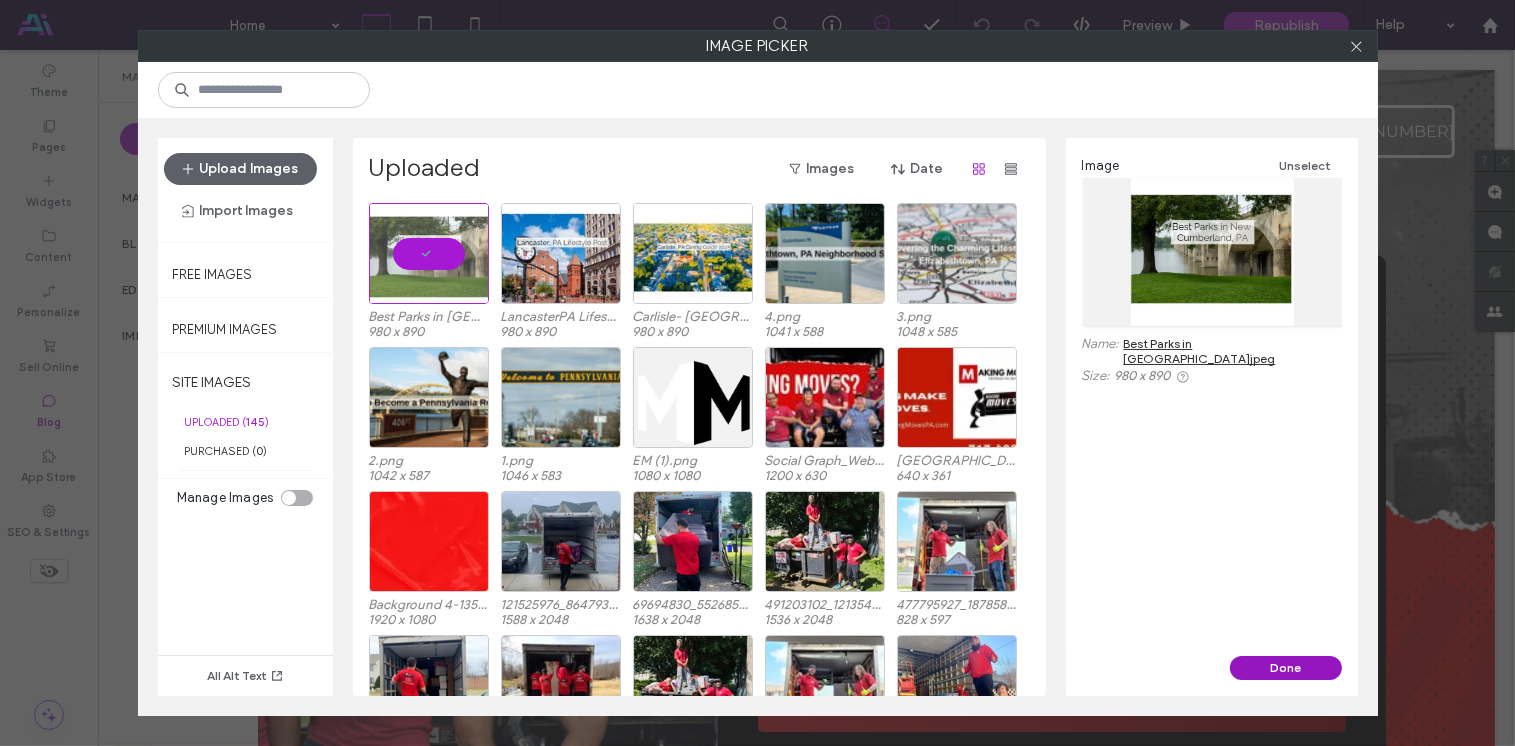 click on "Done" at bounding box center [1286, 668] 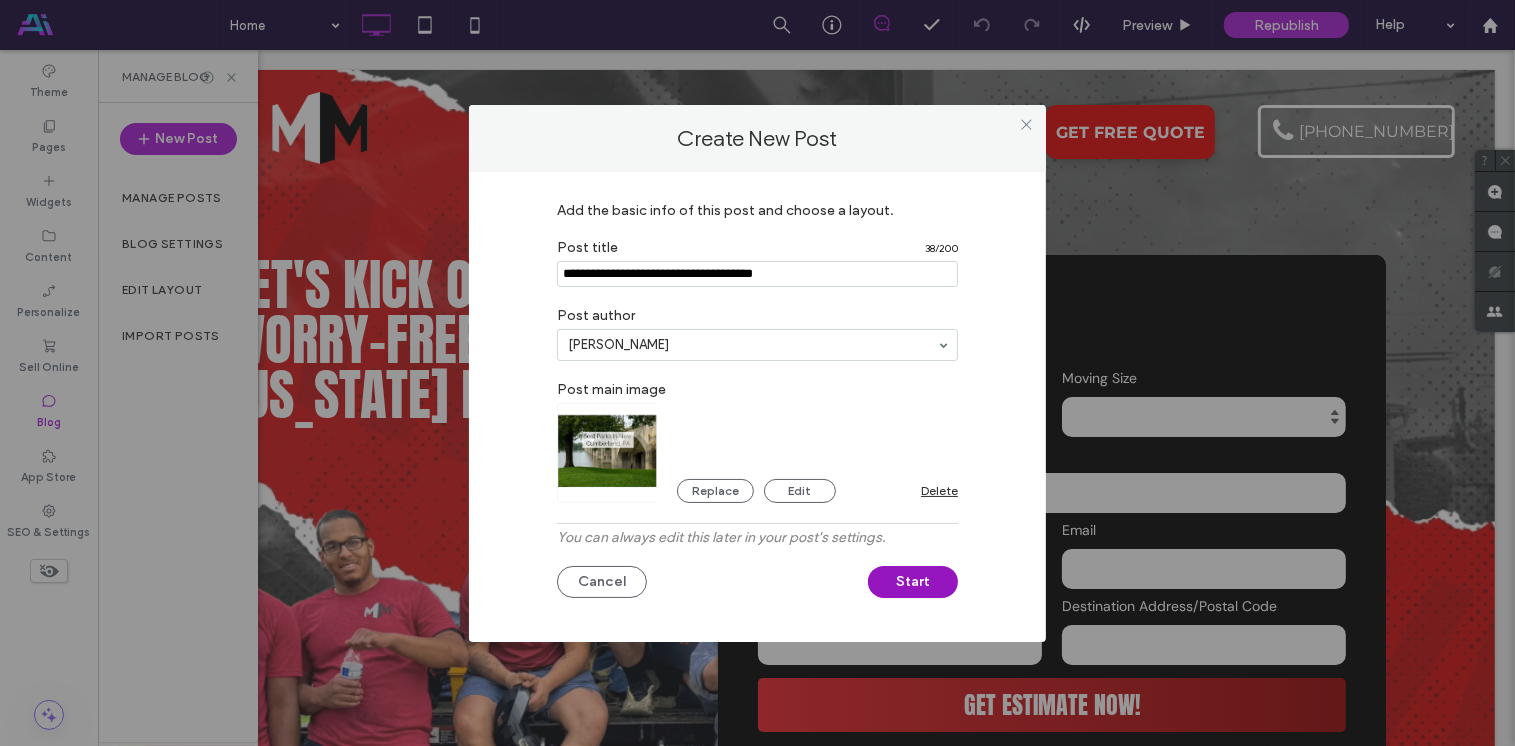 click on "Start" at bounding box center [913, 582] 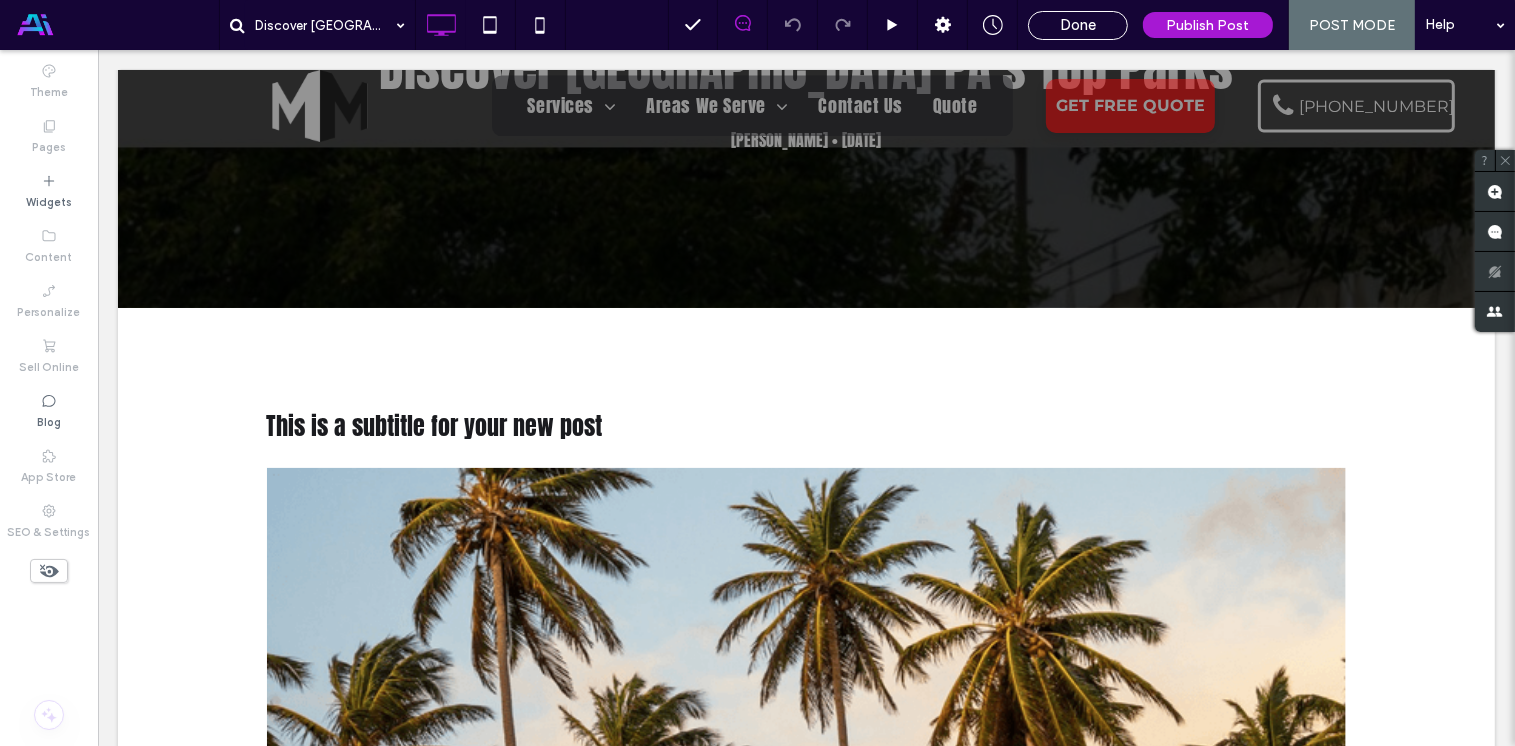 scroll, scrollTop: 400, scrollLeft: 0, axis: vertical 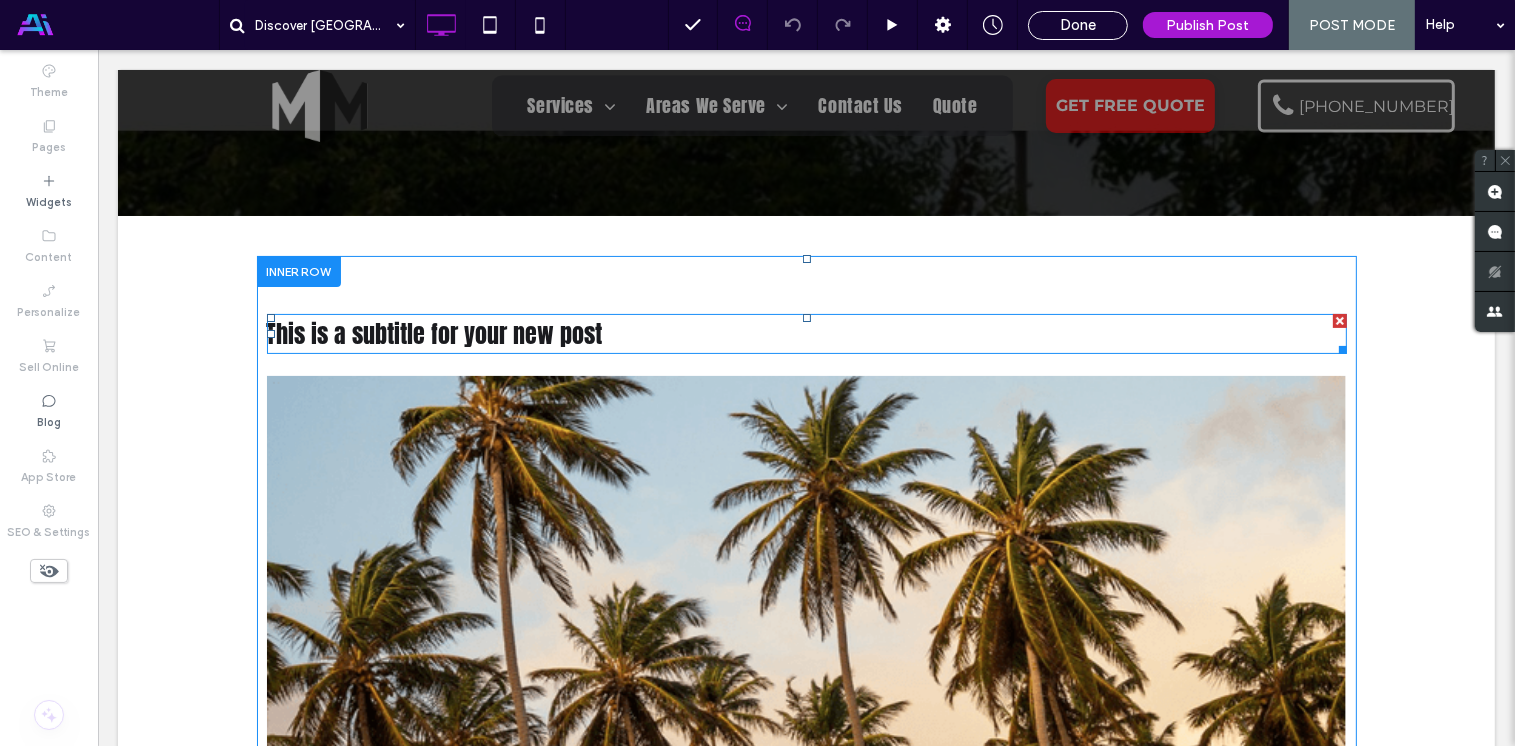 click at bounding box center [1339, 321] 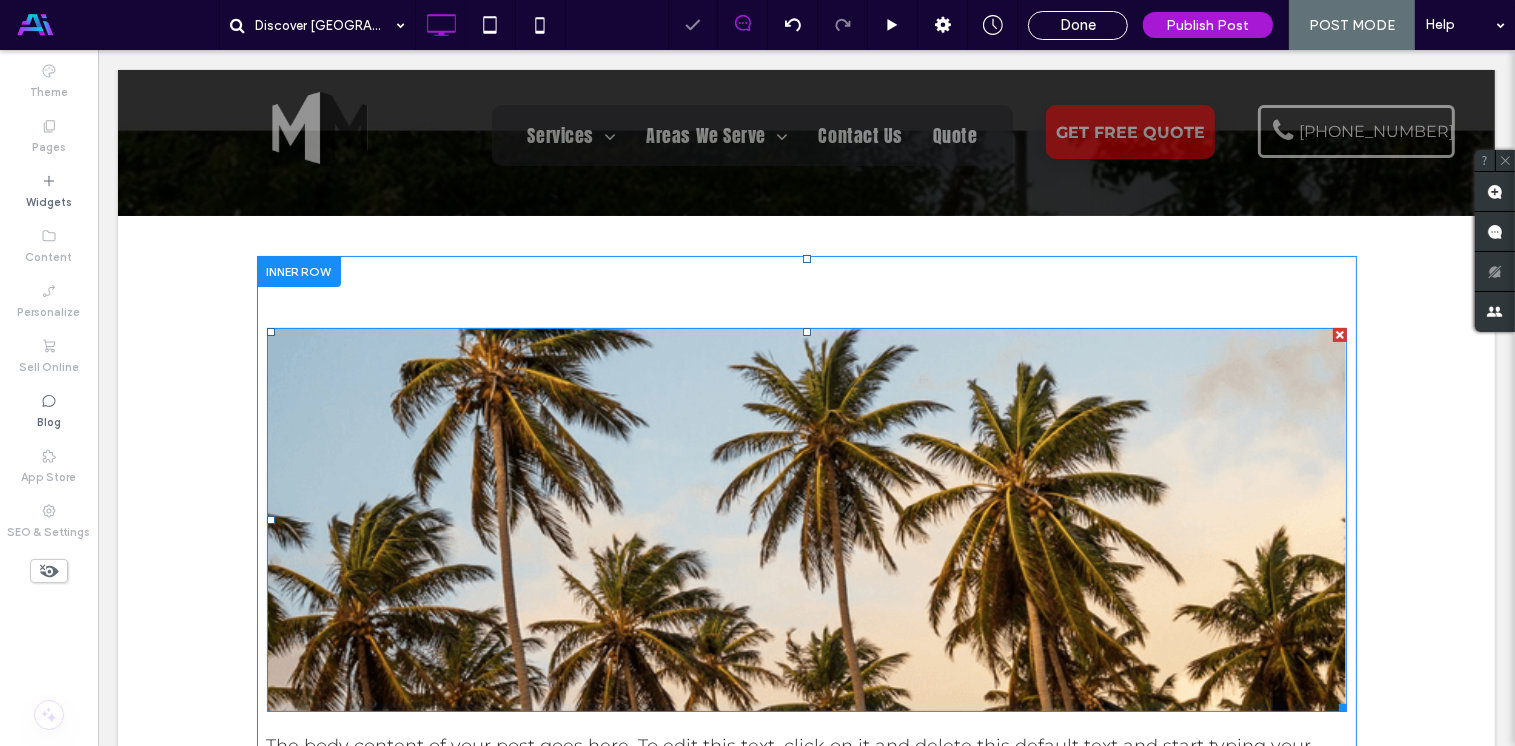 click at bounding box center [1339, 335] 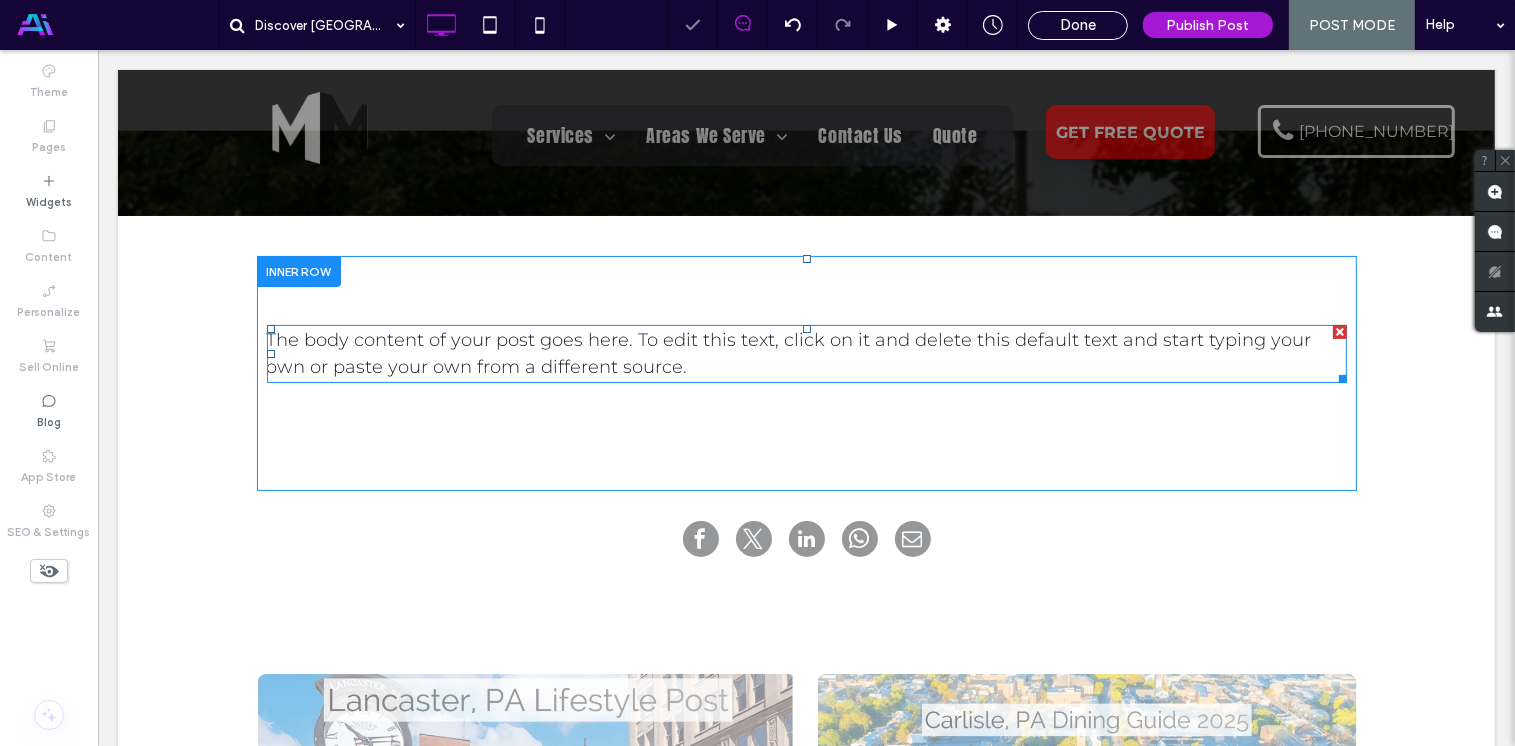click on "The body content of your post goes here. To edit this text, click on it and delete this default text and start typing your own or paste your own from a different source." at bounding box center (806, 354) 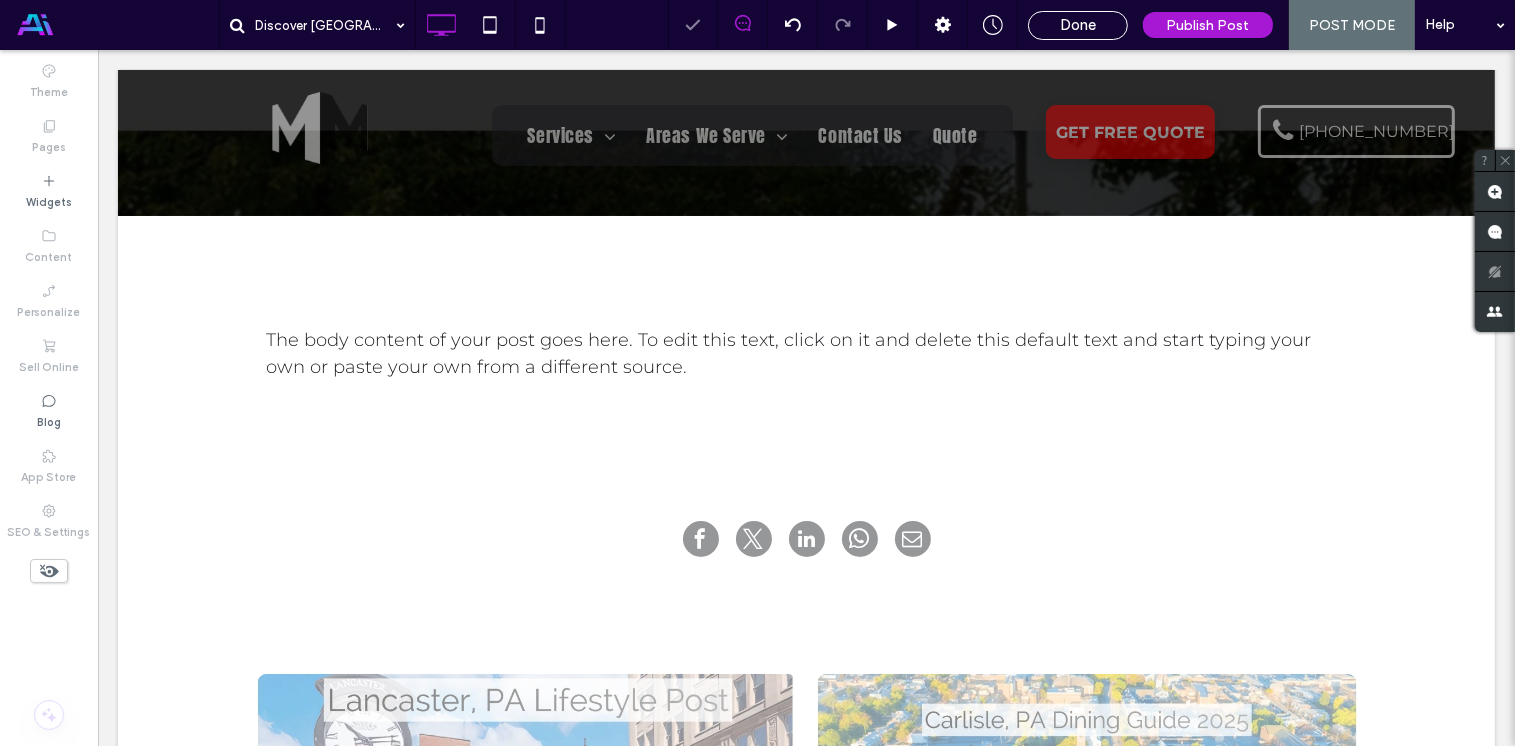 type on "**********" 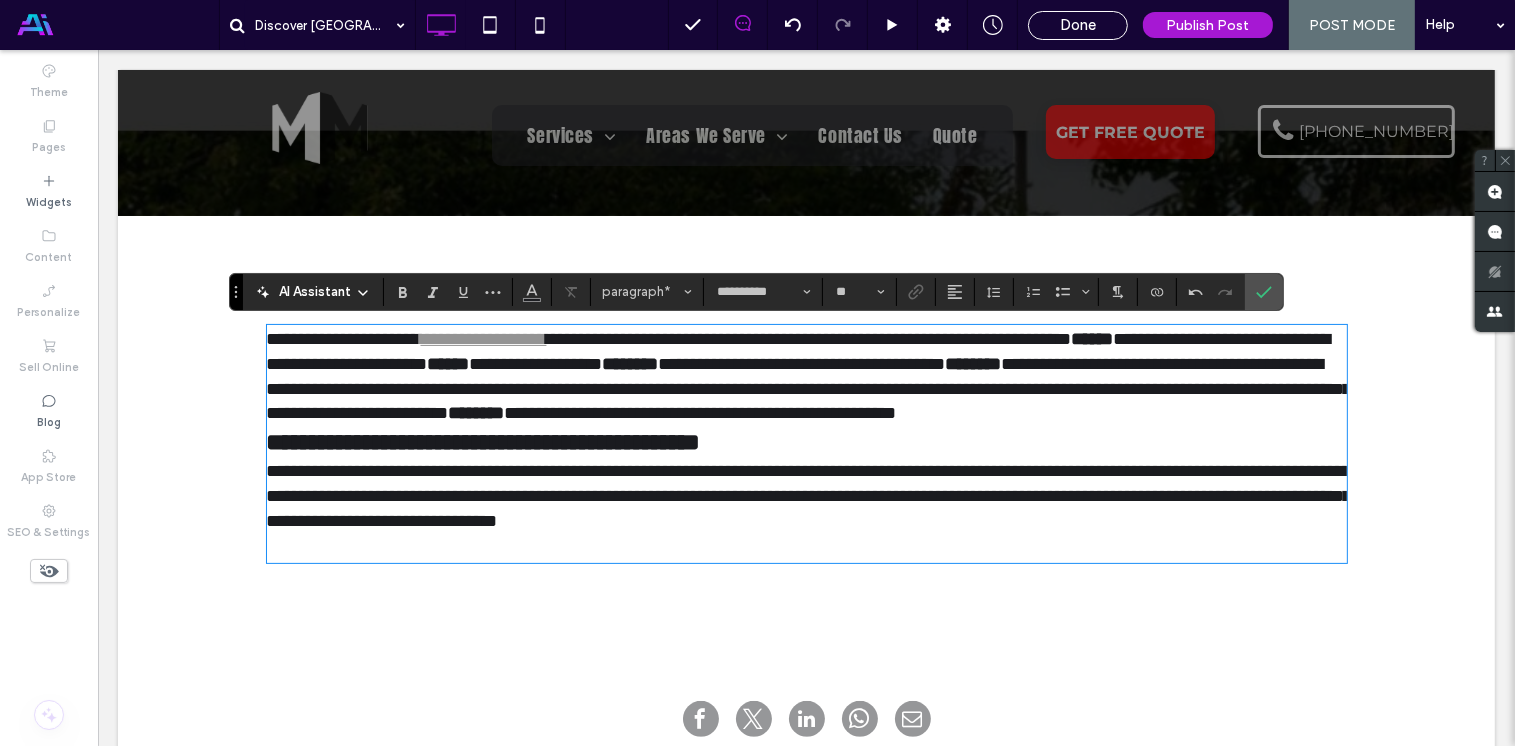 scroll, scrollTop: 0, scrollLeft: 0, axis: both 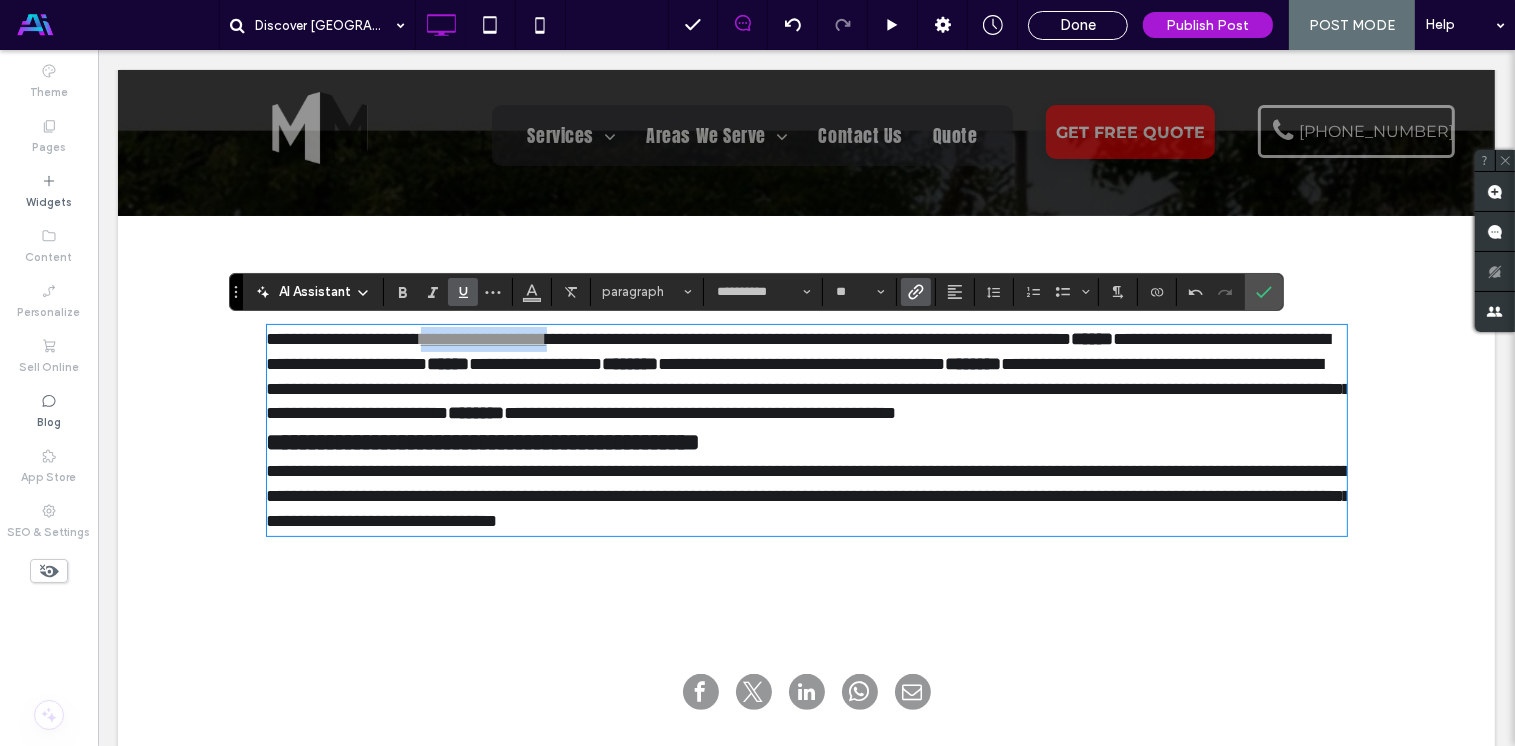 drag, startPoint x: 462, startPoint y: 337, endPoint x: 655, endPoint y: 328, distance: 193.20973 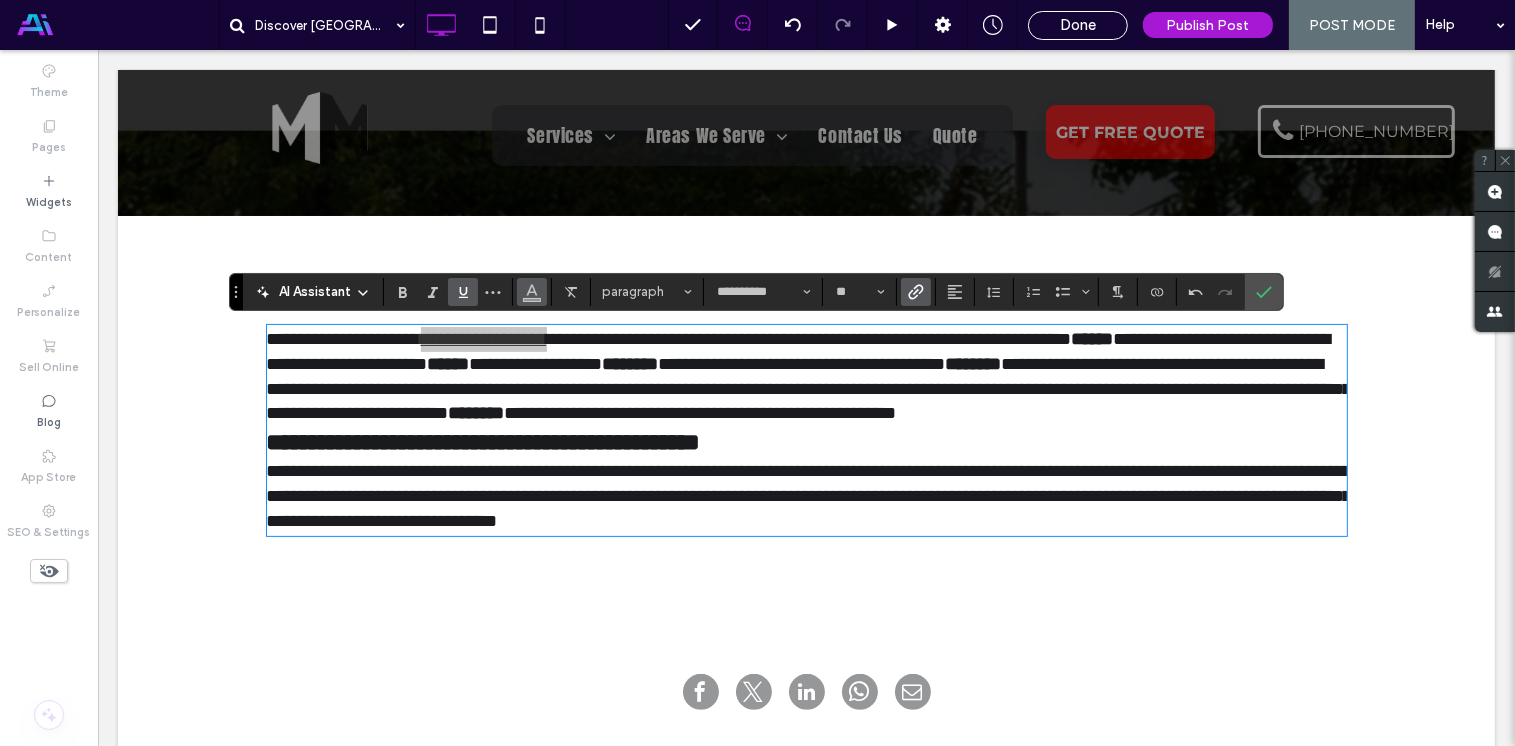 click at bounding box center [532, 292] 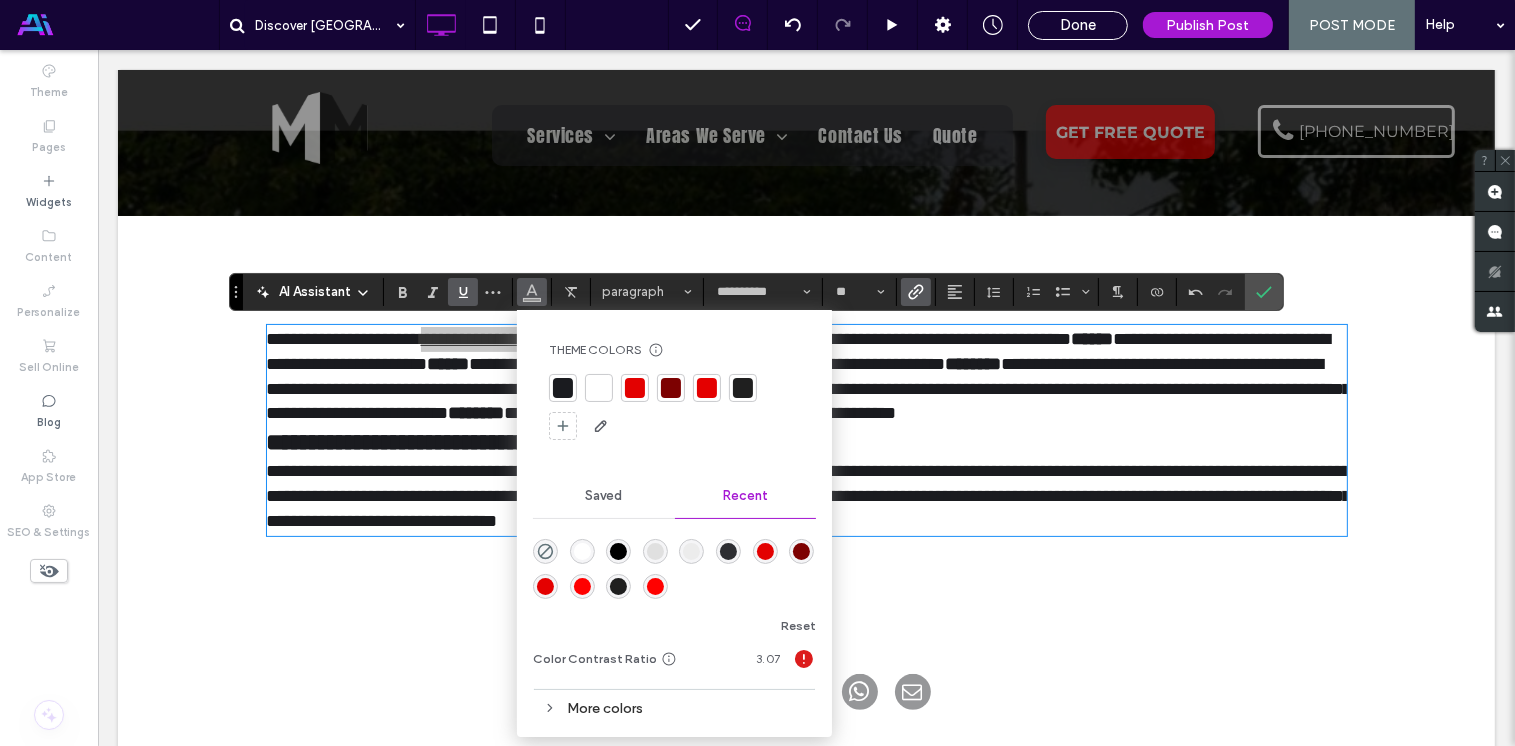 click at bounding box center [707, 388] 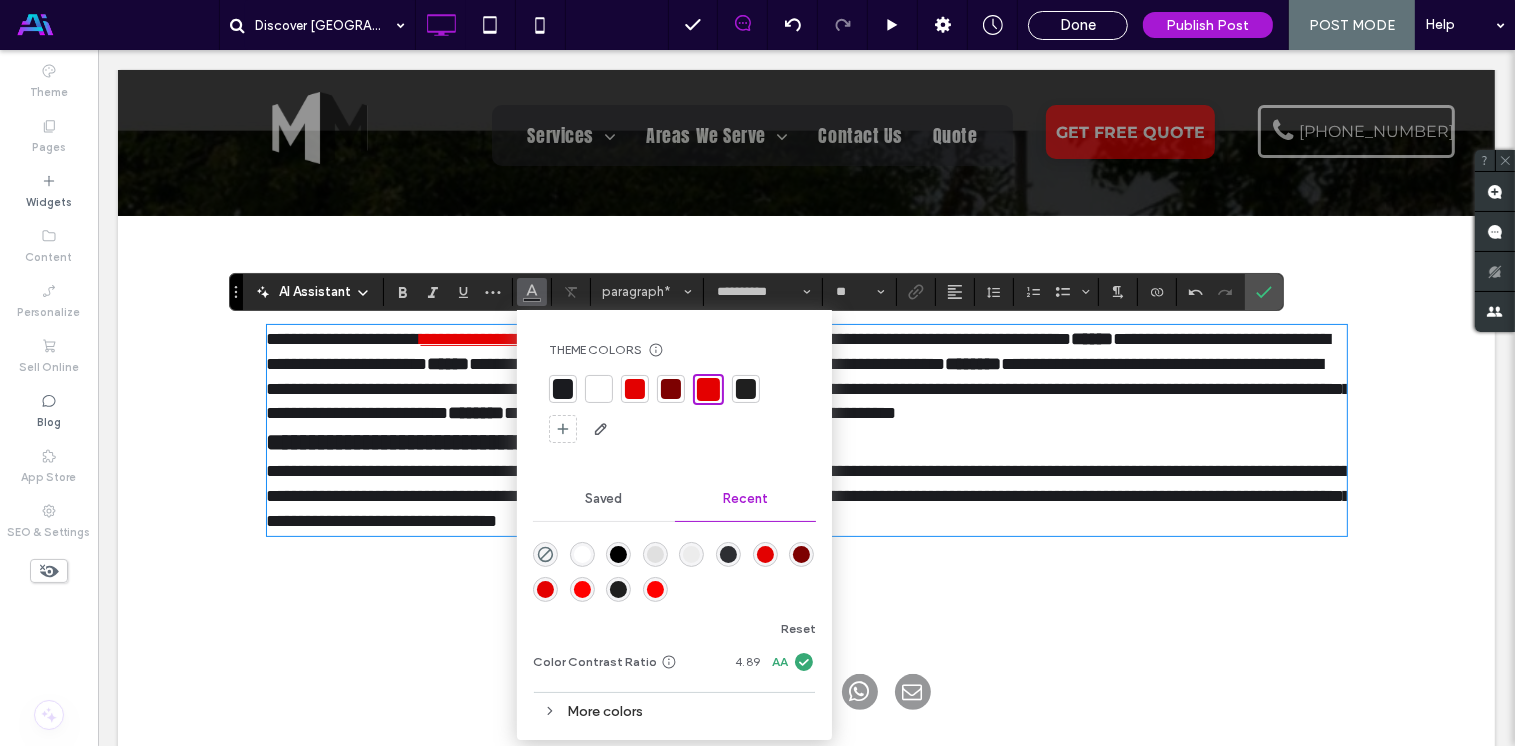 click on "**********" at bounding box center (808, 389) 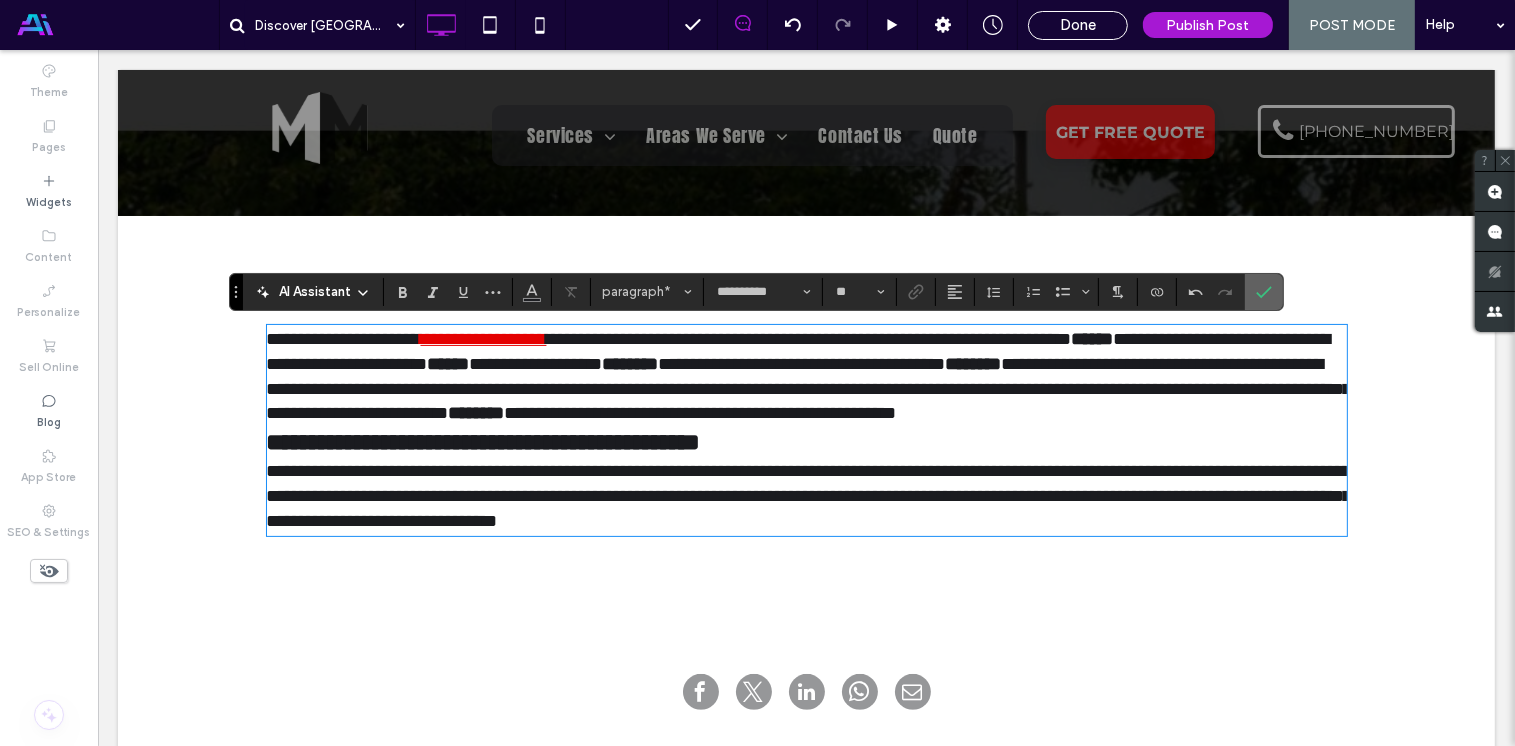 click at bounding box center (1264, 292) 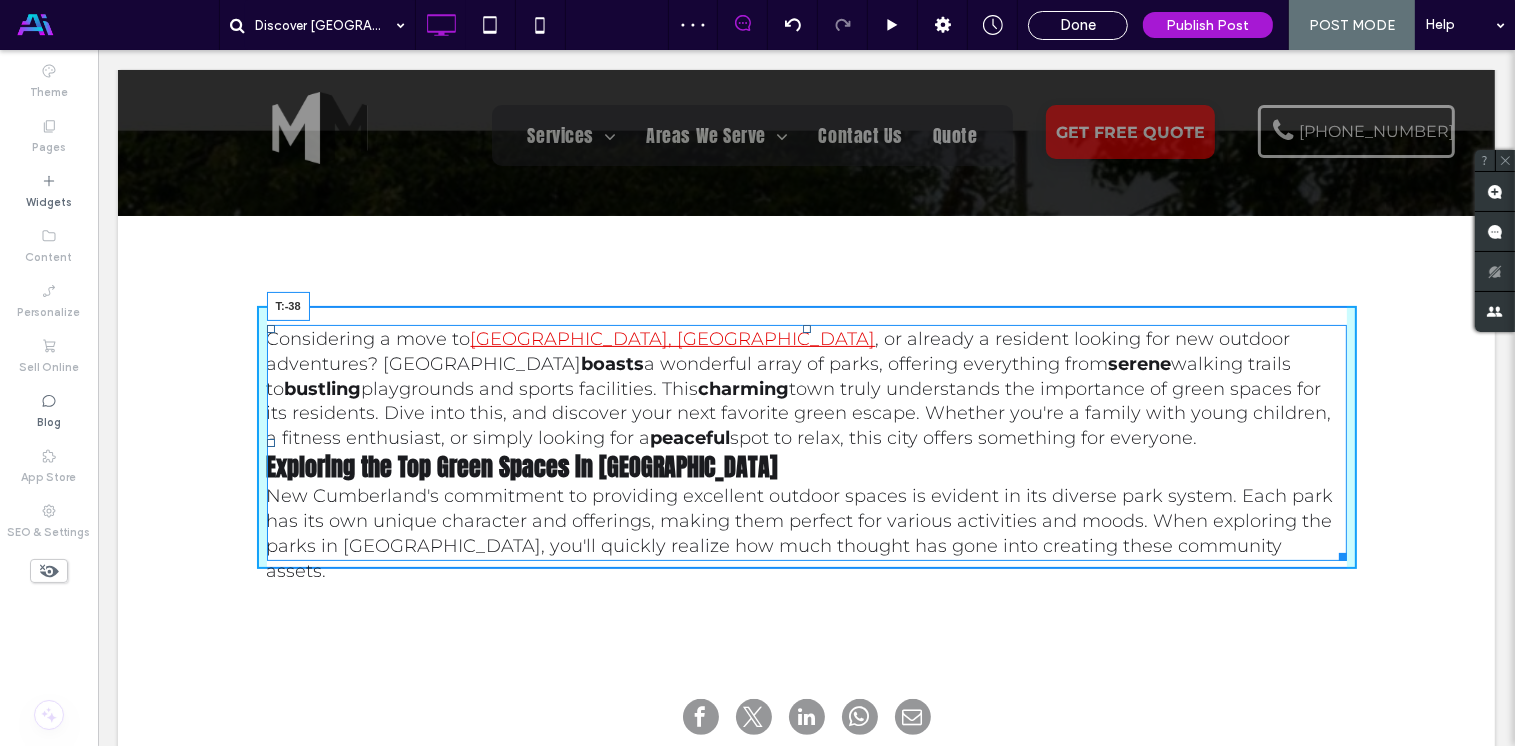 drag, startPoint x: 798, startPoint y: 329, endPoint x: 793, endPoint y: 272, distance: 57.21888 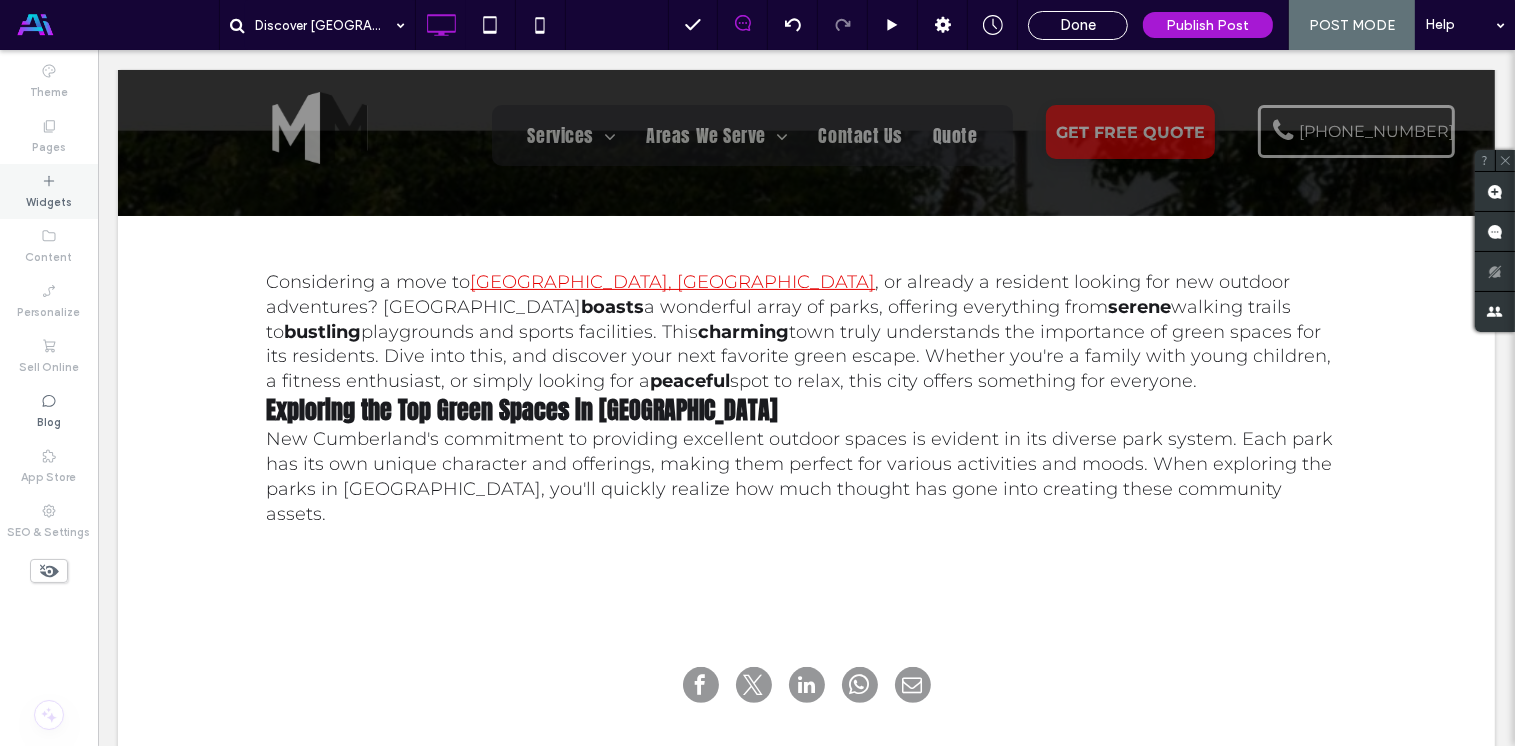 click 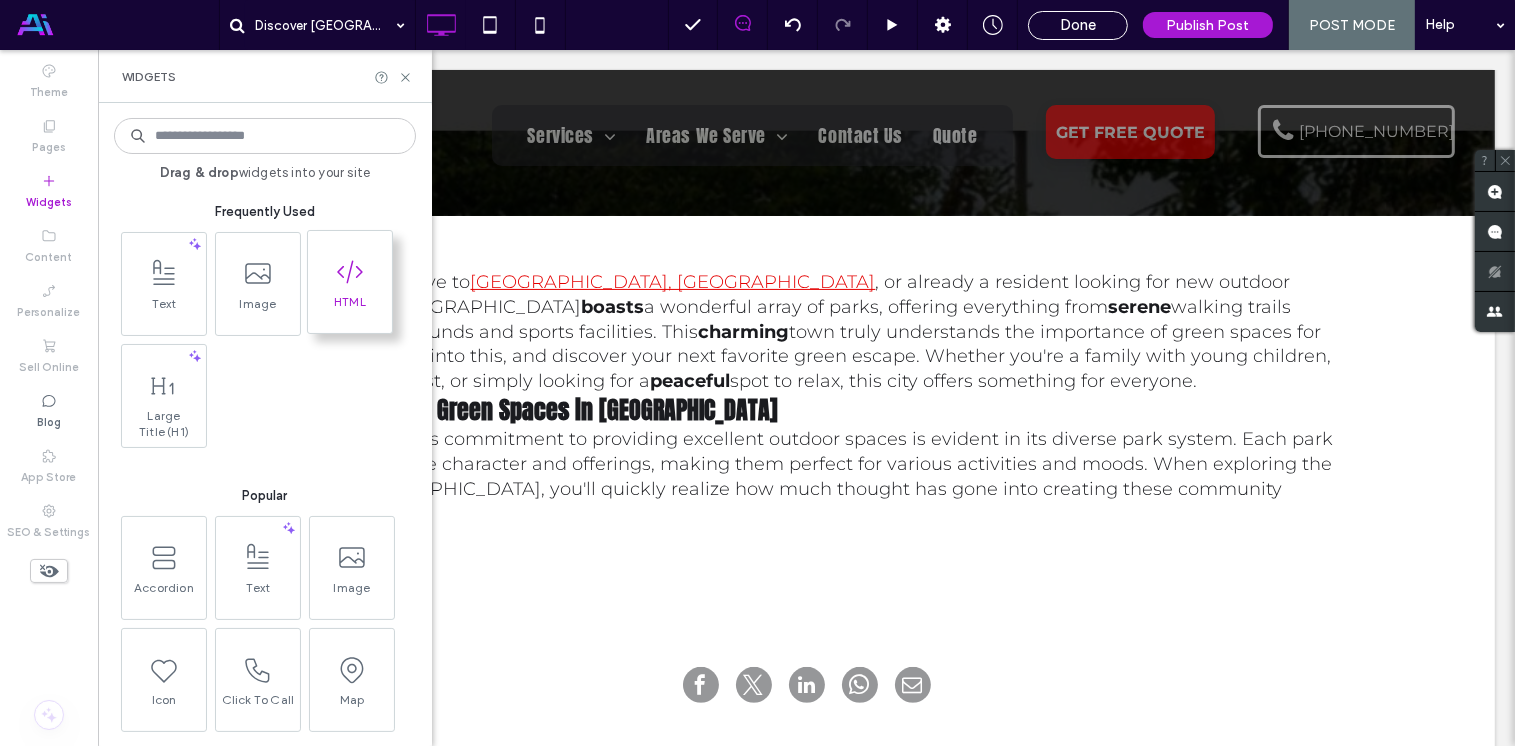 click on "HTML" at bounding box center [350, 308] 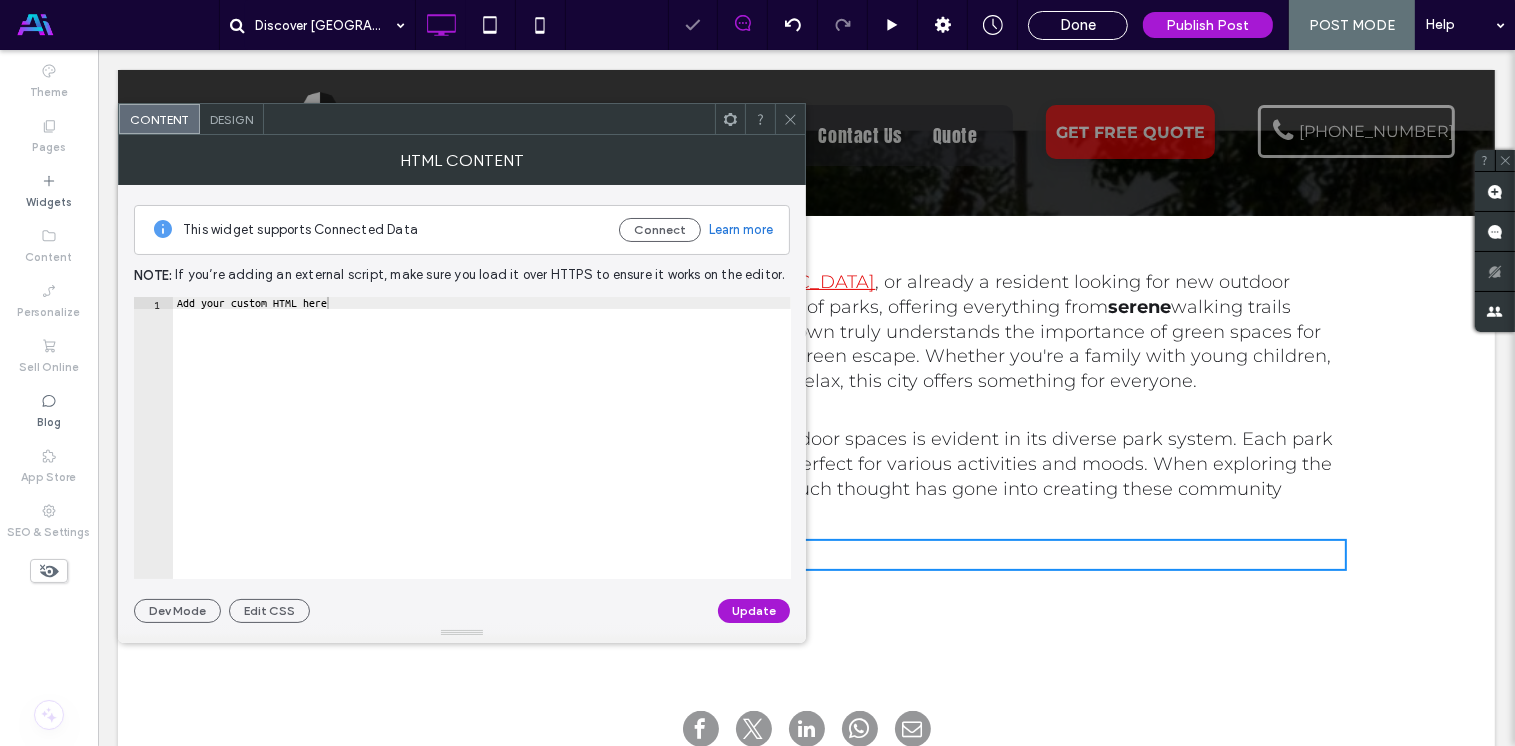type on "**********" 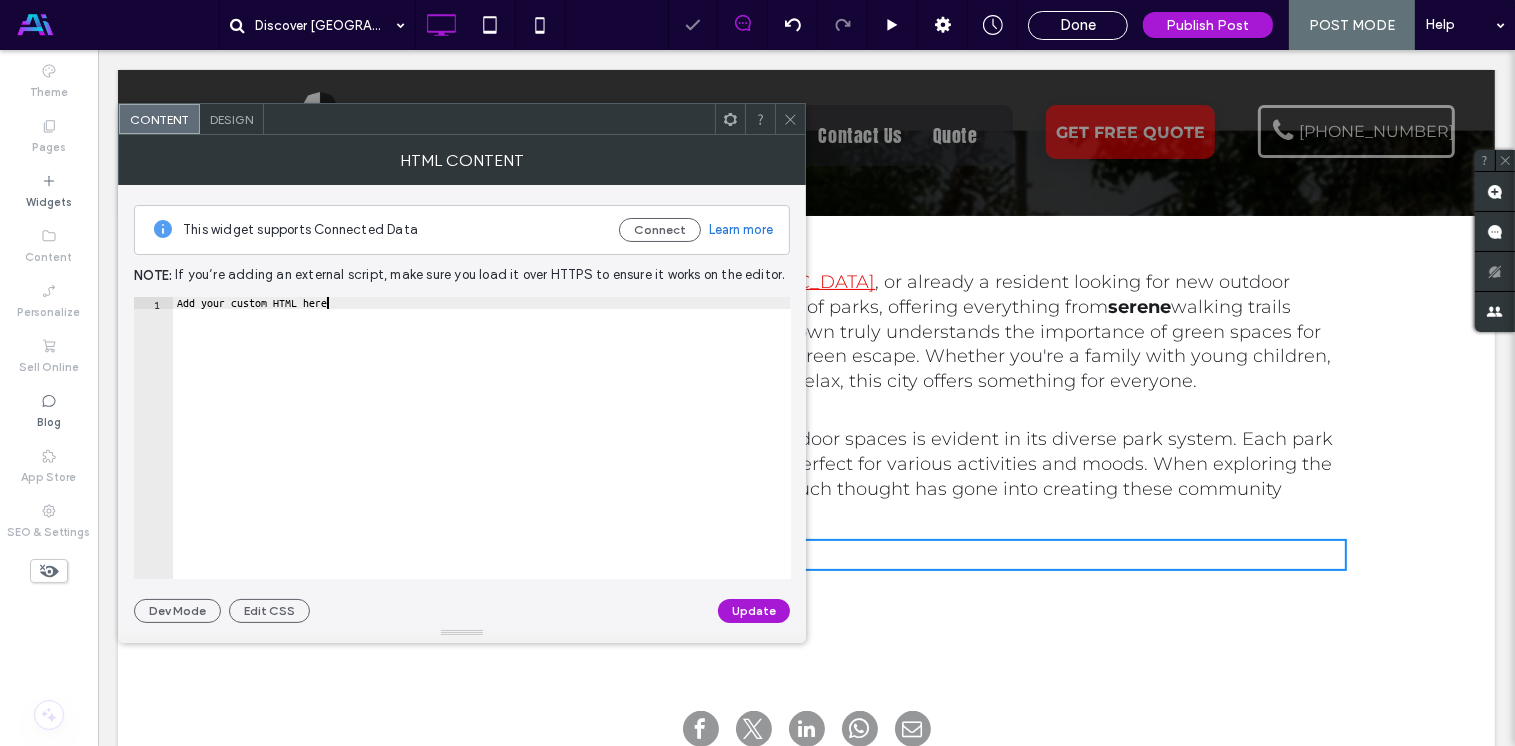 click on "Add your custom HTML here" at bounding box center (482, 450) 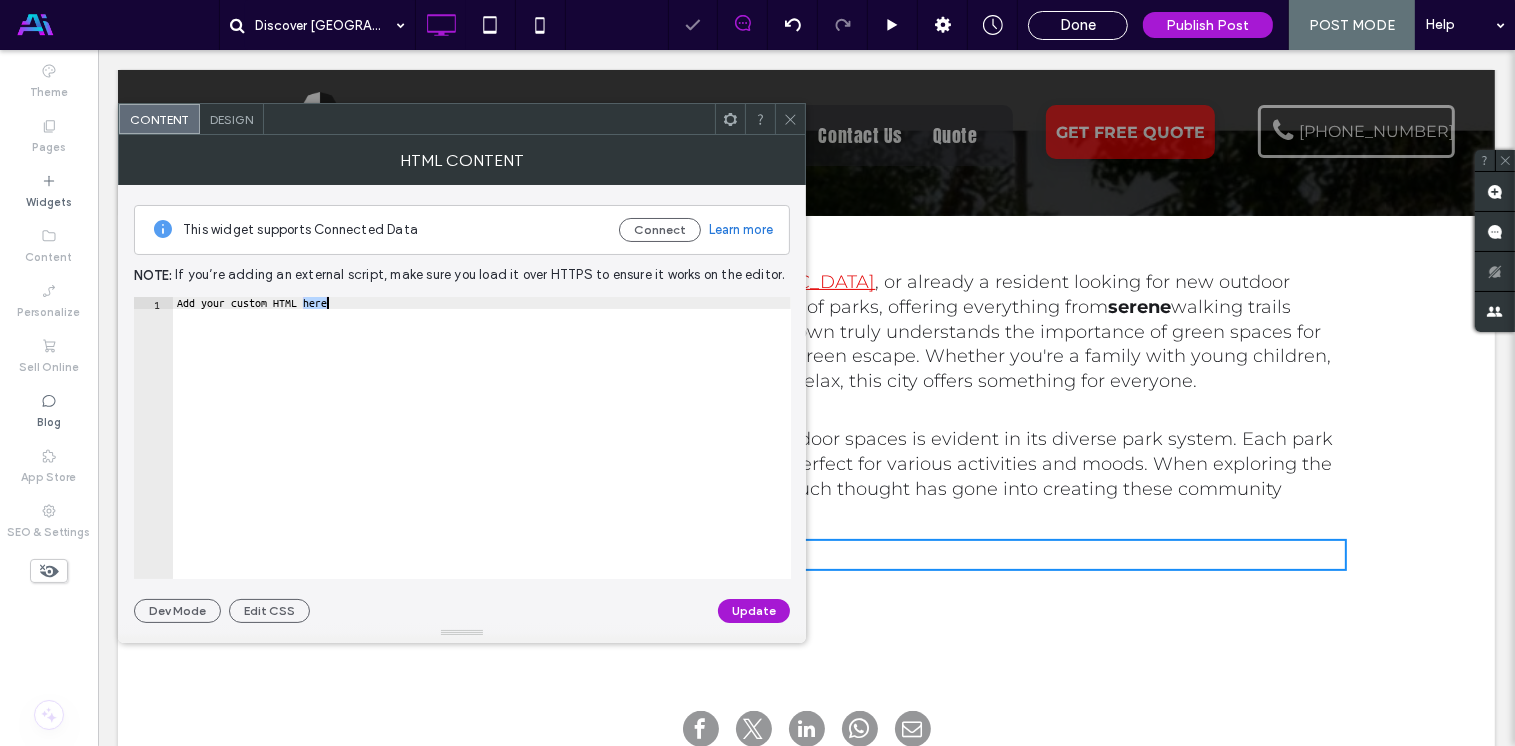 click on "Add your custom HTML here" at bounding box center [482, 450] 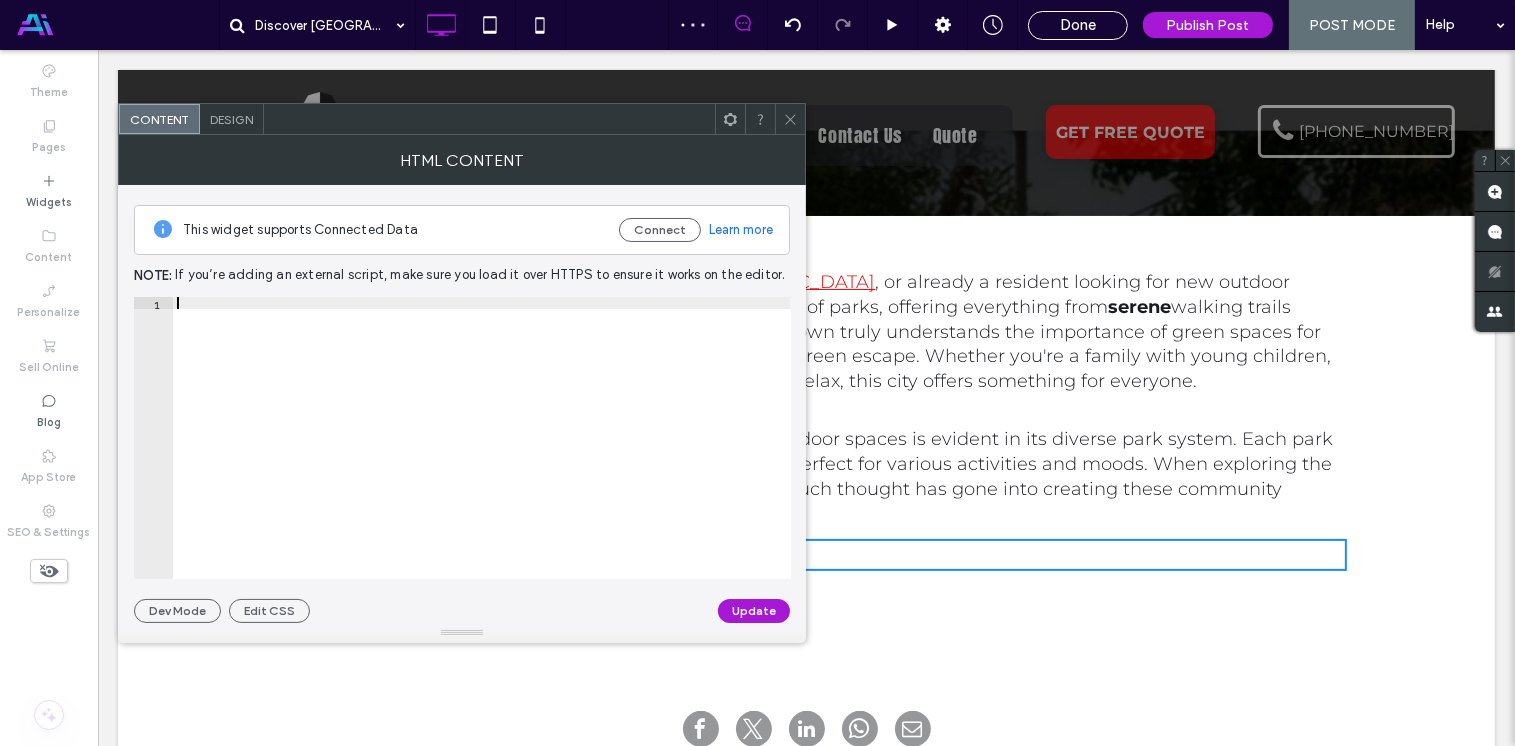 paste on "**********" 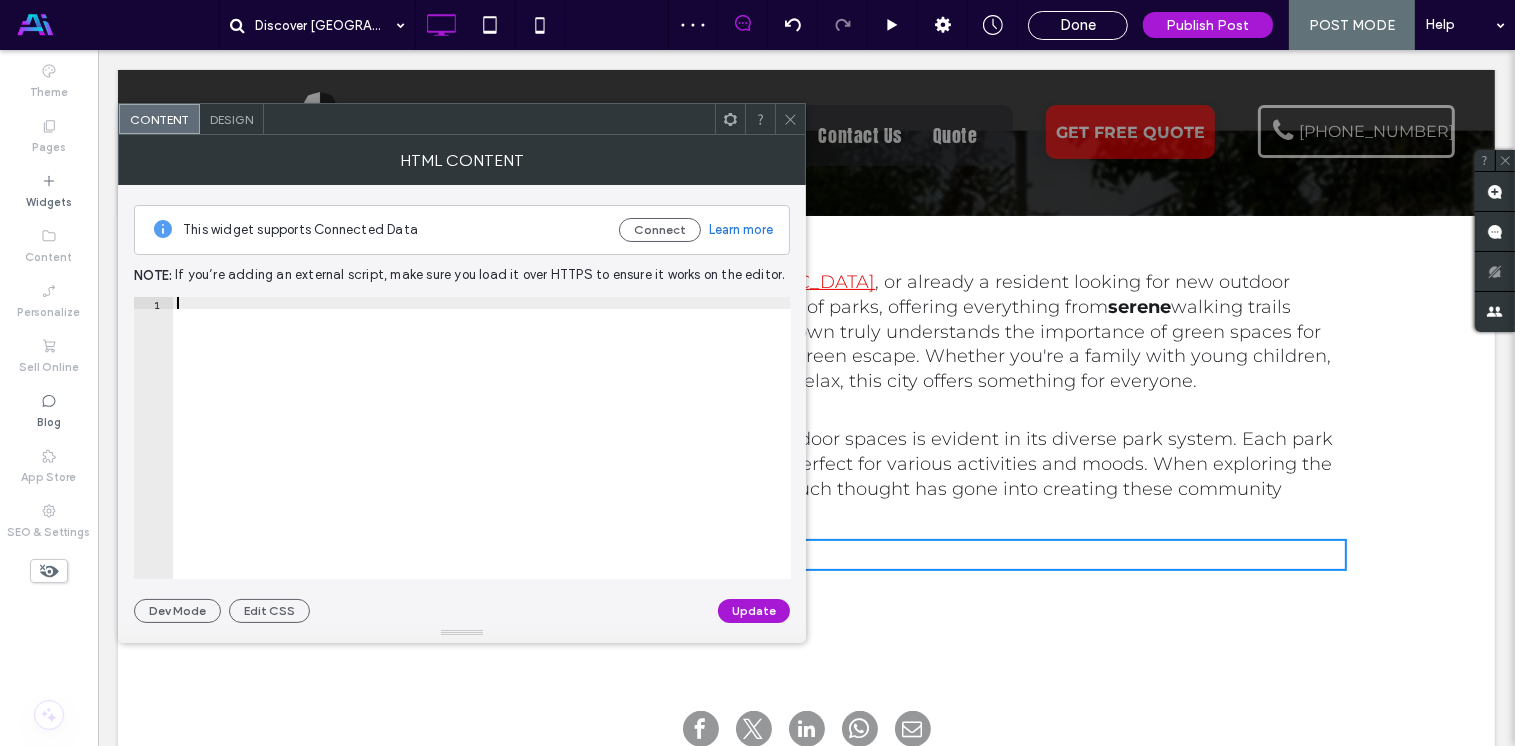 type on "**********" 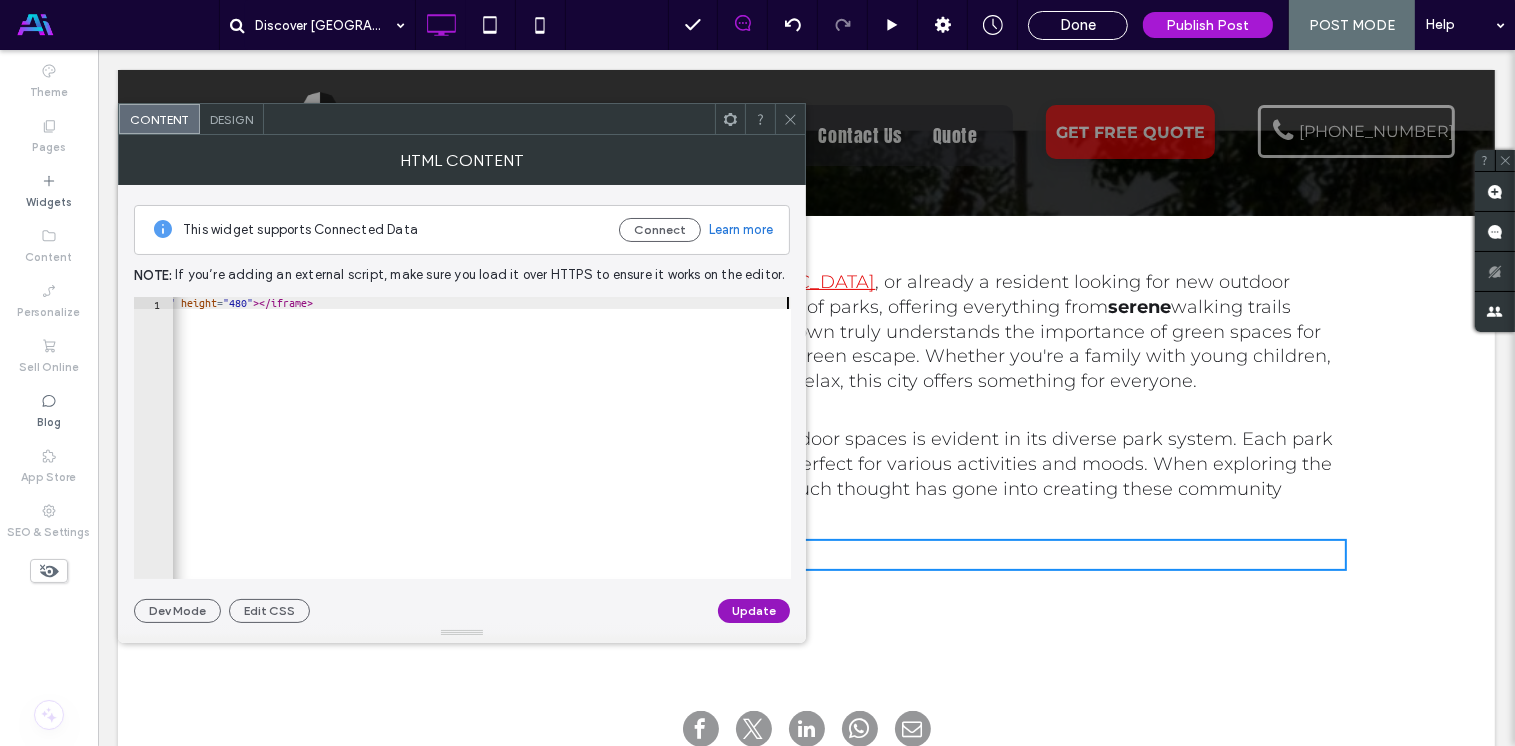 click on "Update" at bounding box center (754, 611) 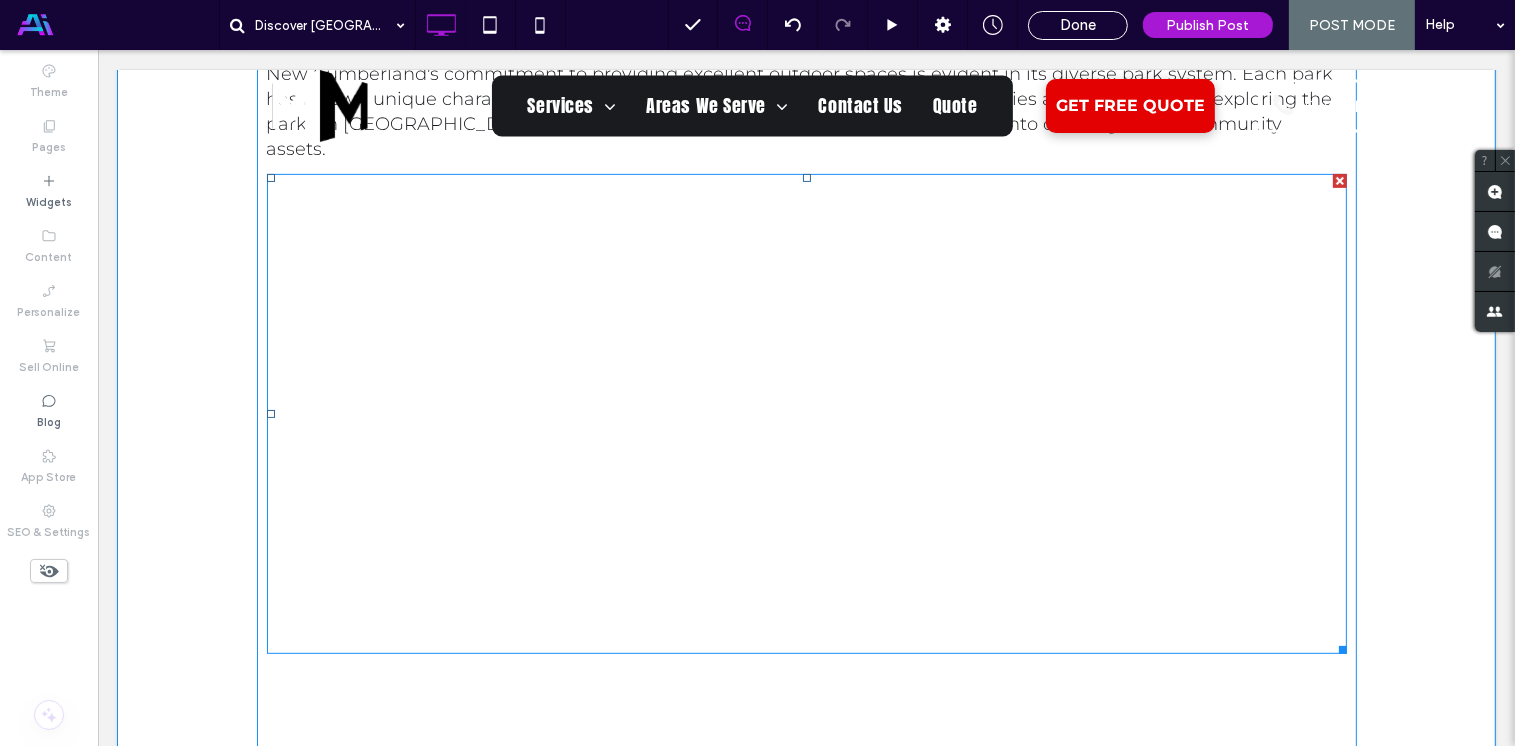 scroll, scrollTop: 900, scrollLeft: 0, axis: vertical 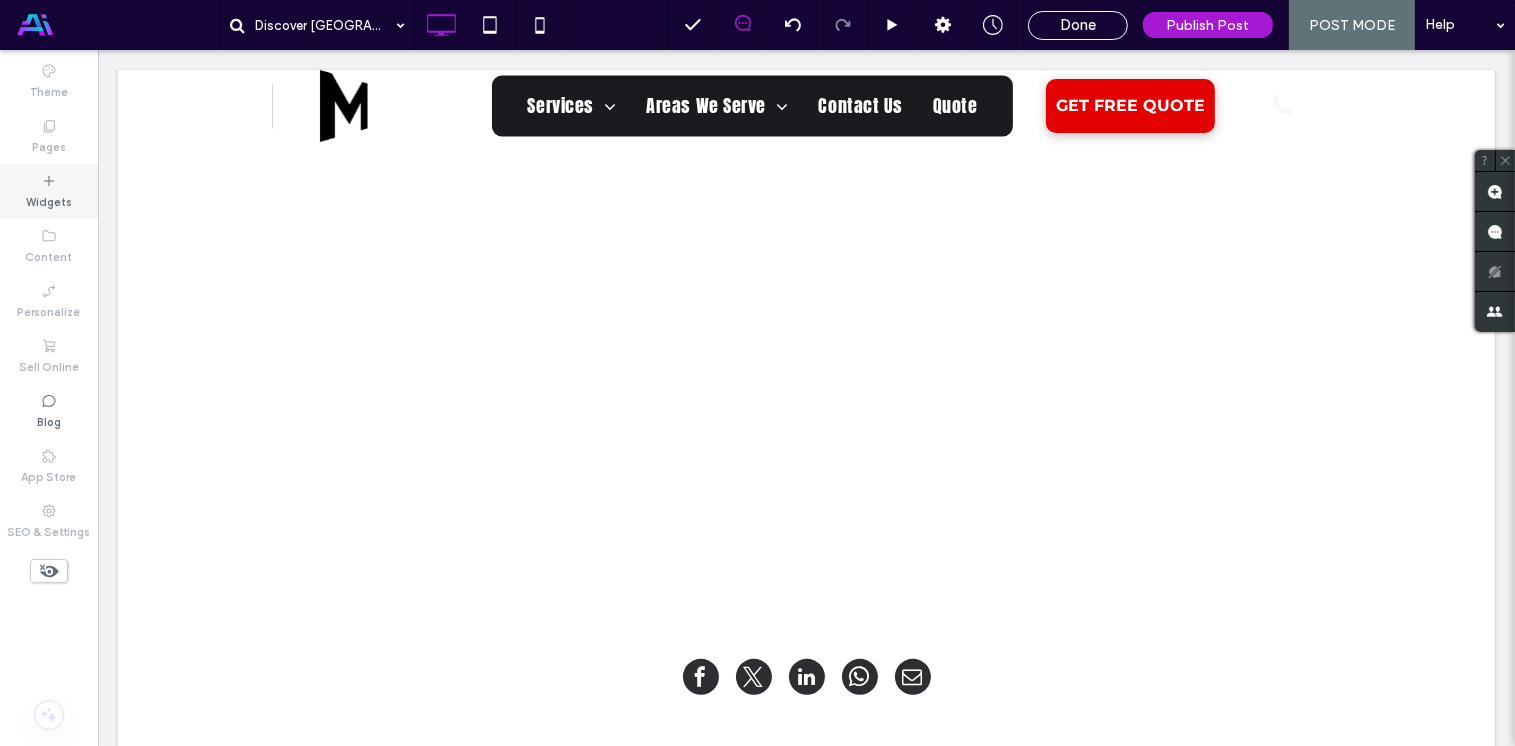 click on "Widgets" at bounding box center (49, 200) 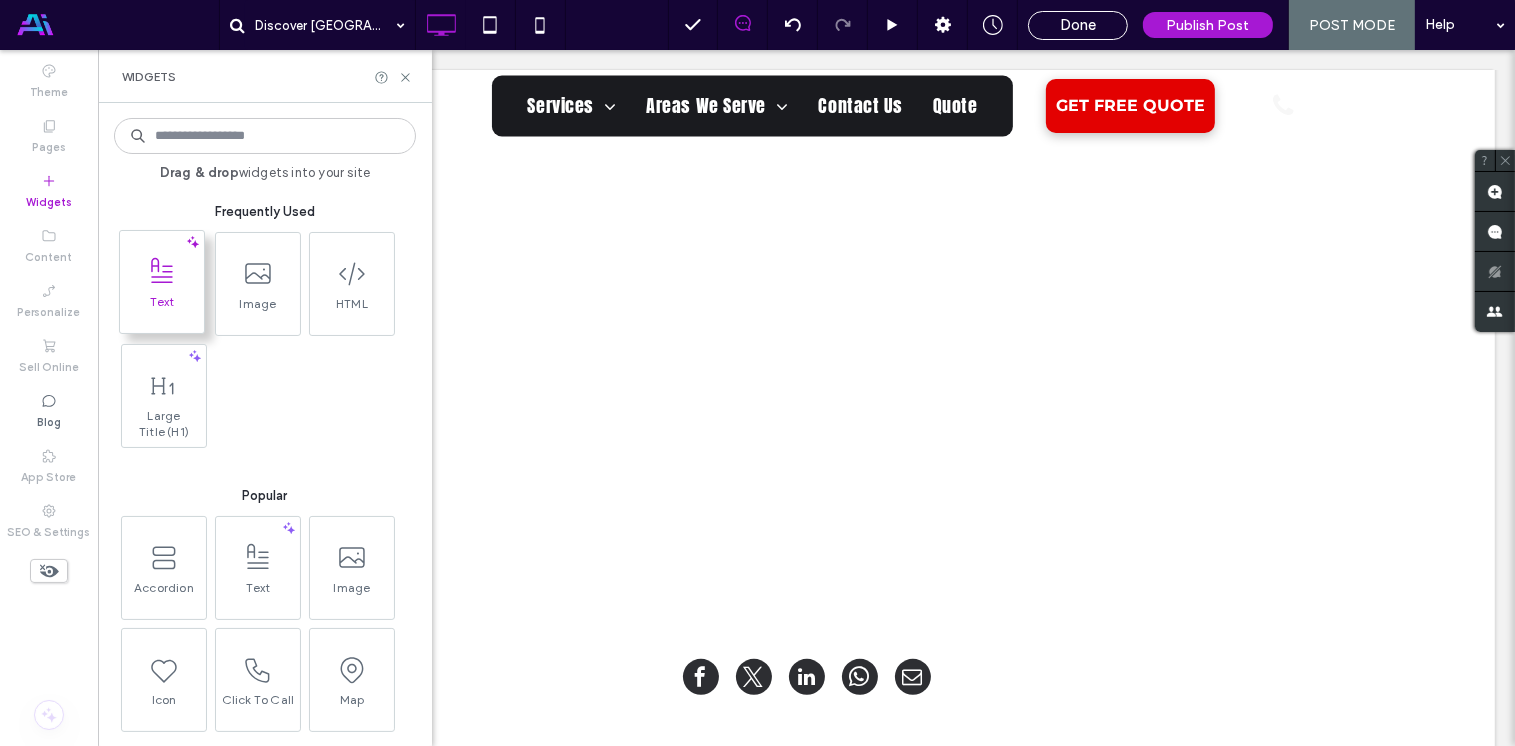 click on "Text" at bounding box center [162, 308] 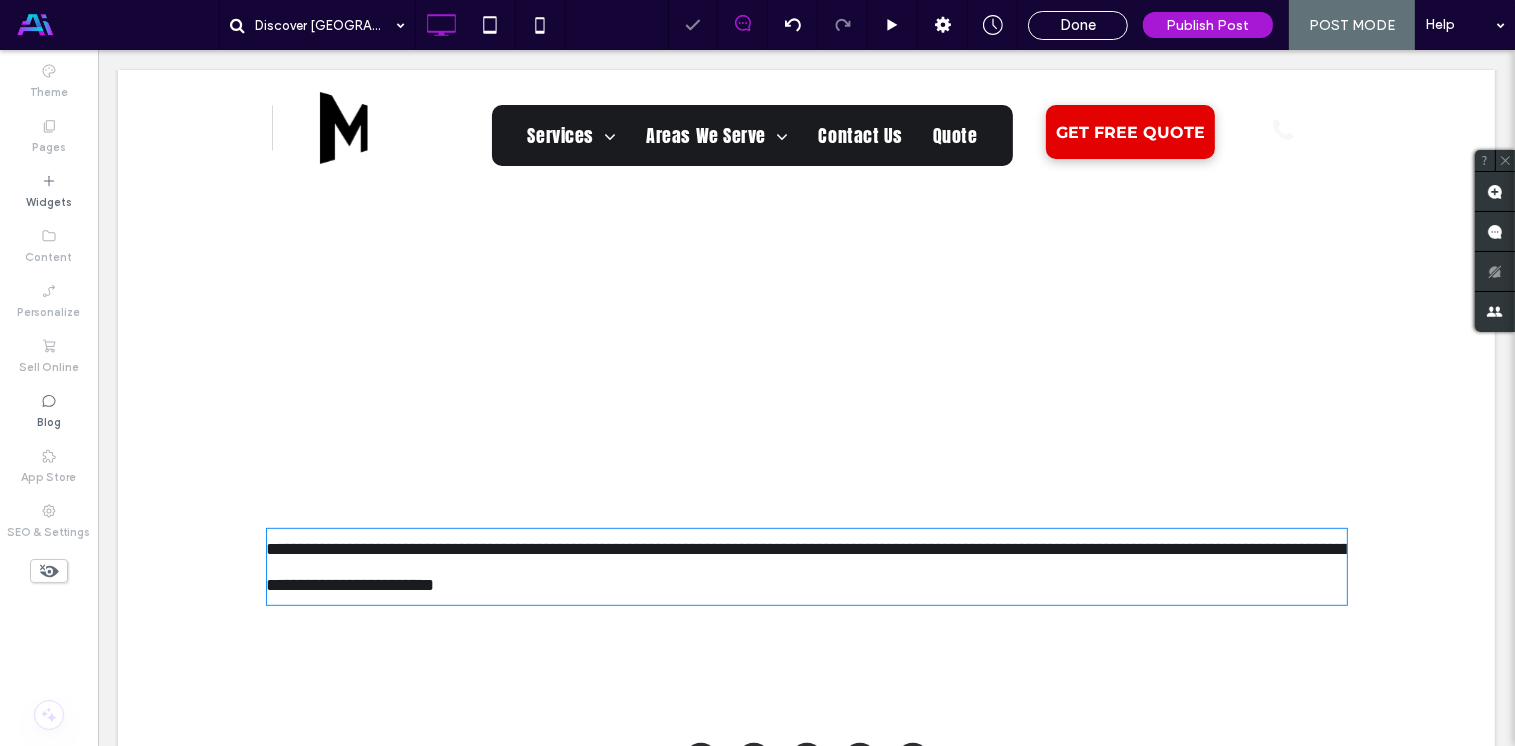 type on "**********" 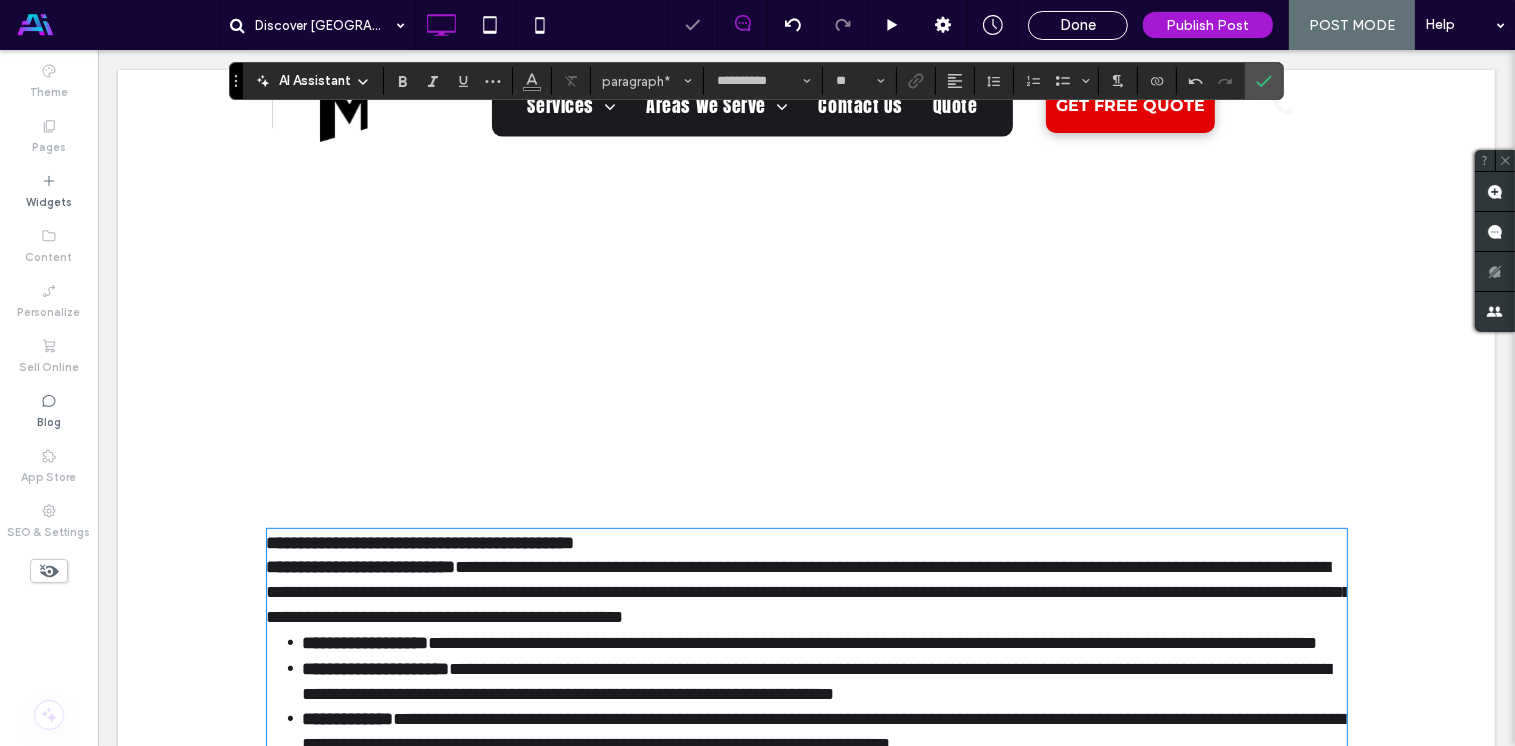 type on "*****" 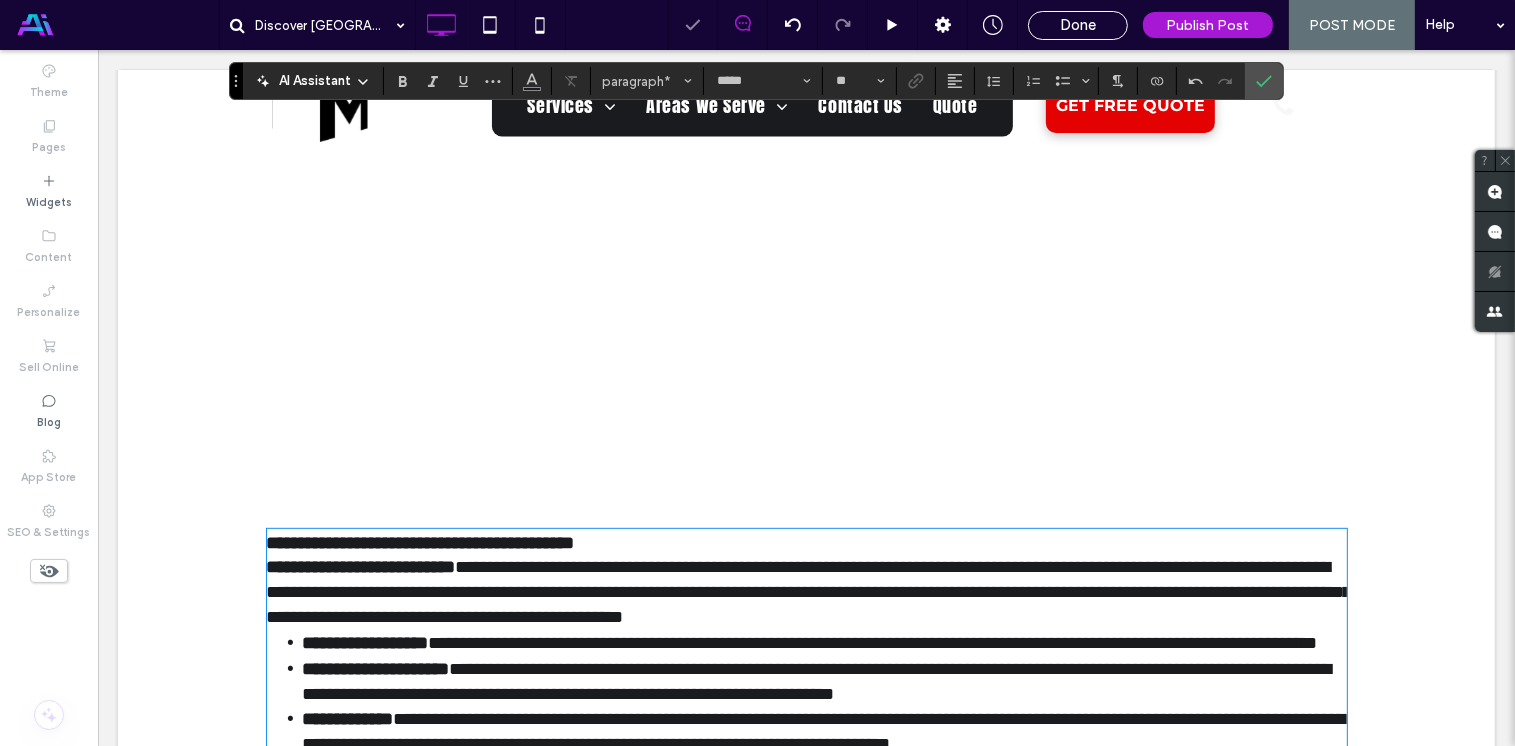 scroll, scrollTop: 0, scrollLeft: 0, axis: both 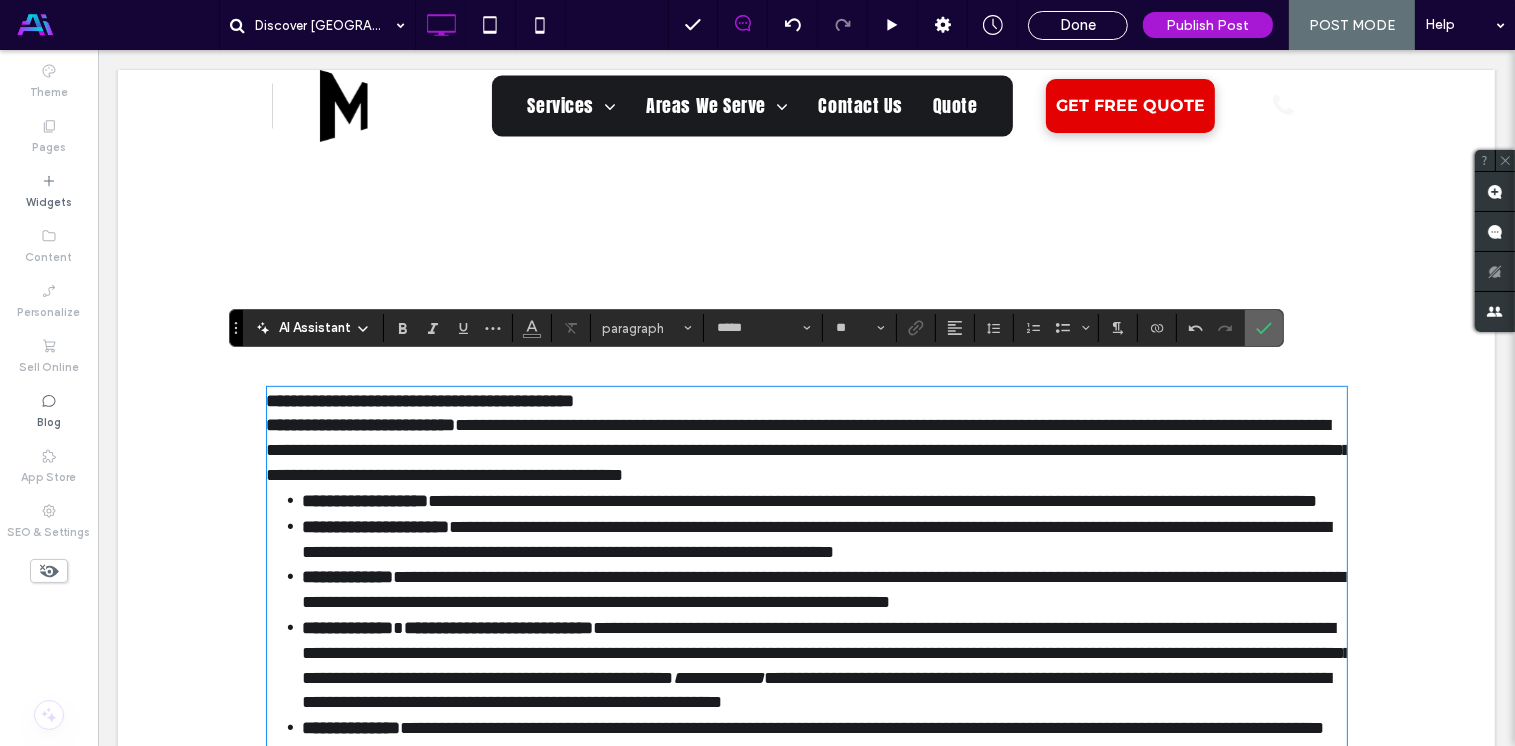 click 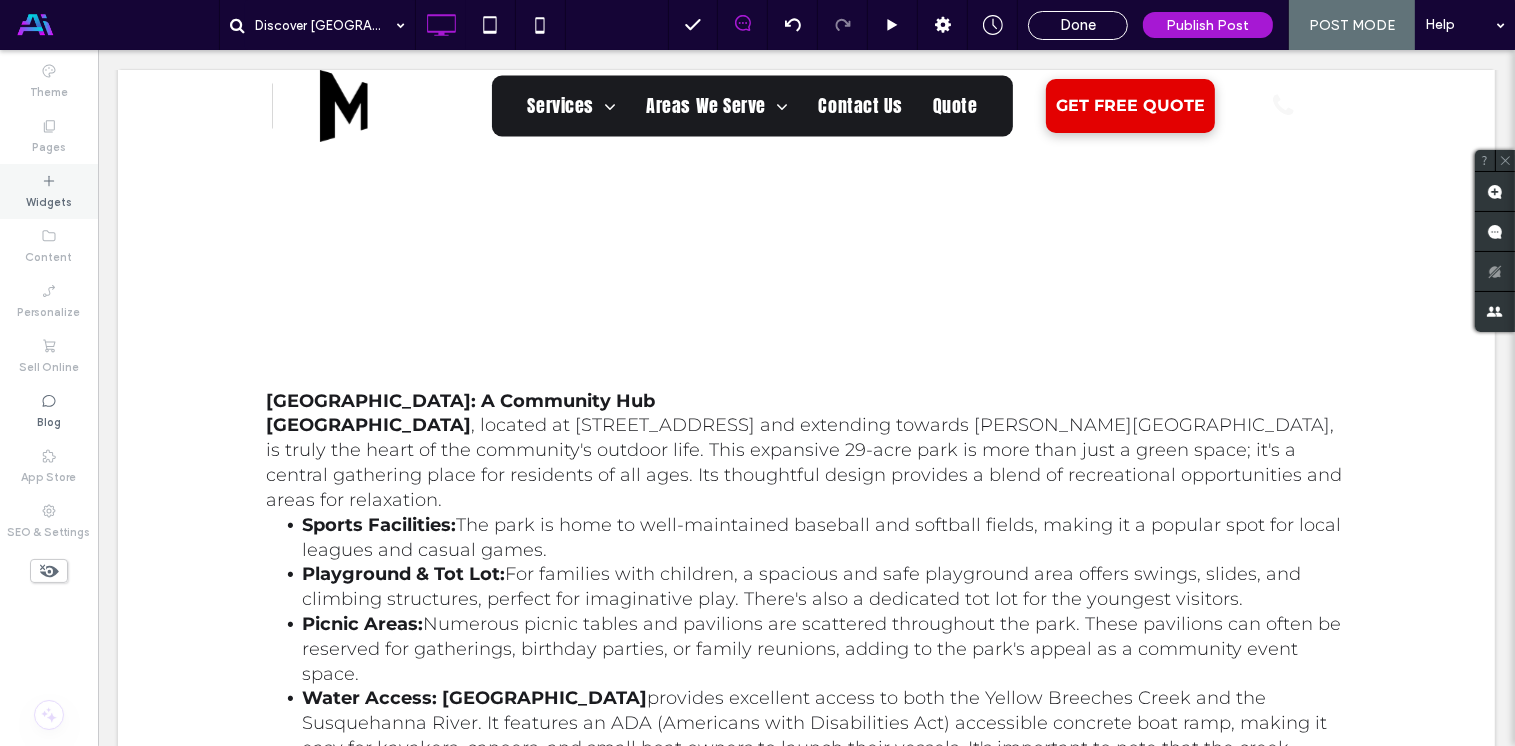 click on "Widgets" at bounding box center [49, 200] 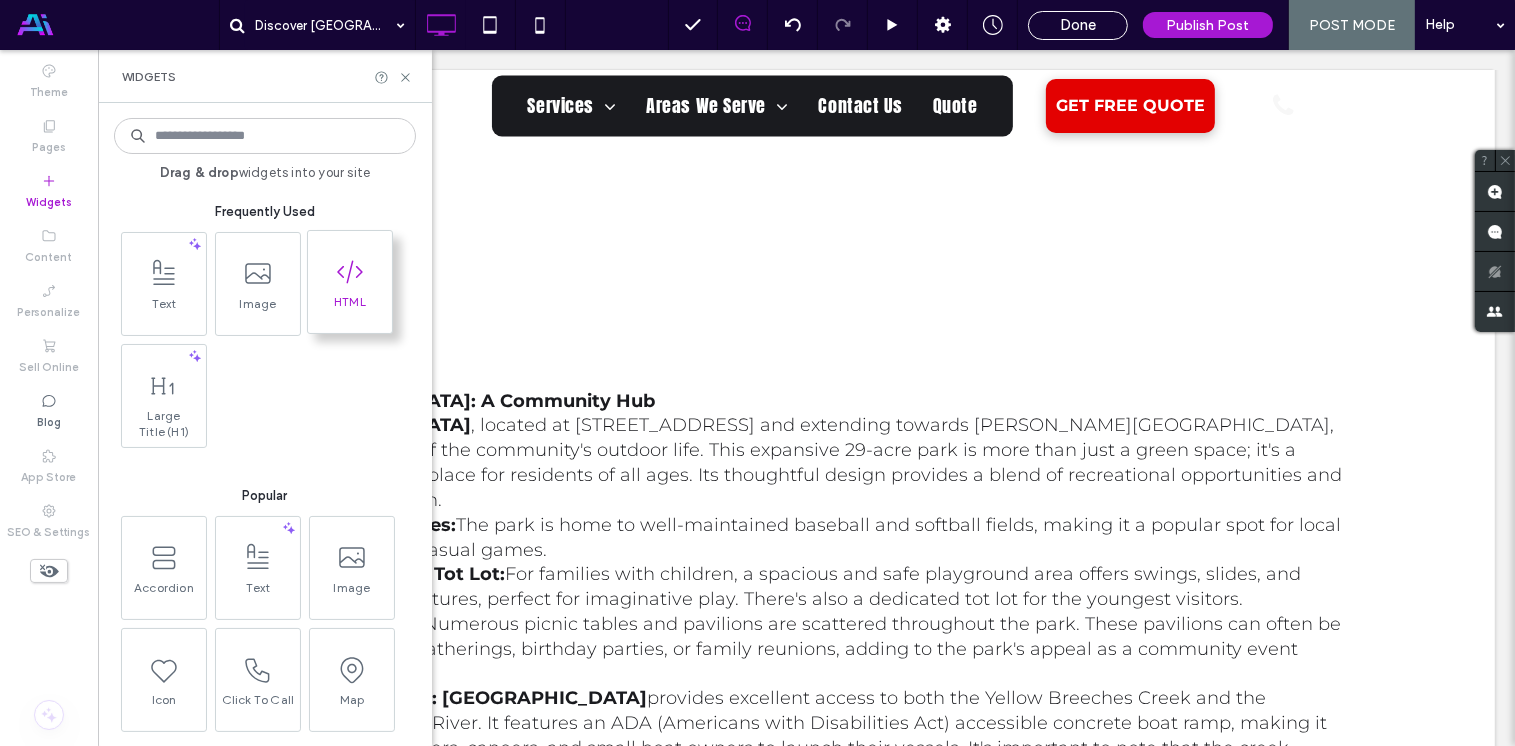 click at bounding box center [350, 271] 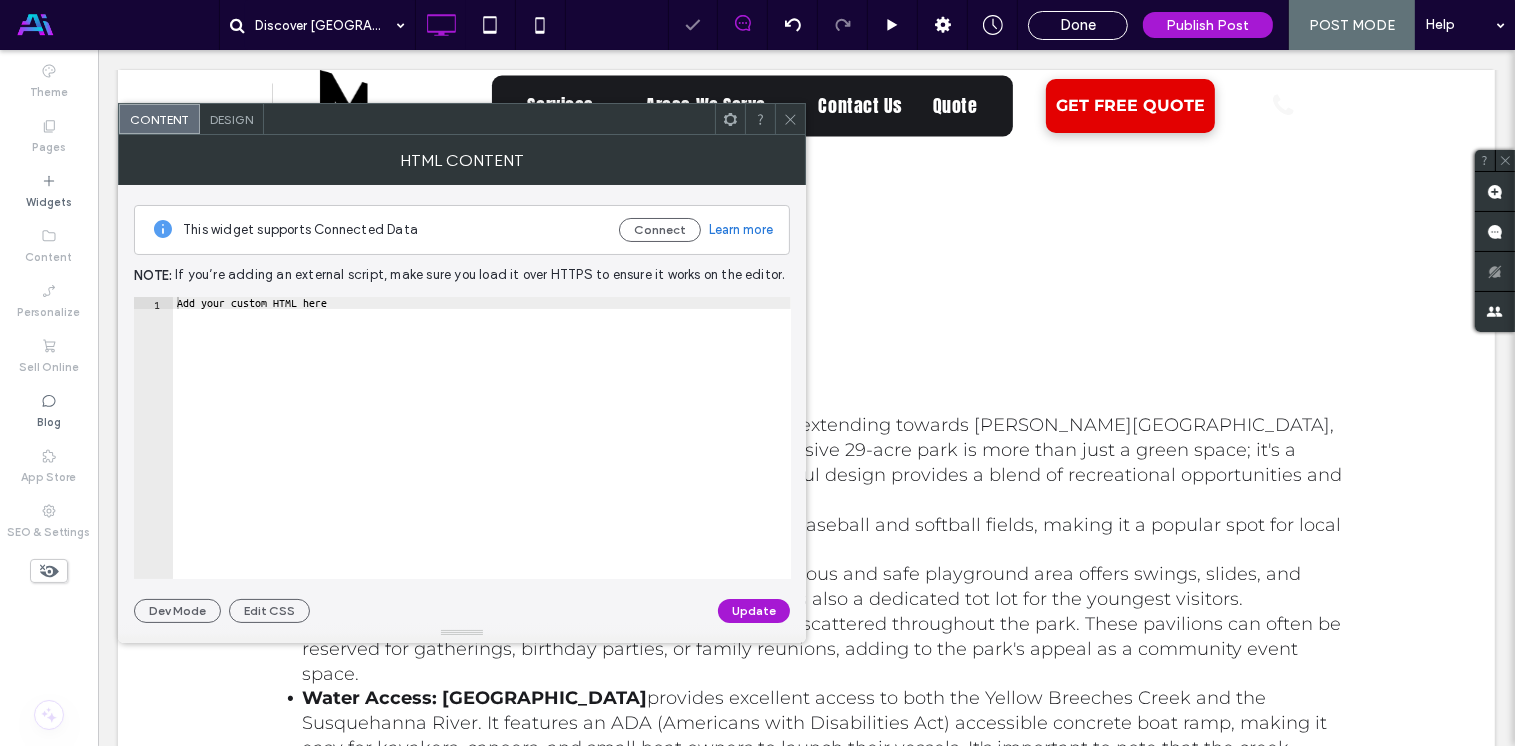 type on "**********" 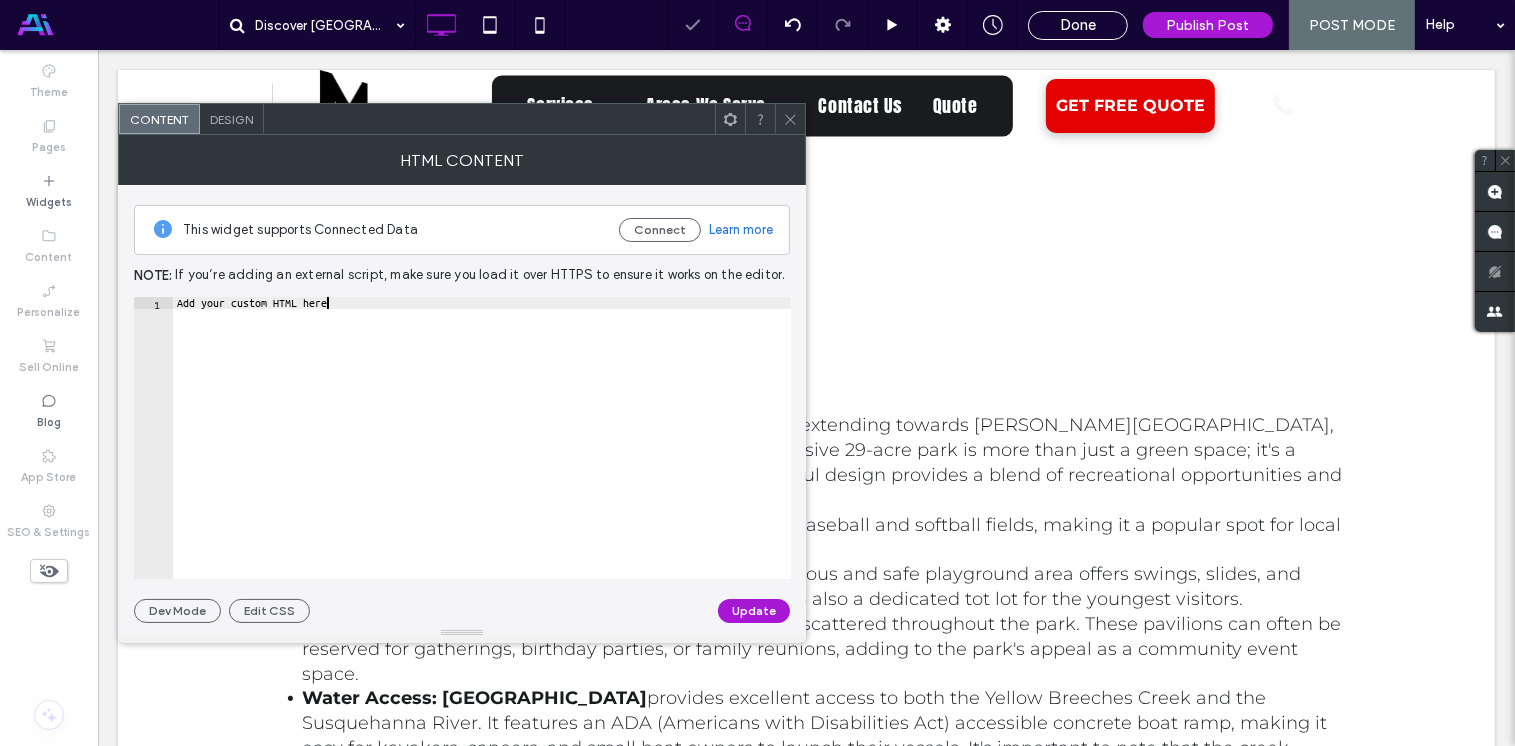 click on "Add your custom HTML here" at bounding box center (482, 450) 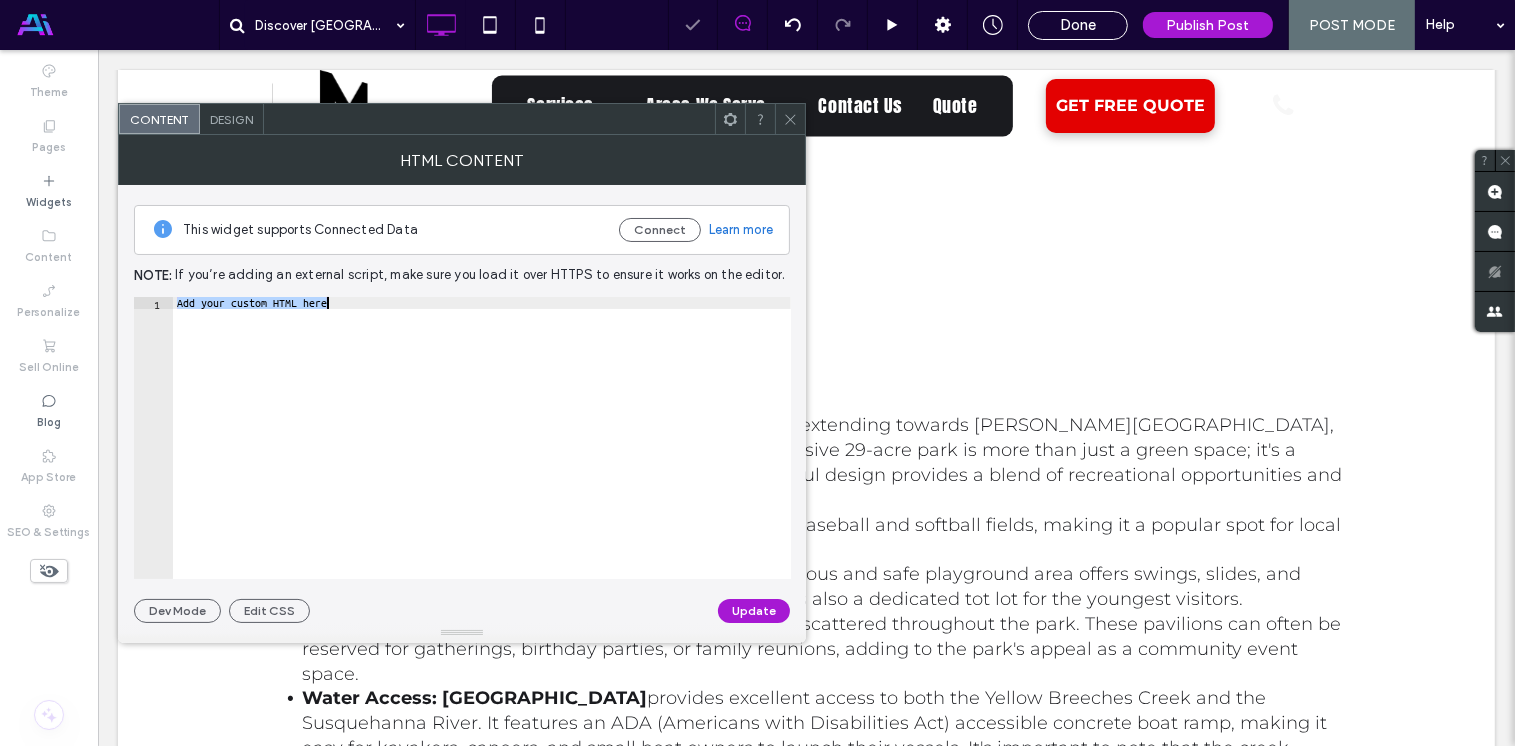 click on "Add your custom HTML here" at bounding box center [482, 450] 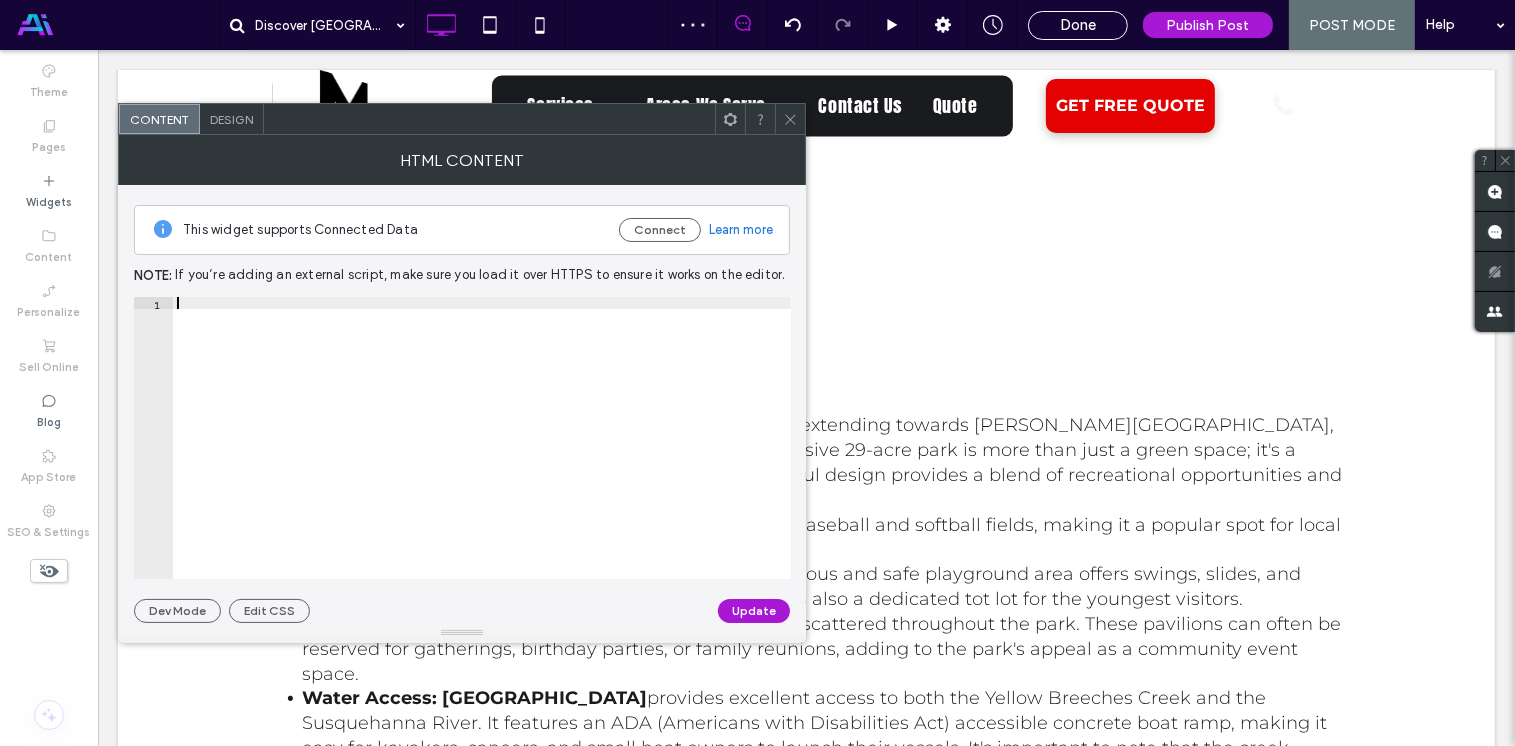 paste on "**********" 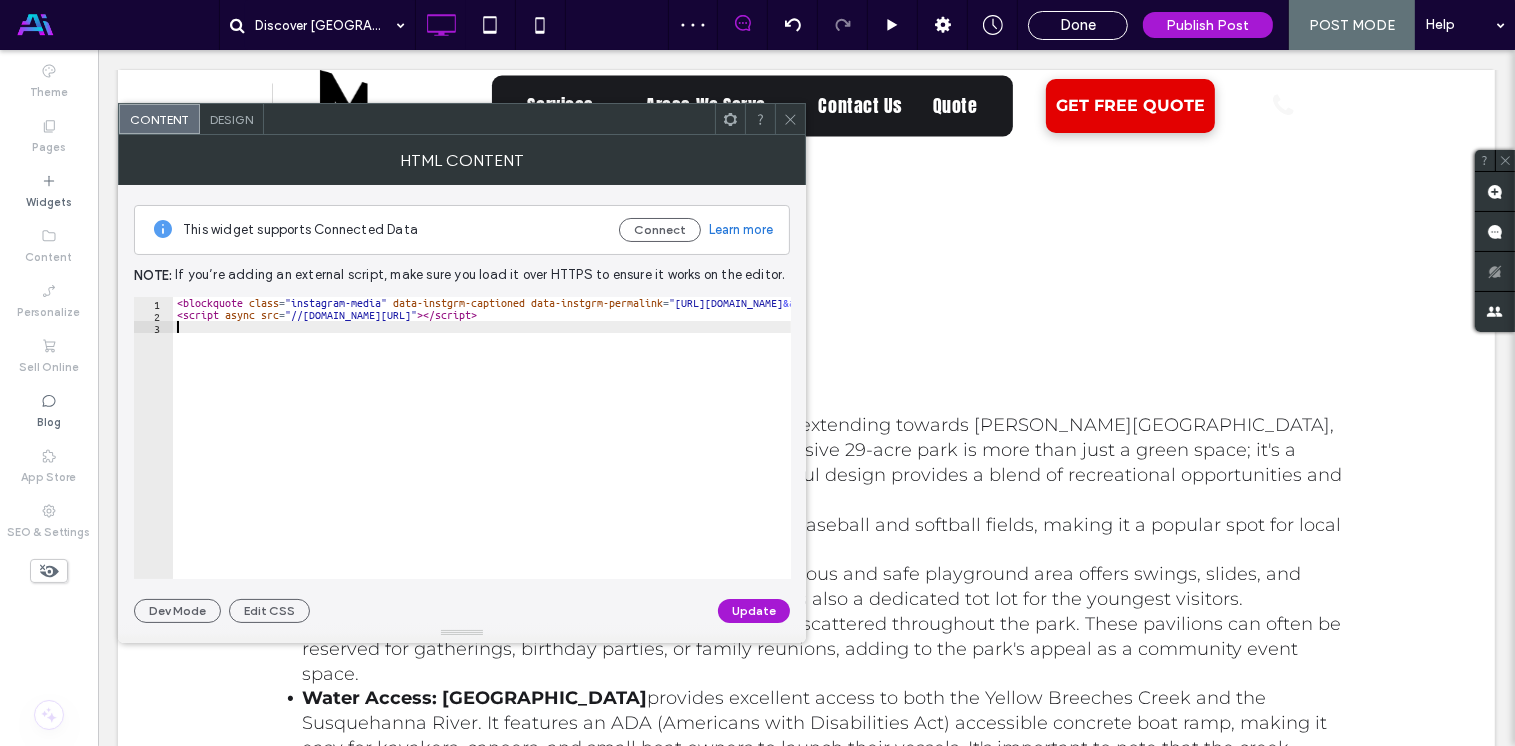 type on "**********" 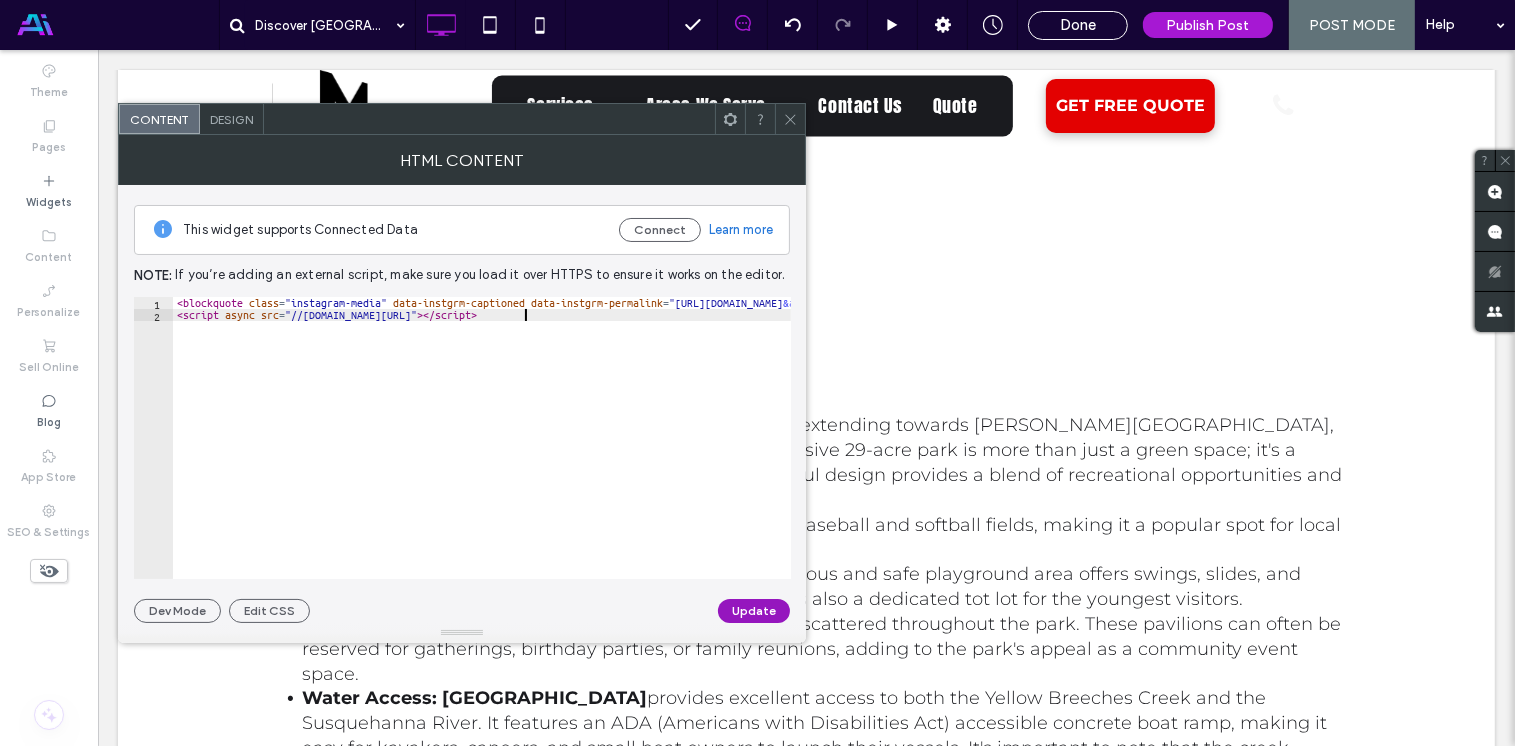 click on "Update" at bounding box center (754, 611) 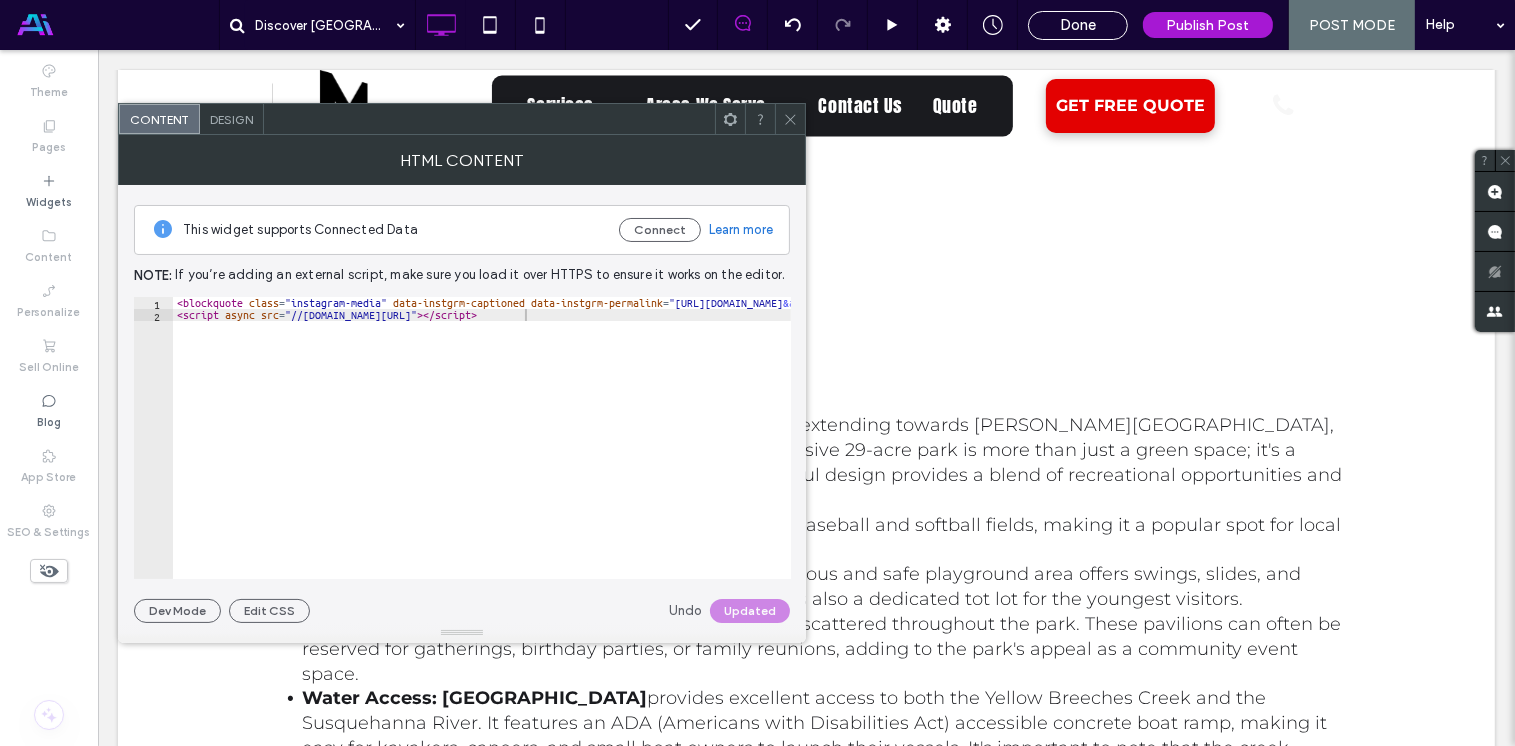 click 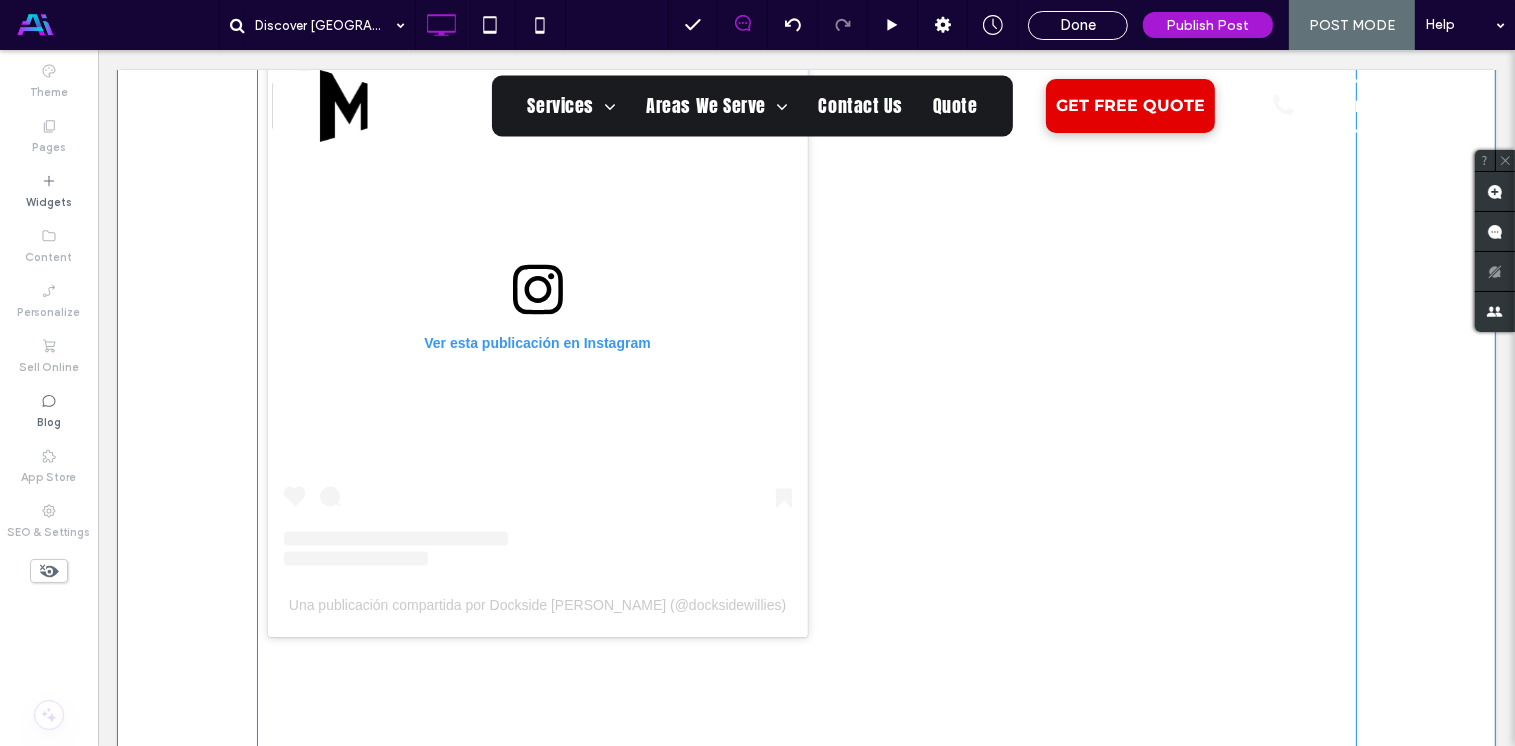scroll, scrollTop: 3742, scrollLeft: 0, axis: vertical 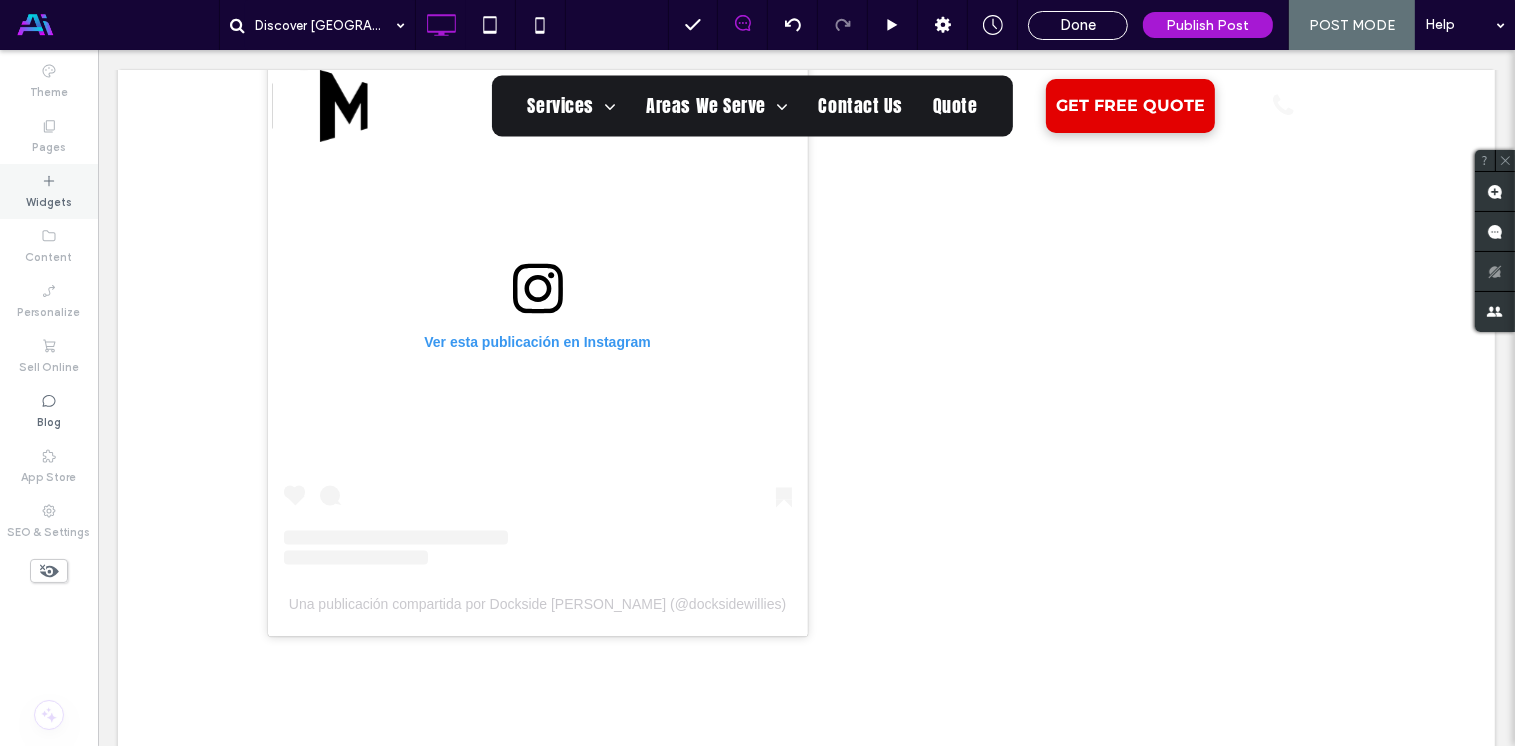 click on "Widgets" at bounding box center (49, 200) 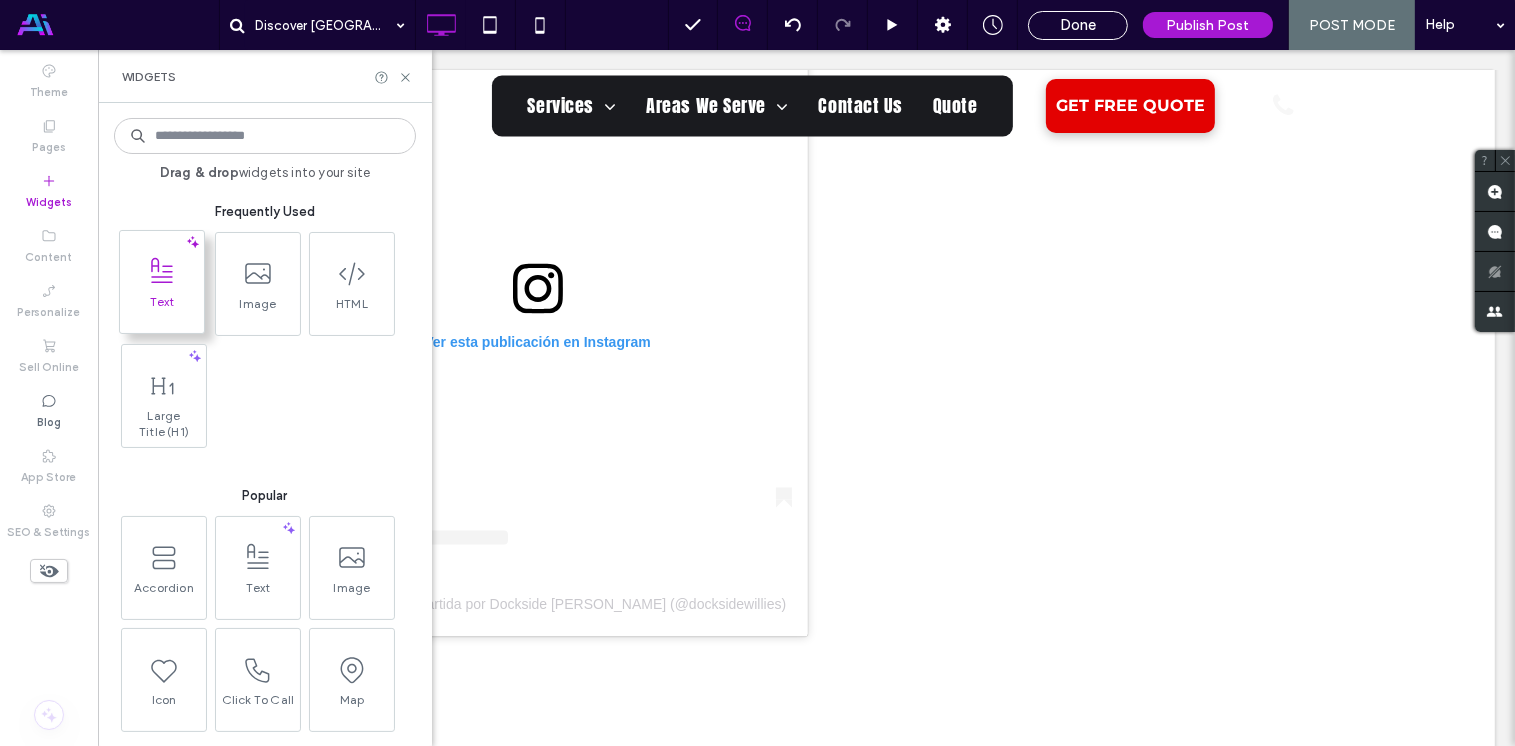 click on "Text" at bounding box center [162, 308] 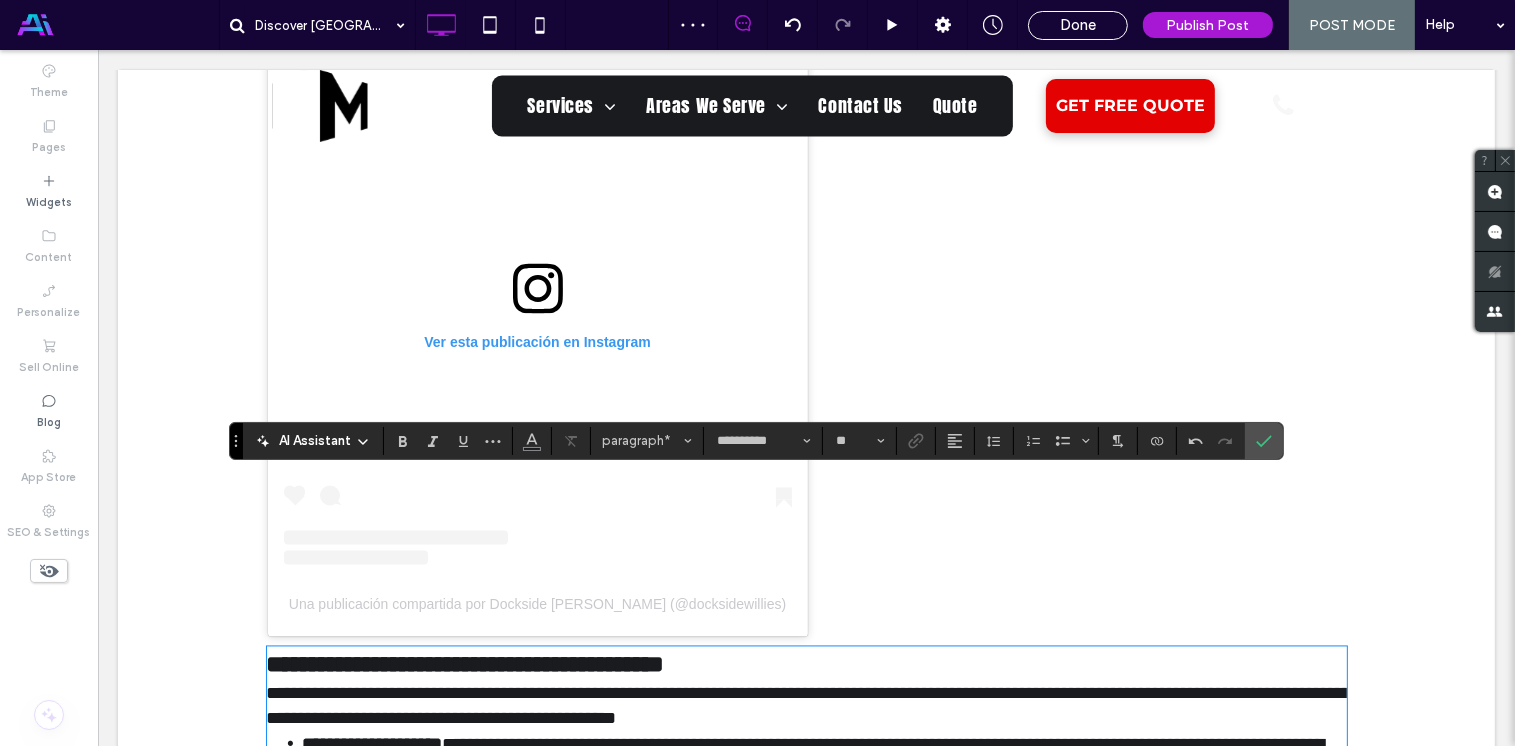 scroll, scrollTop: 0, scrollLeft: 0, axis: both 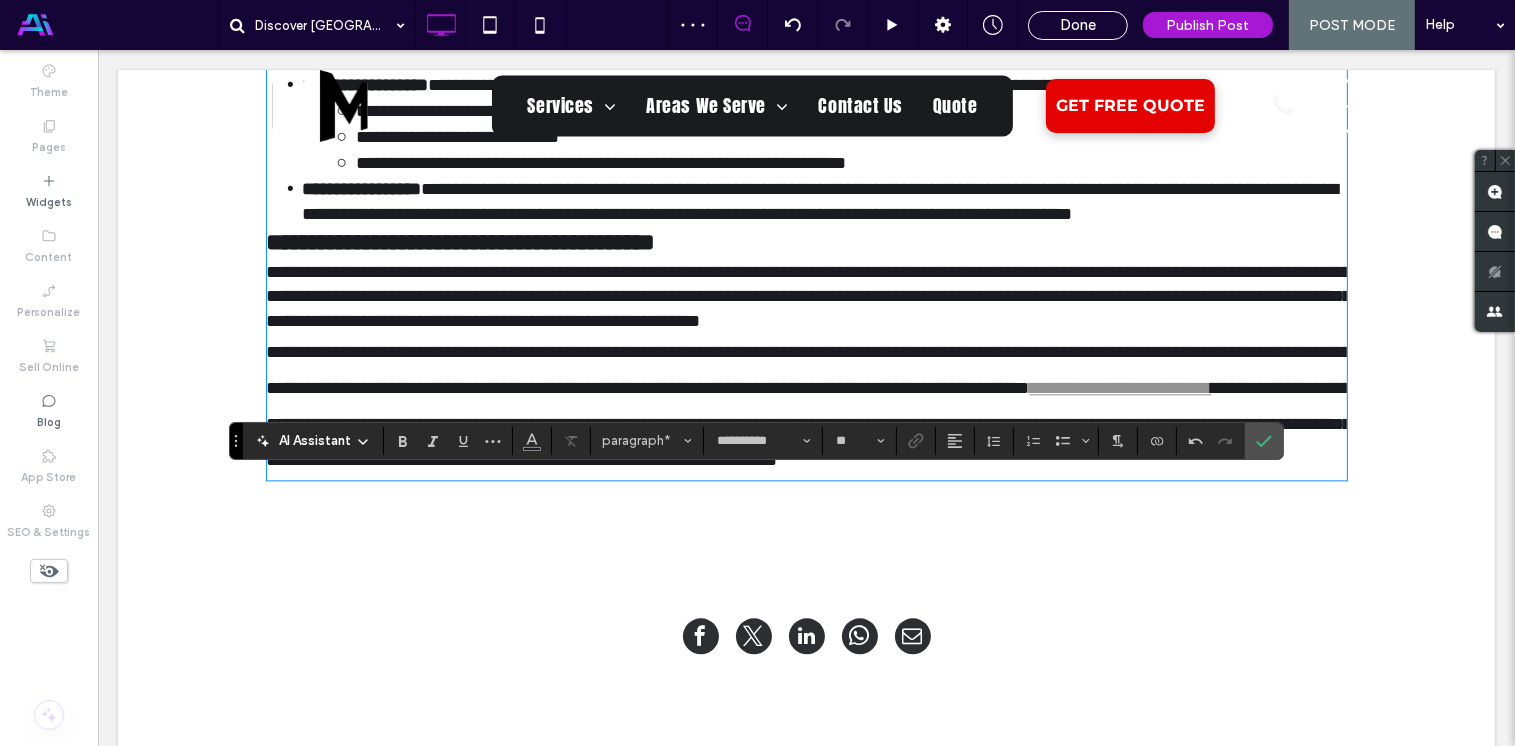 type on "*****" 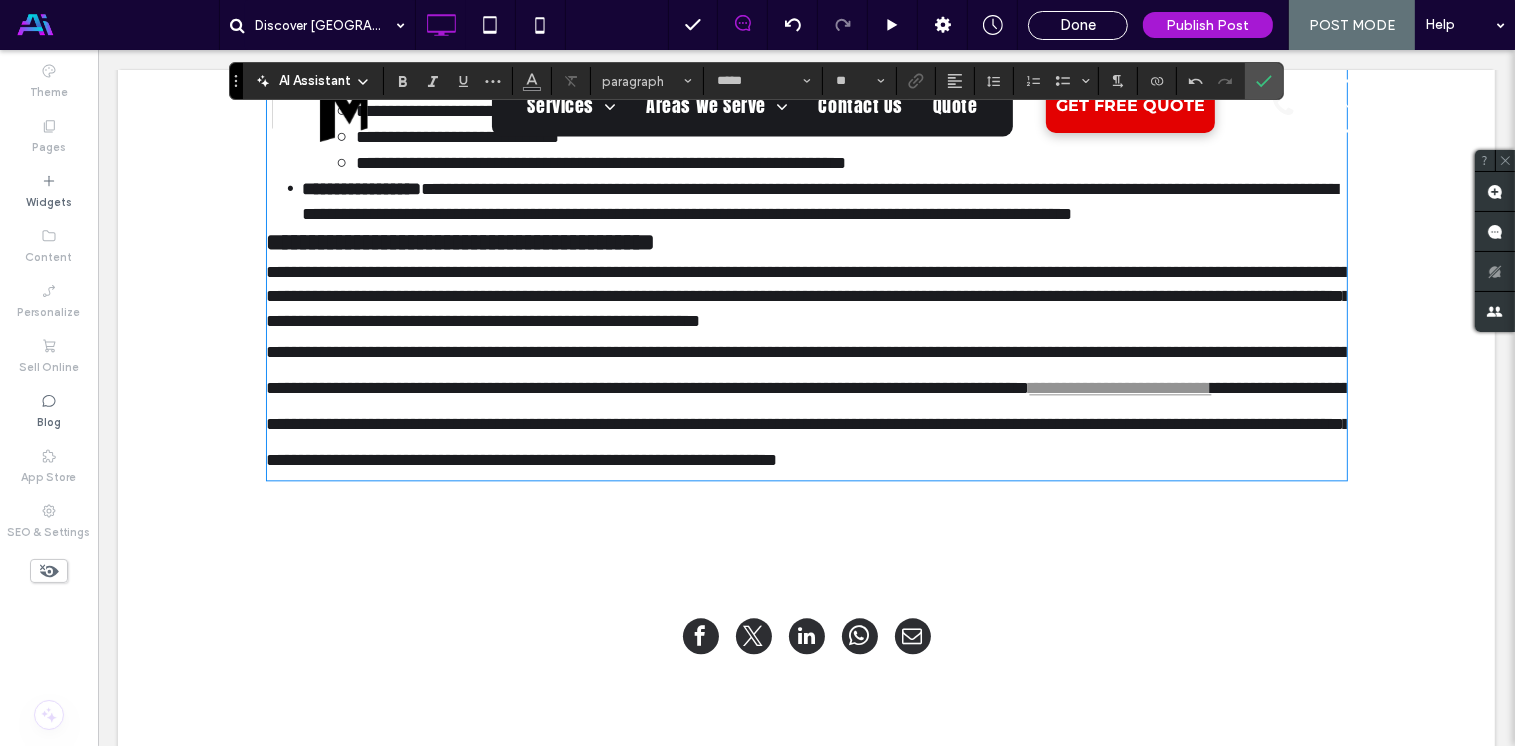 type on "**********" 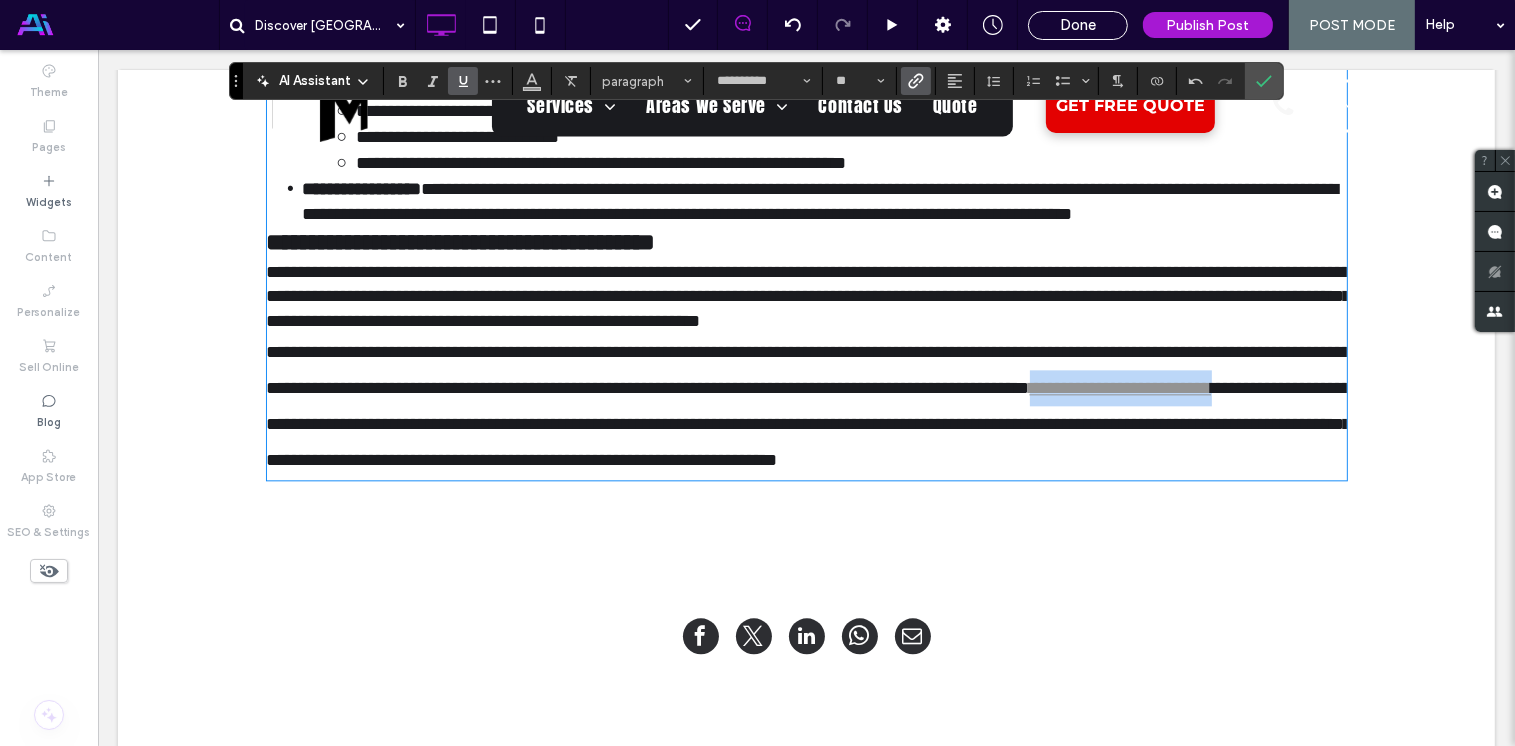 drag, startPoint x: 509, startPoint y: 346, endPoint x: 770, endPoint y: 336, distance: 261.1915 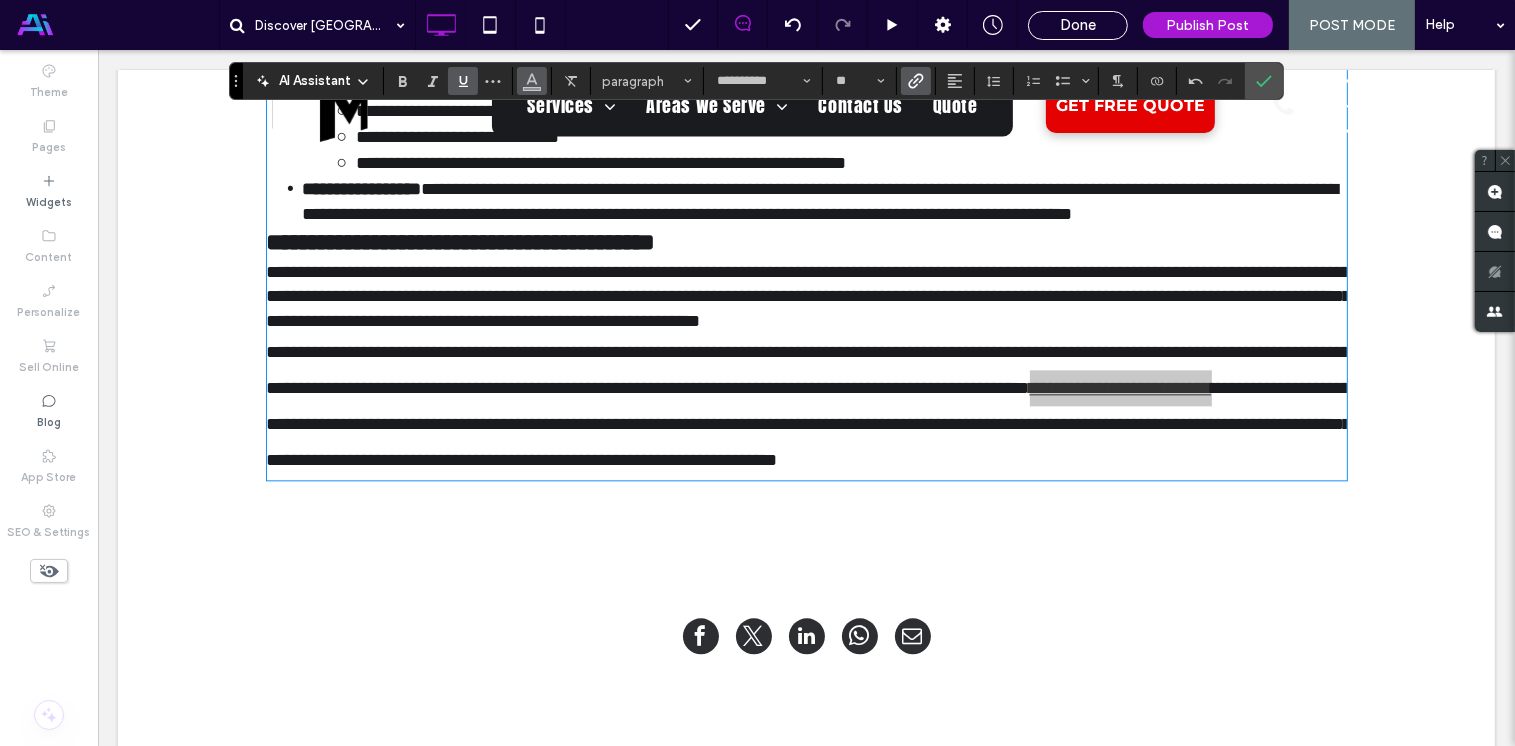 click 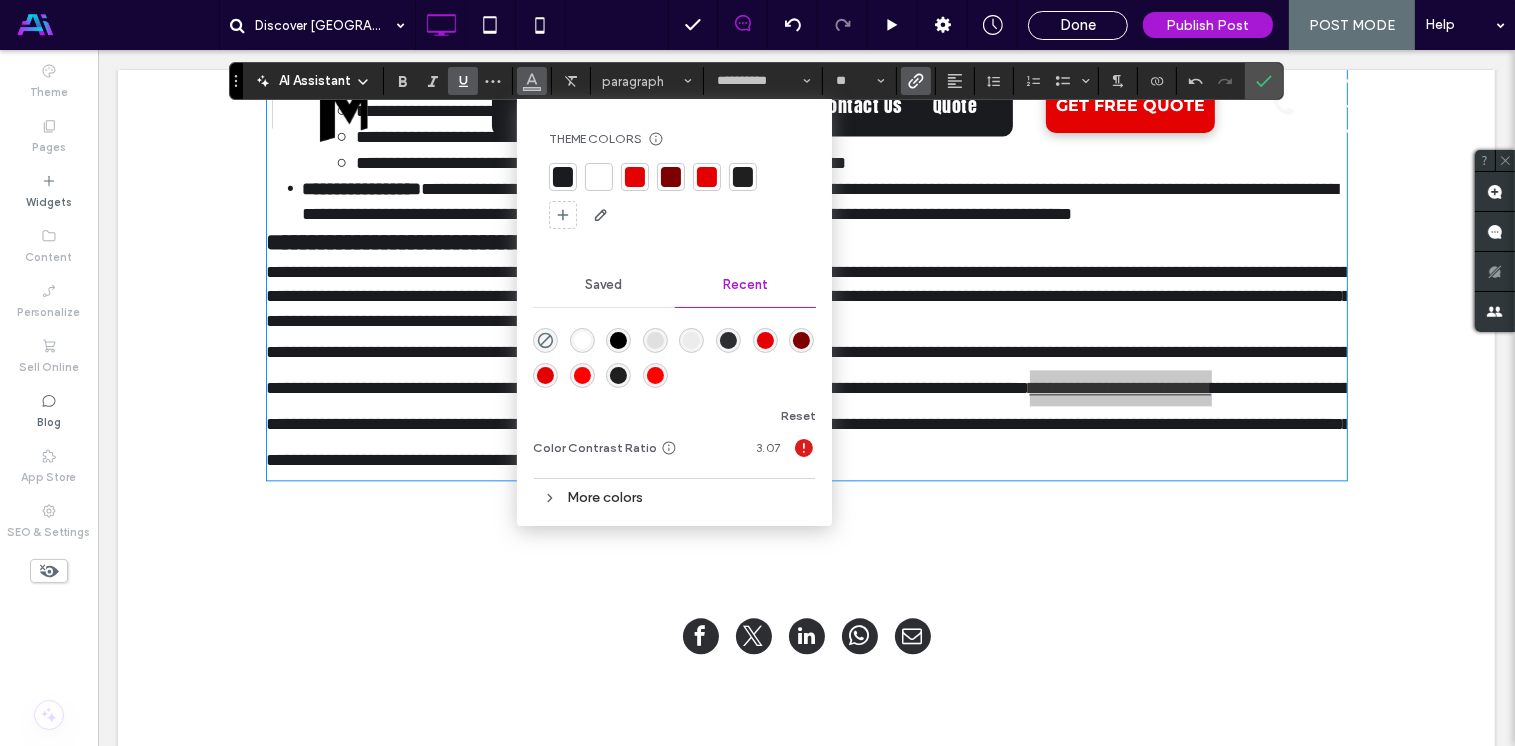 click at bounding box center (635, 177) 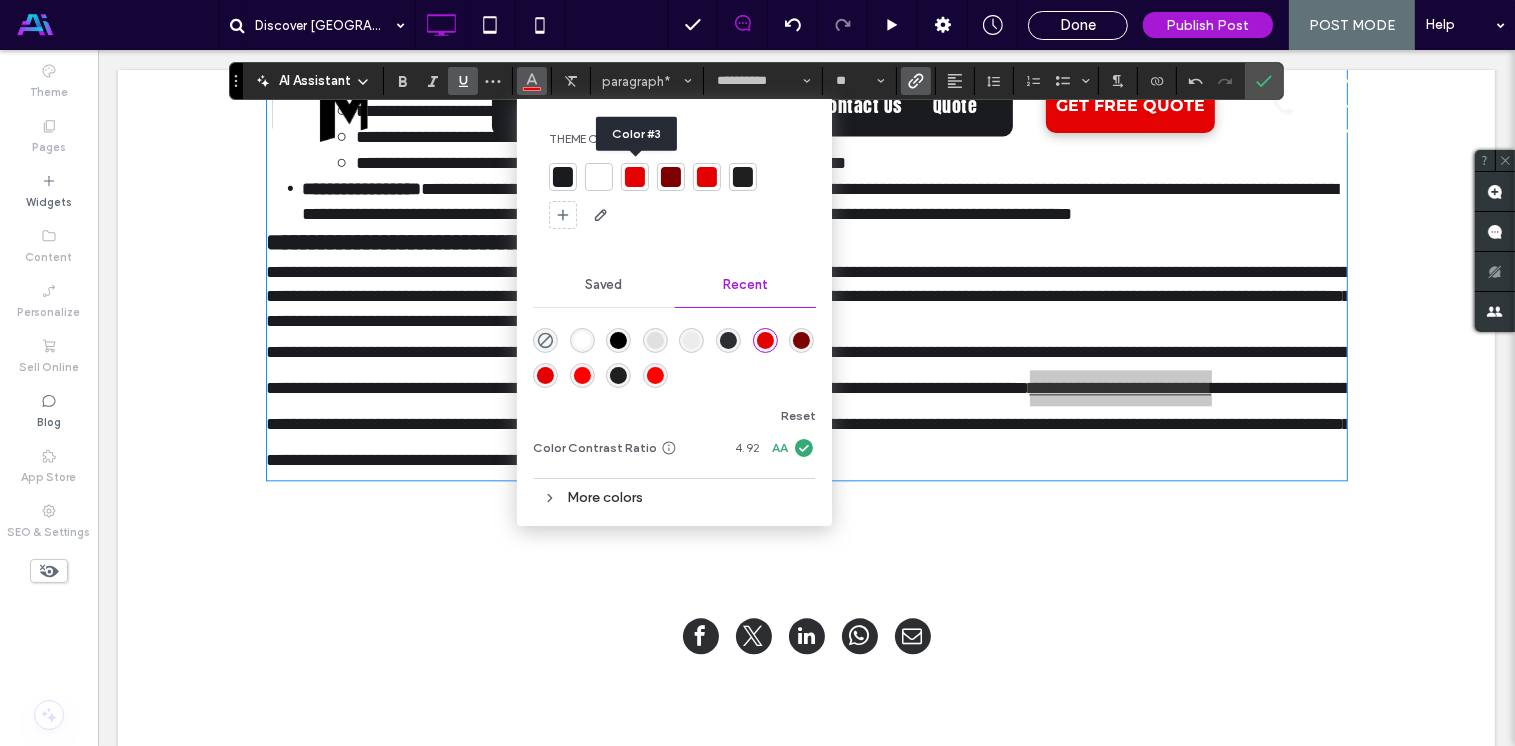 click at bounding box center (635, 177) 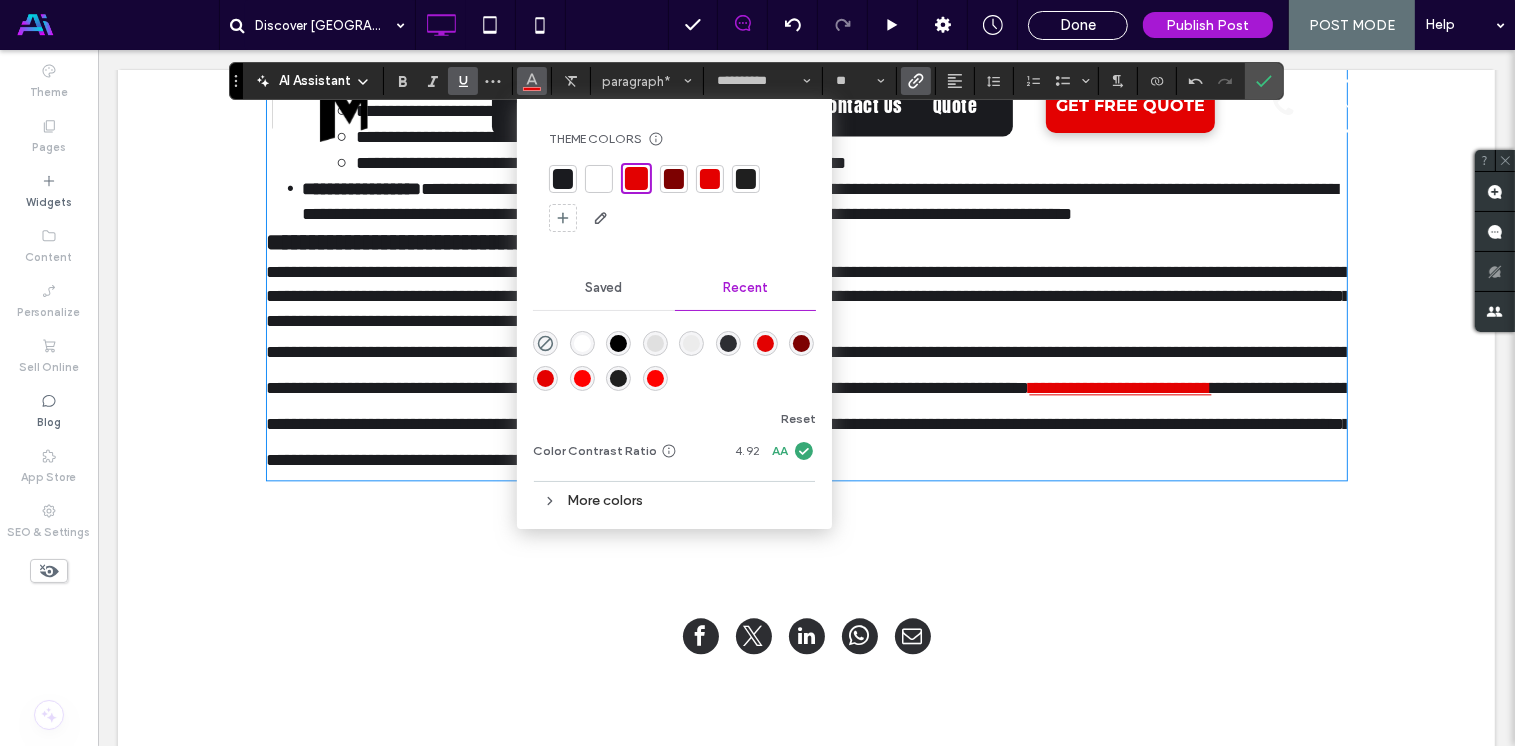 click on "**********" at bounding box center [808, 370] 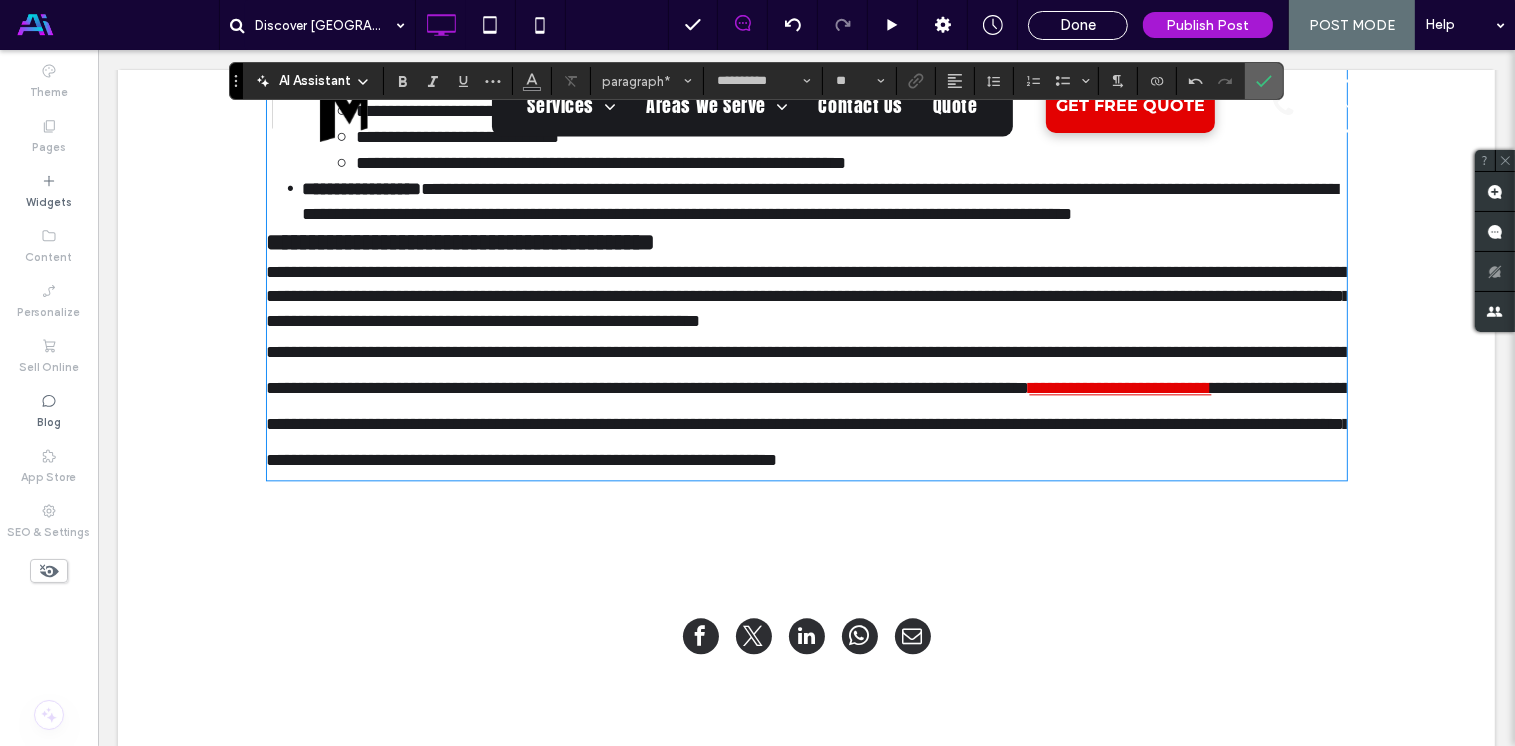 click 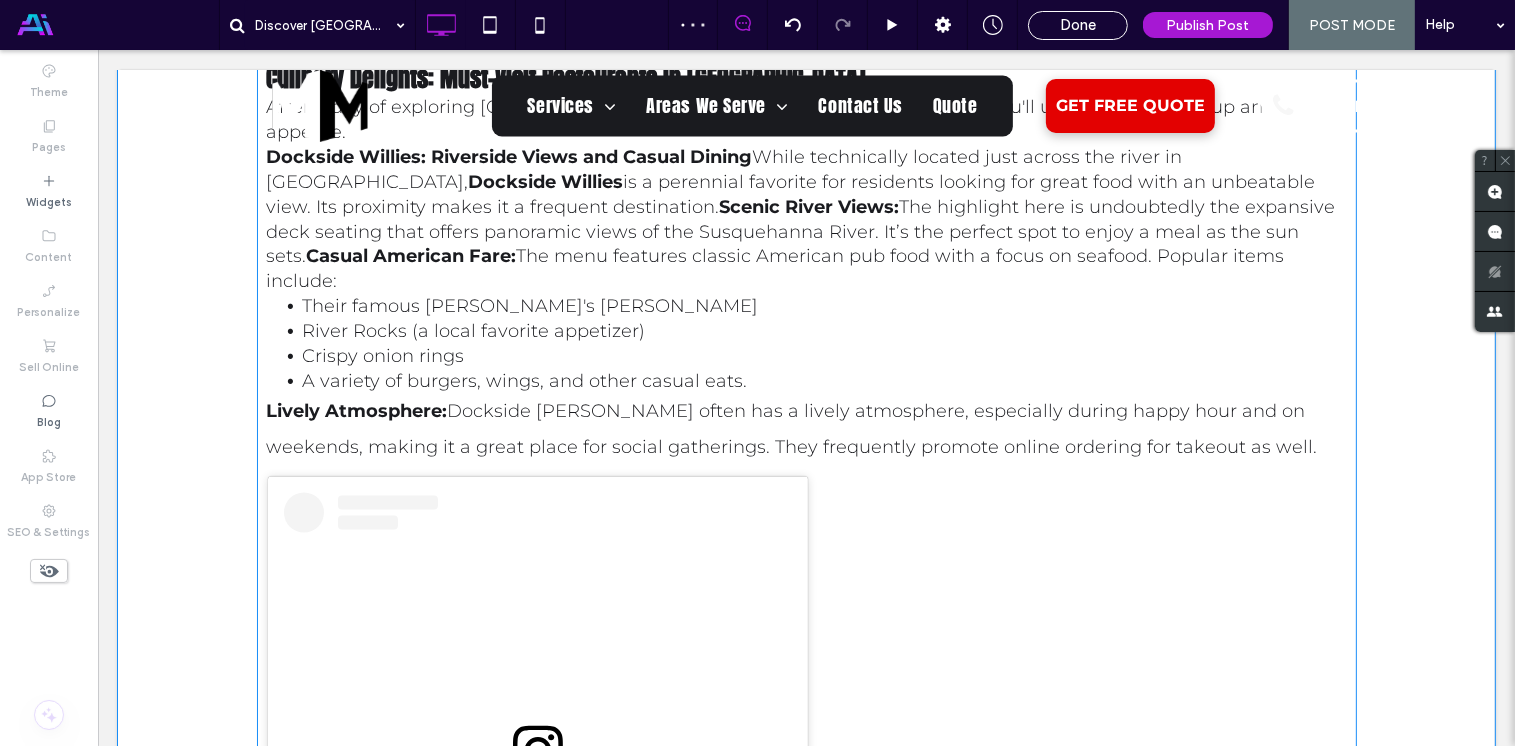 scroll, scrollTop: 2980, scrollLeft: 0, axis: vertical 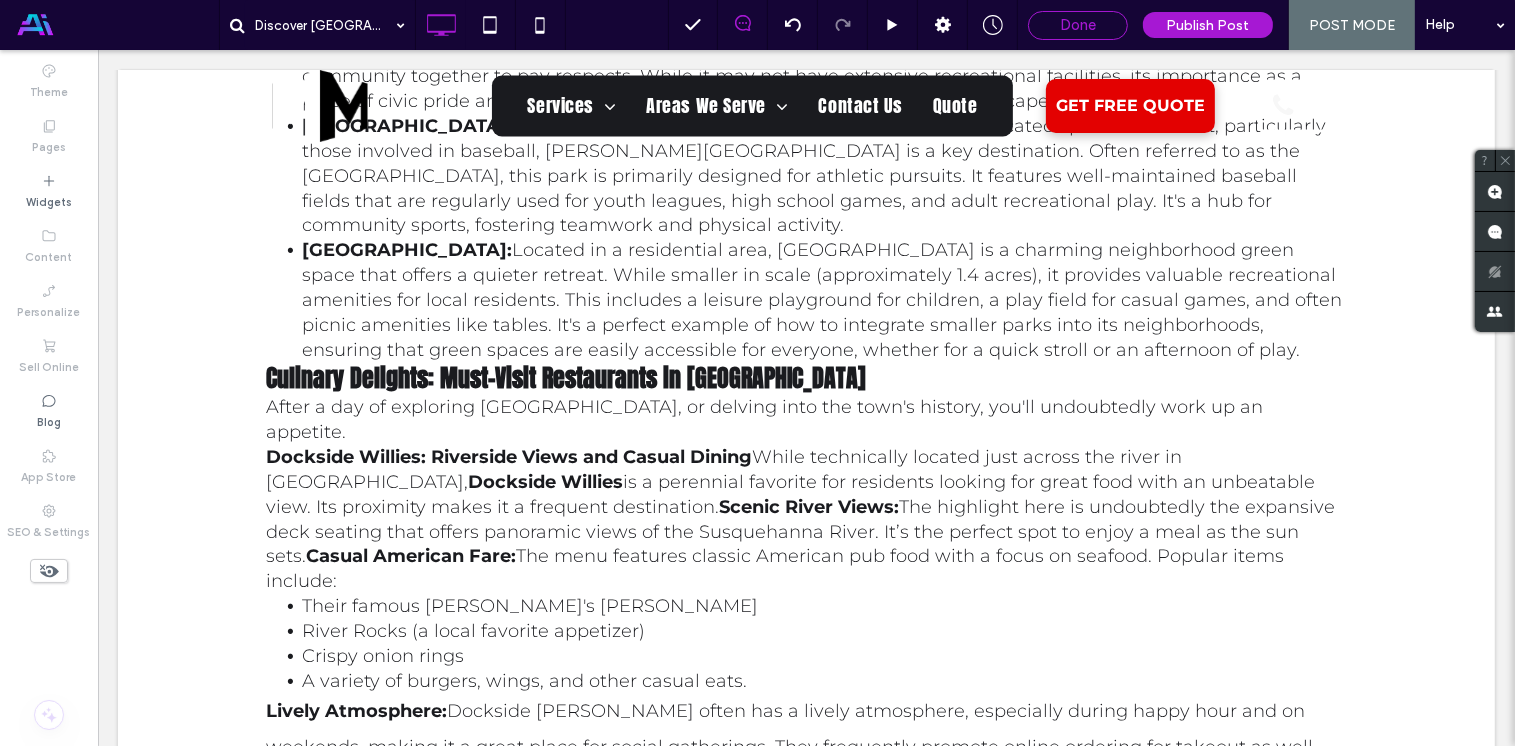 click on "Done" at bounding box center (1078, 25) 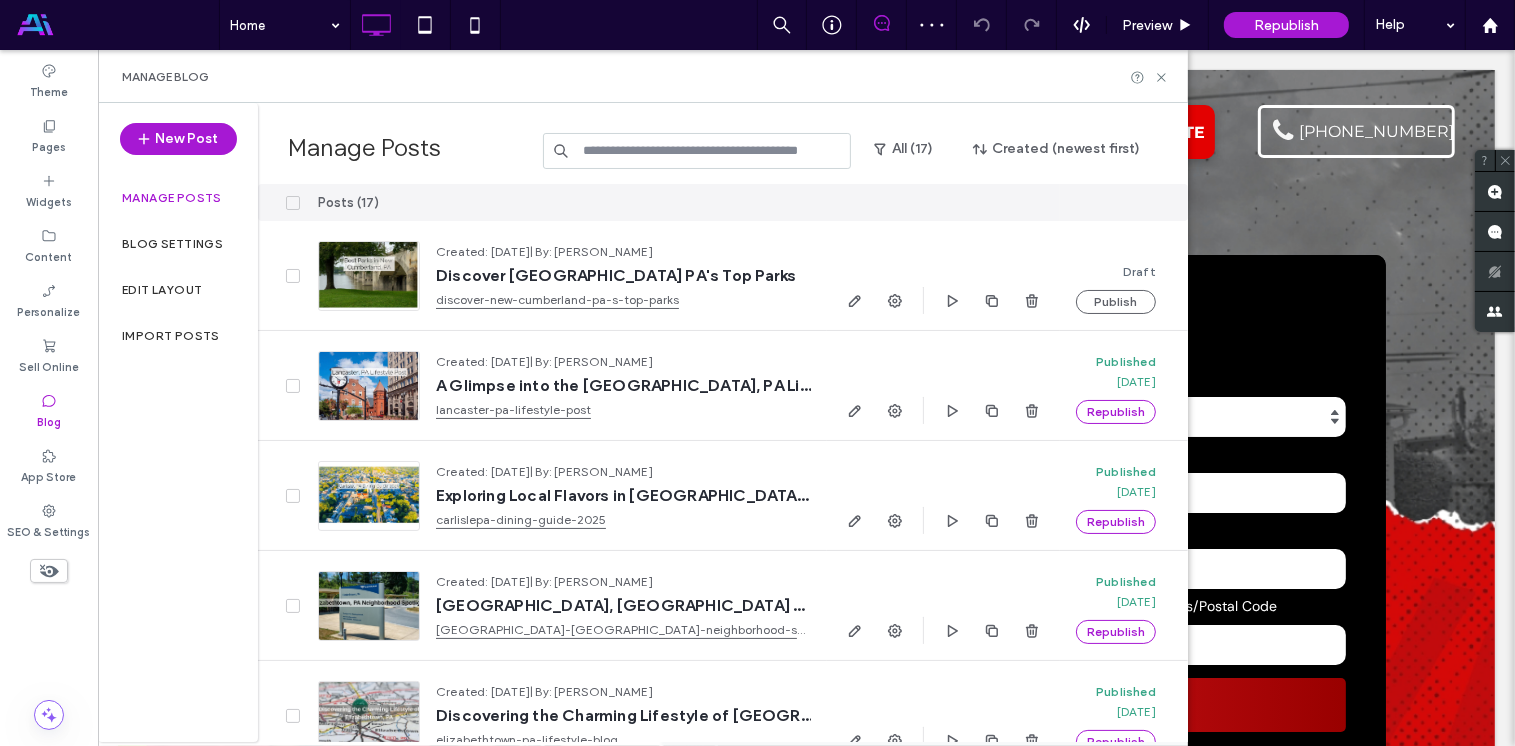 scroll, scrollTop: 0, scrollLeft: 0, axis: both 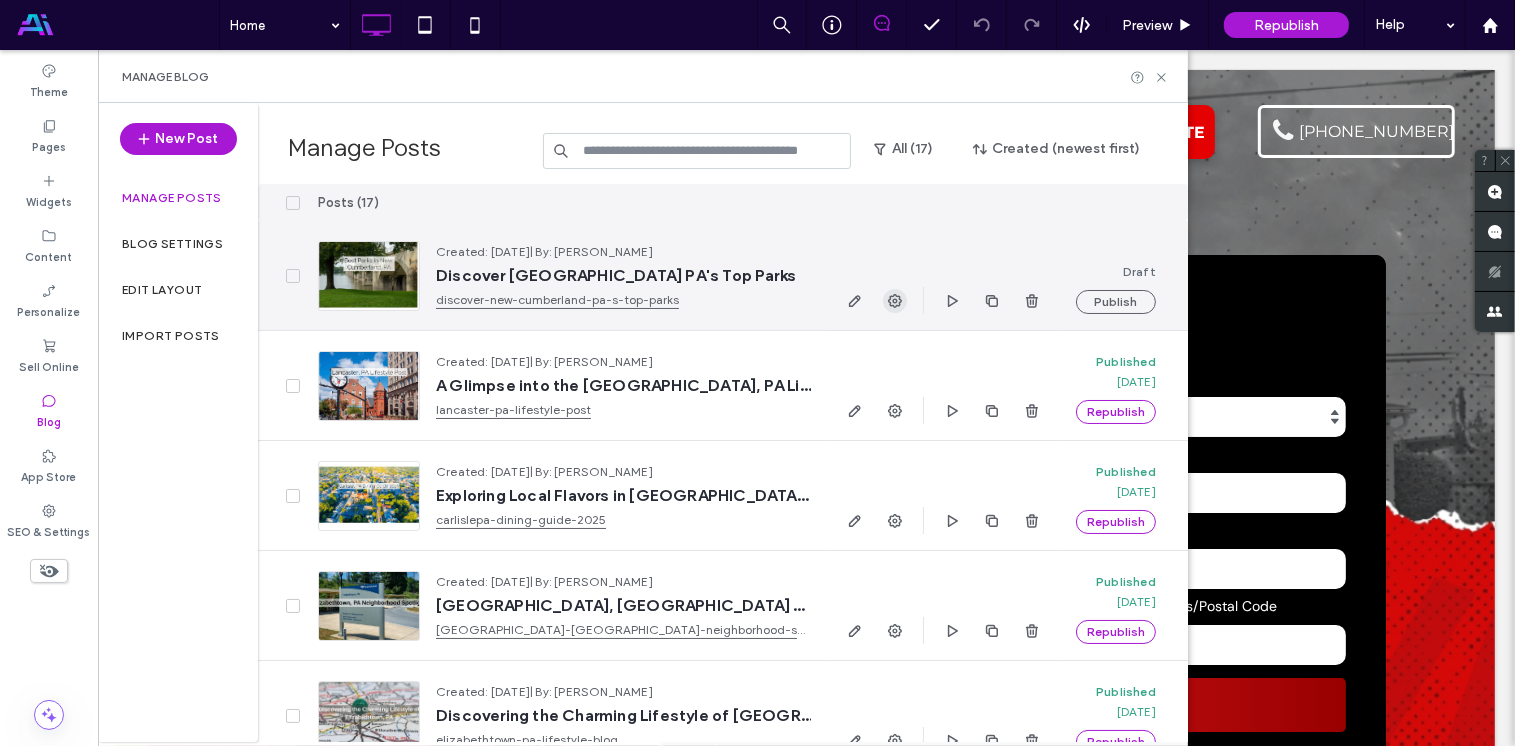 click 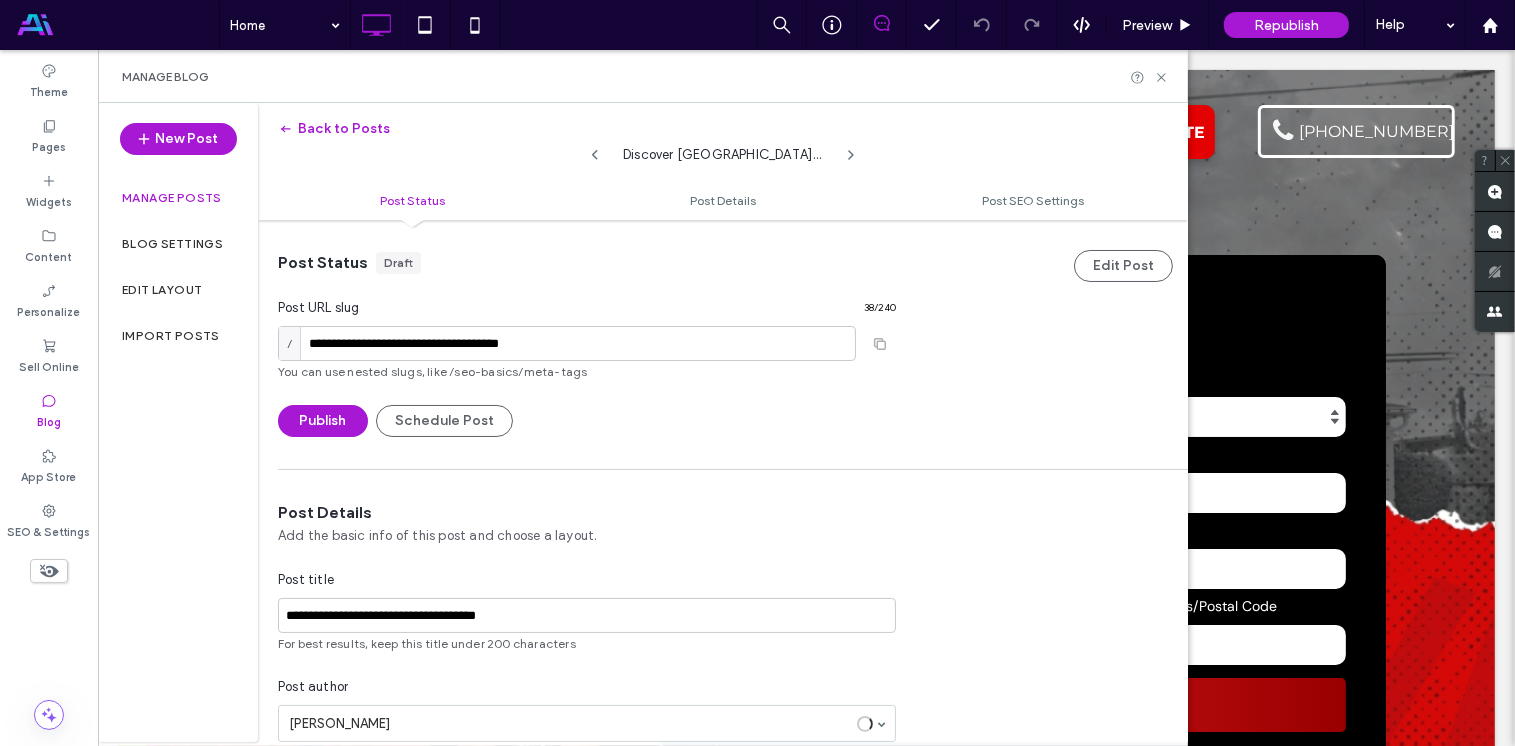 scroll, scrollTop: 0, scrollLeft: 0, axis: both 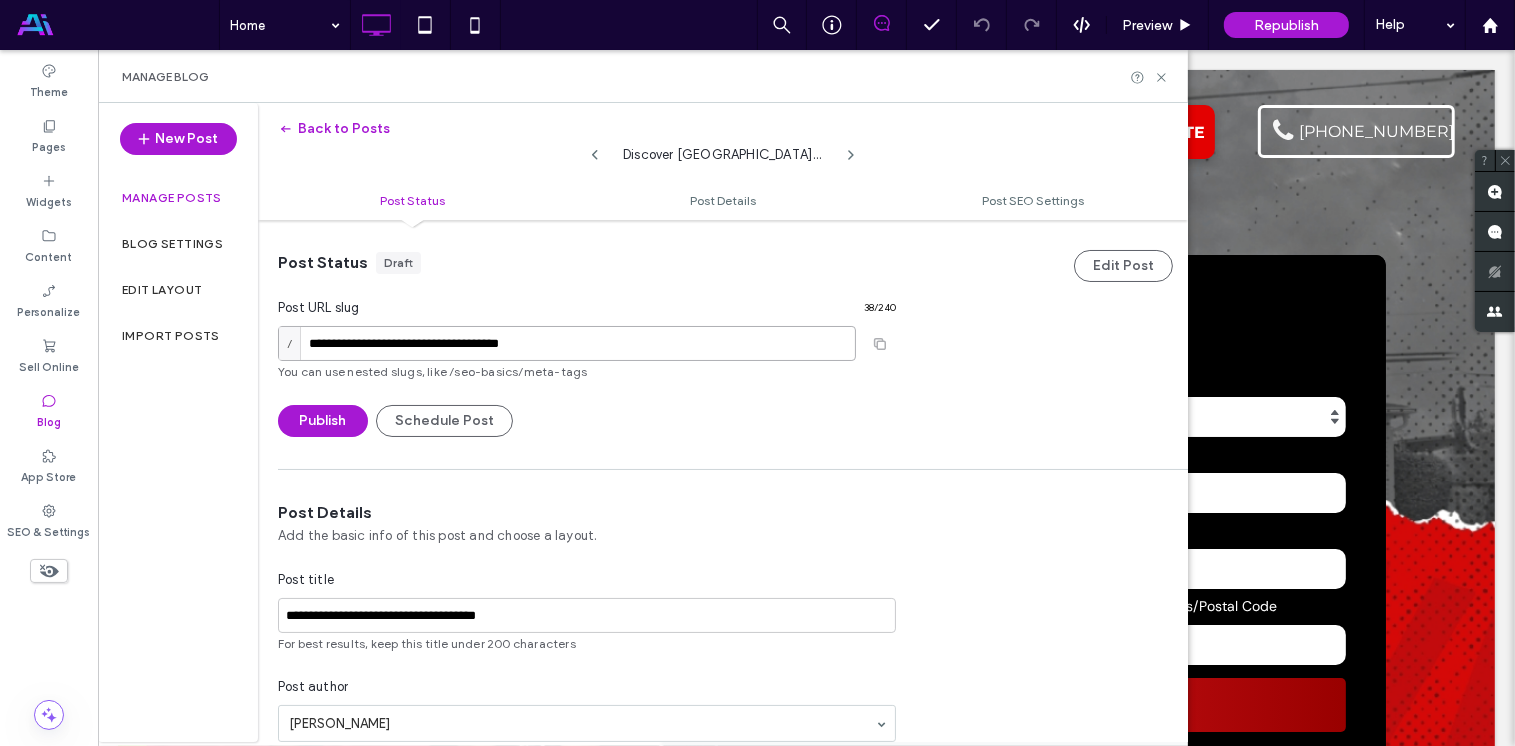 click on "**********" at bounding box center [567, 343] 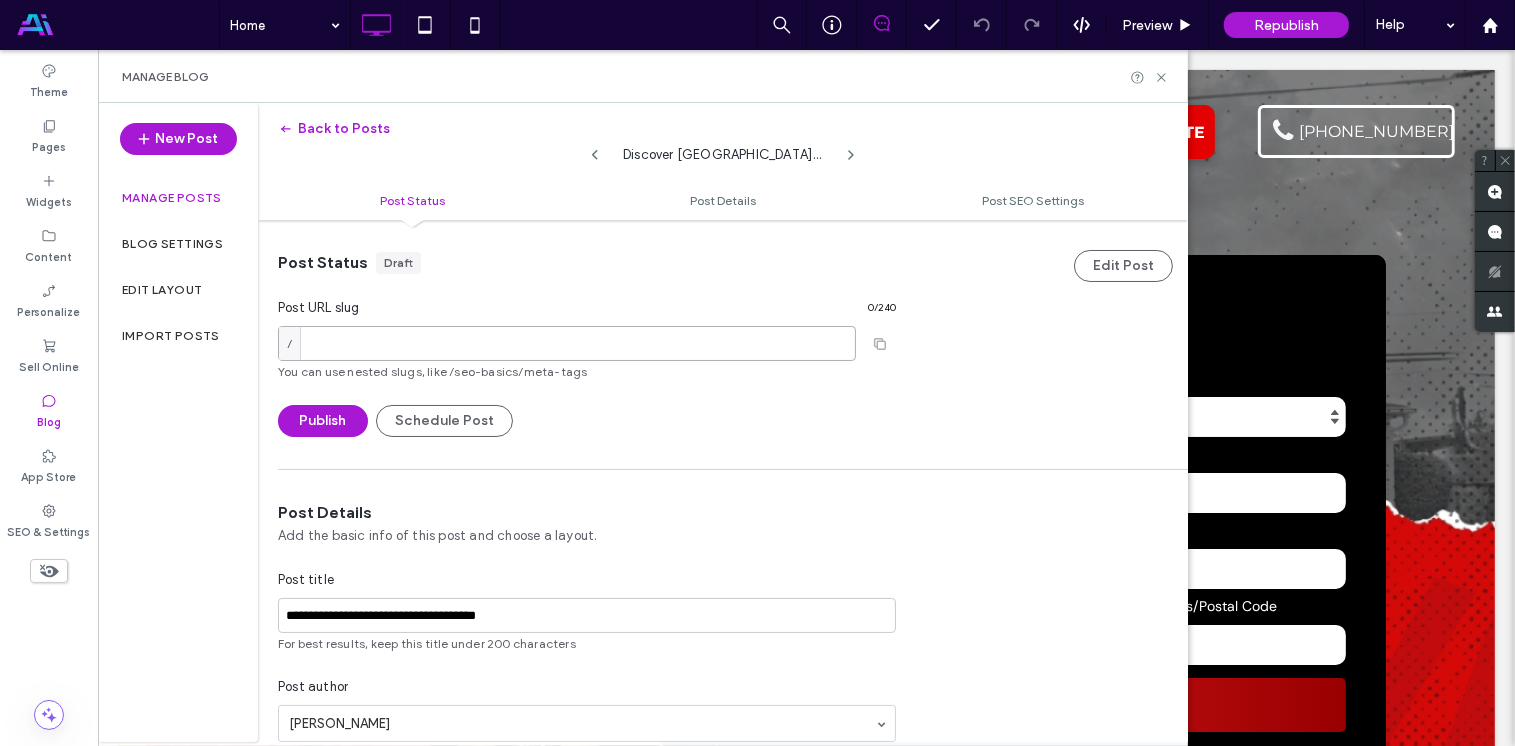 paste on "**********" 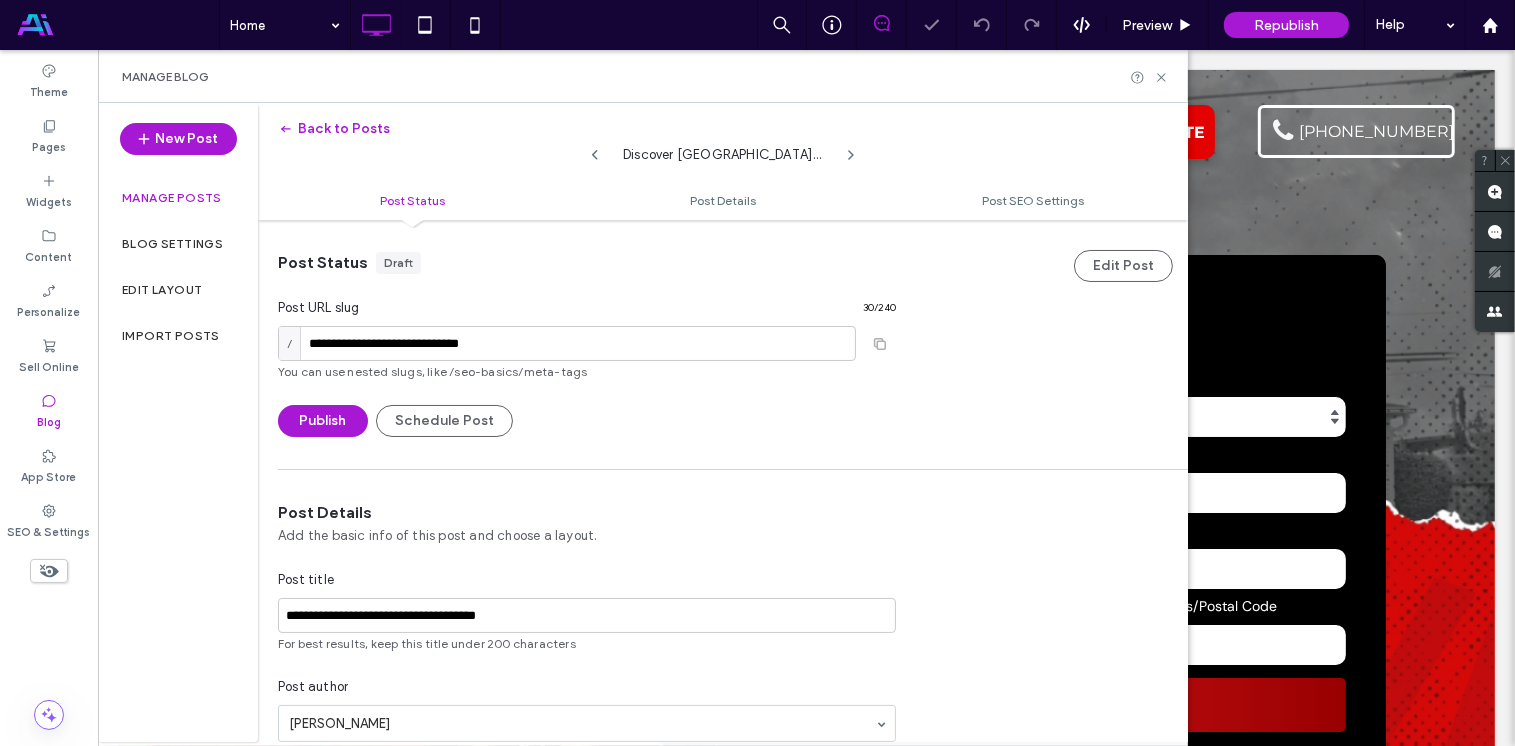 click on "Publish Schedule Post" at bounding box center (587, 421) 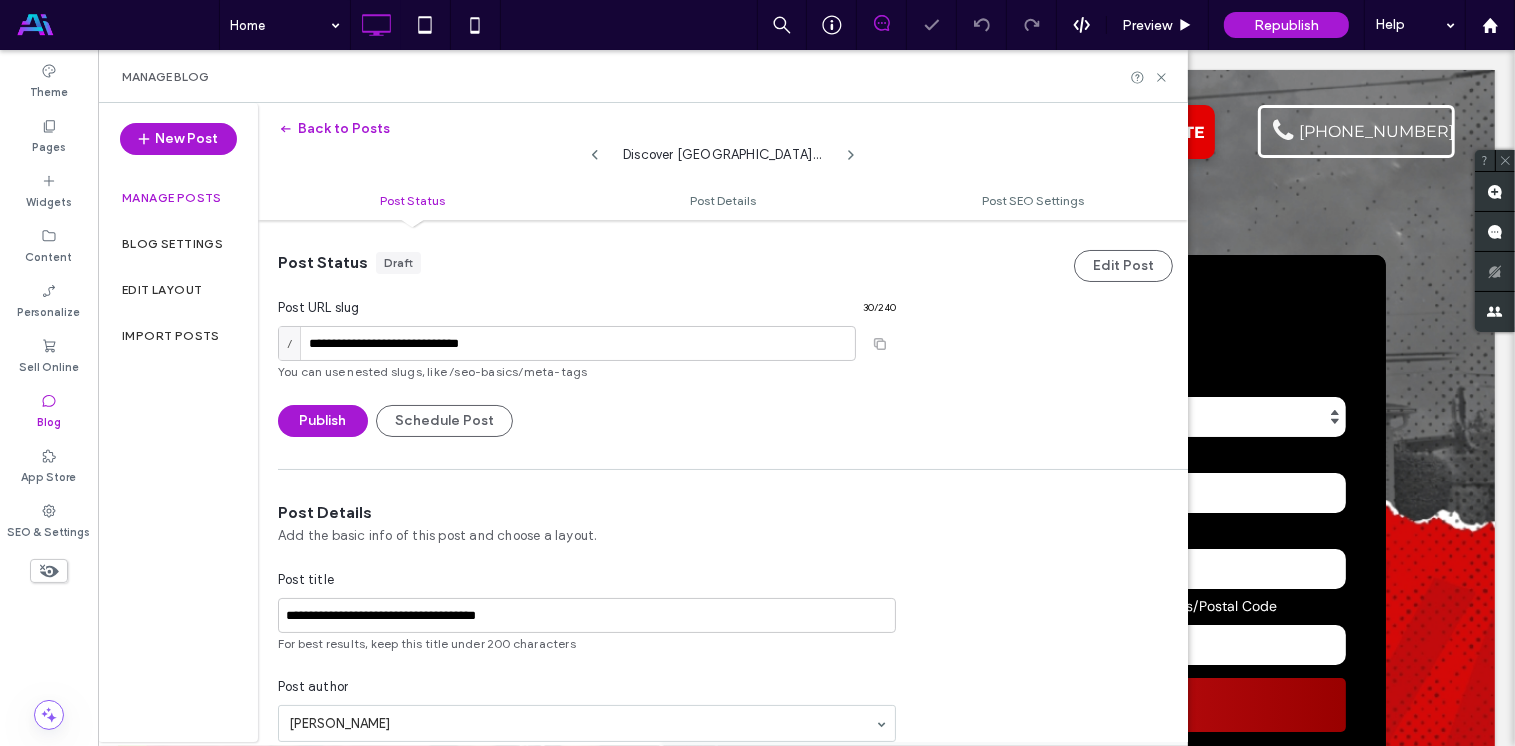 type on "**********" 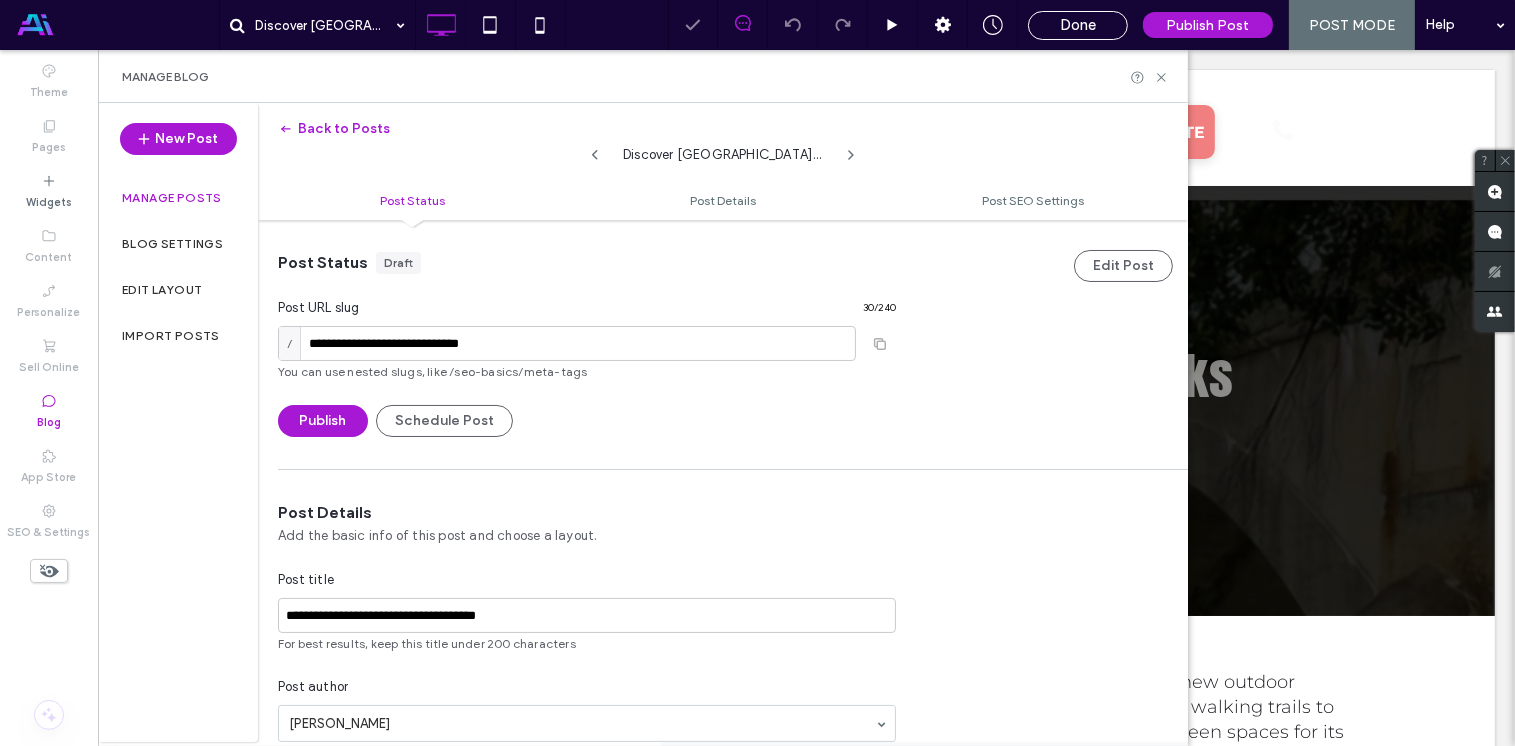 scroll, scrollTop: 0, scrollLeft: 0, axis: both 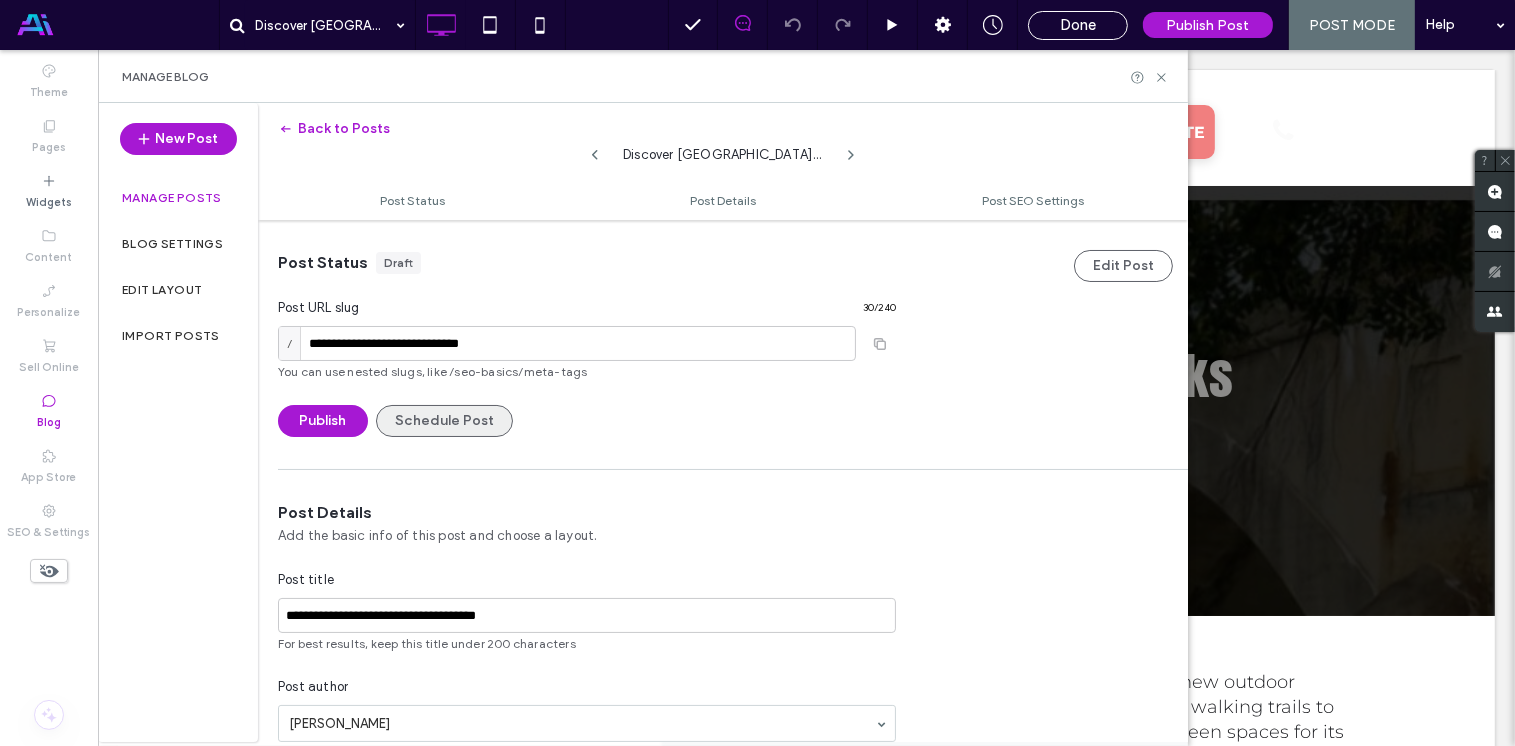 click on "Schedule Post" at bounding box center [444, 421] 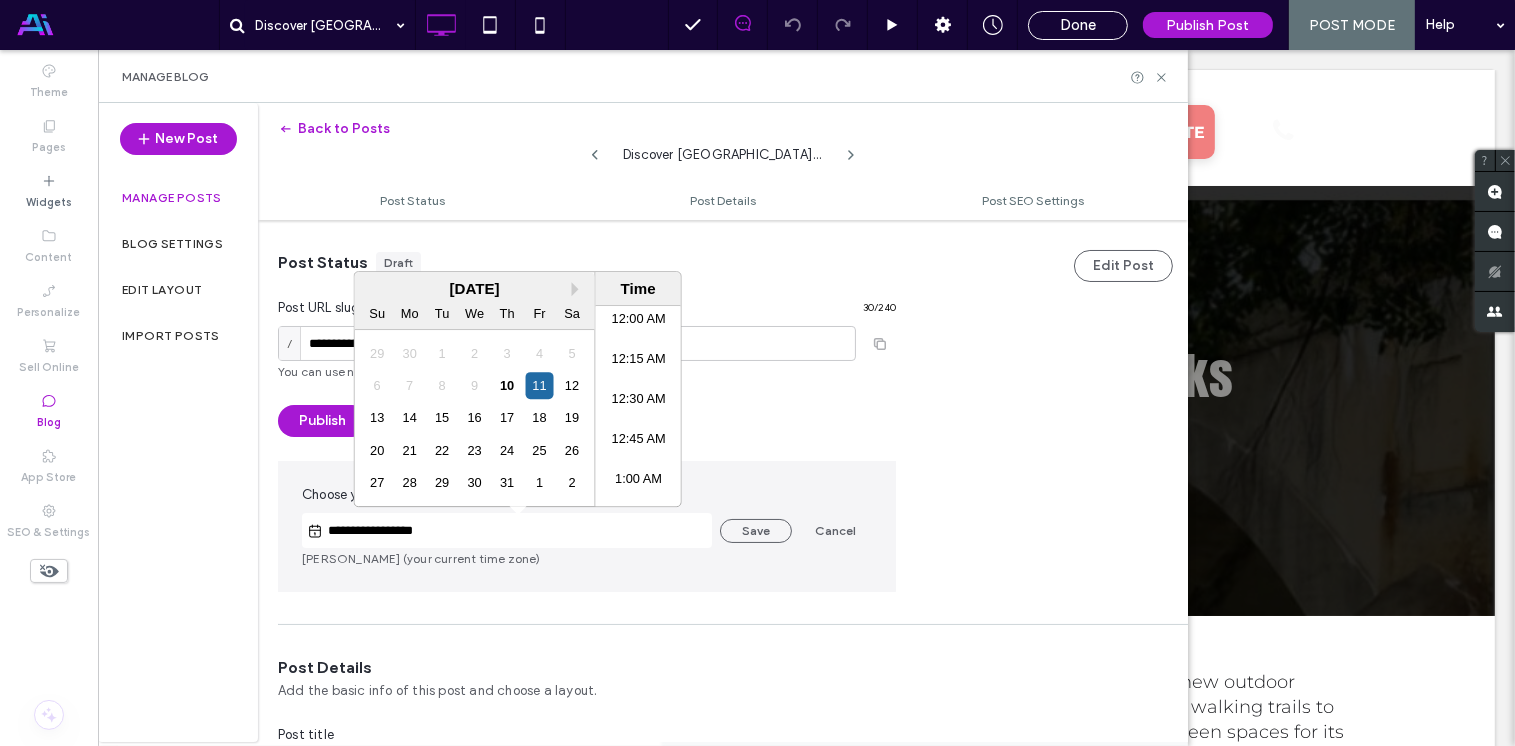 click on "**********" at bounding box center (517, 531) 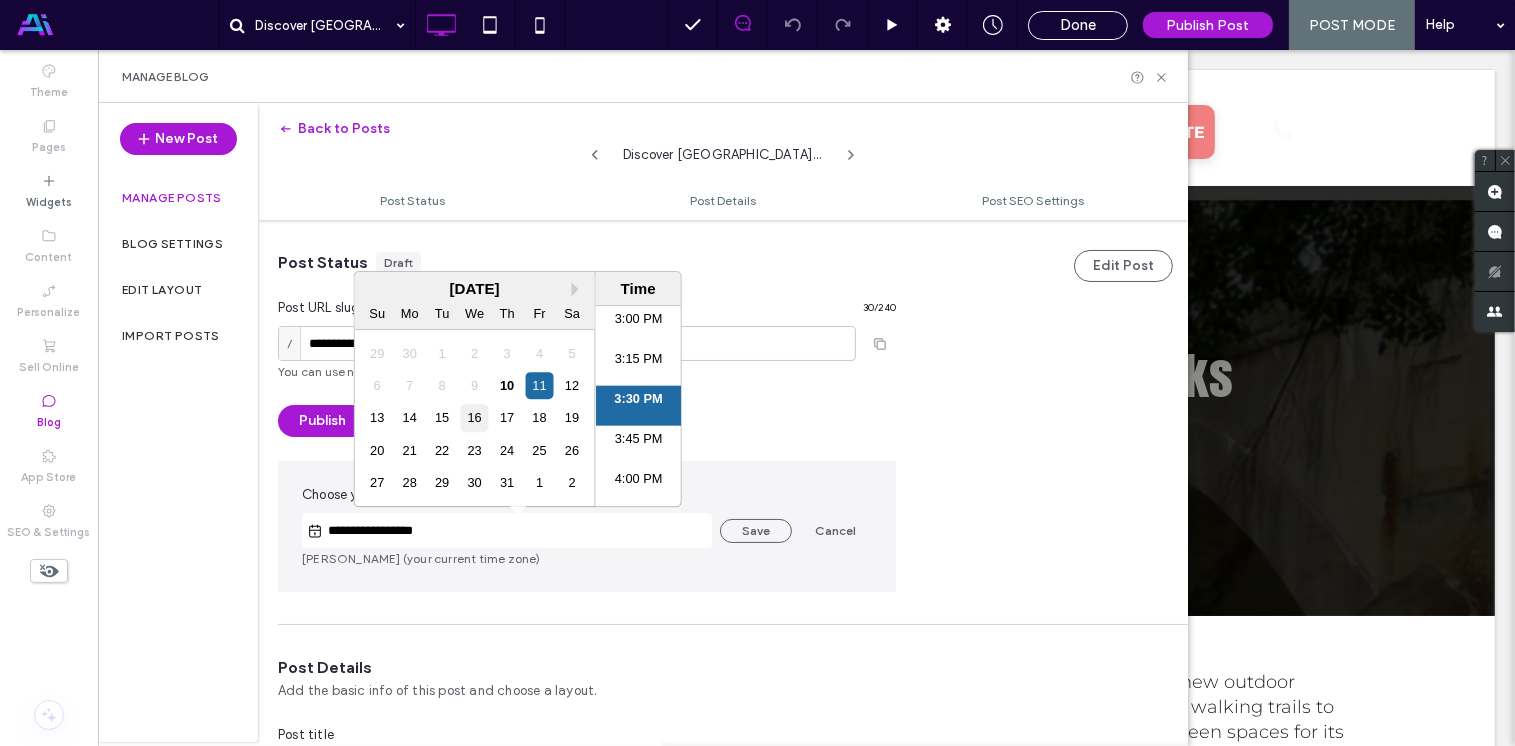 click on "16" at bounding box center [474, 418] 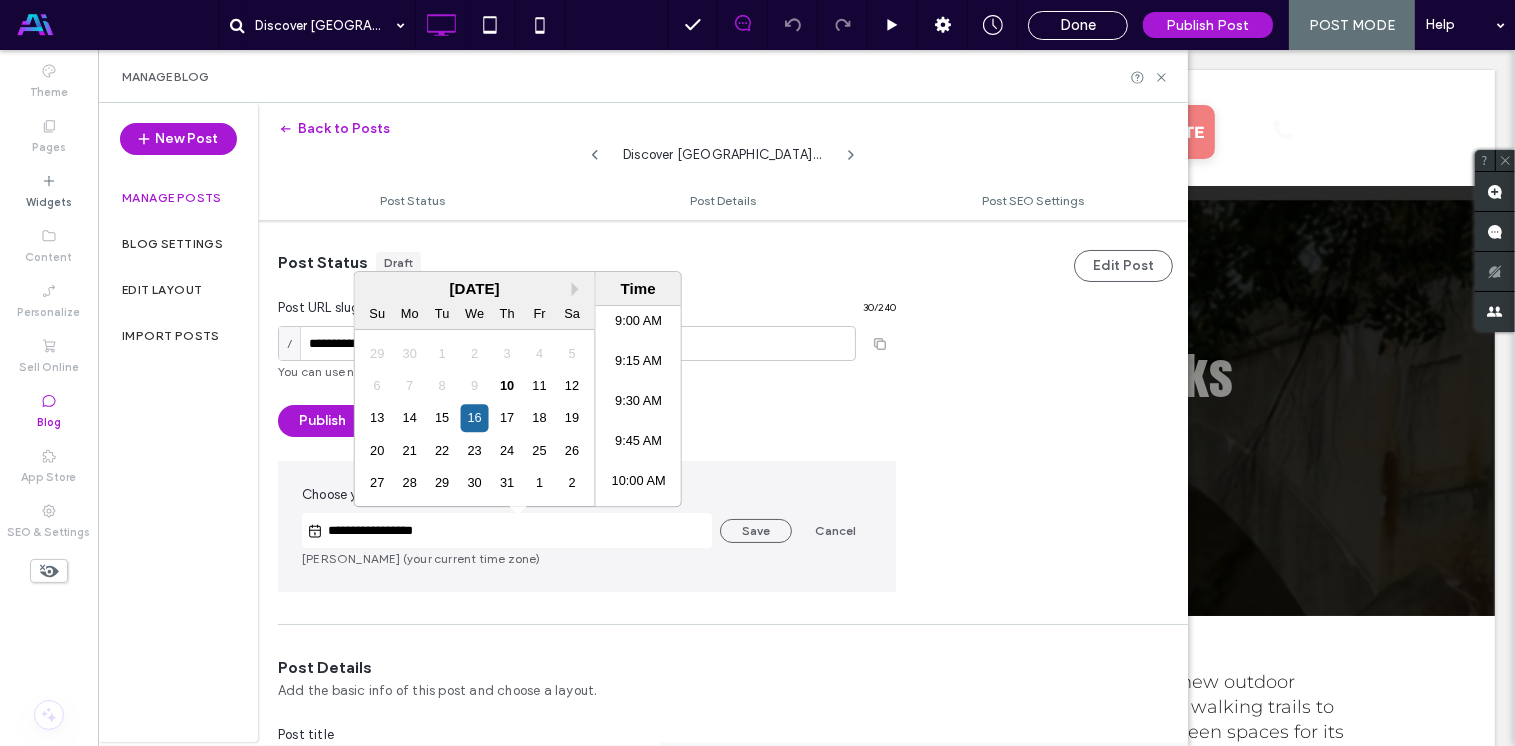 scroll, scrollTop: 1412, scrollLeft: 0, axis: vertical 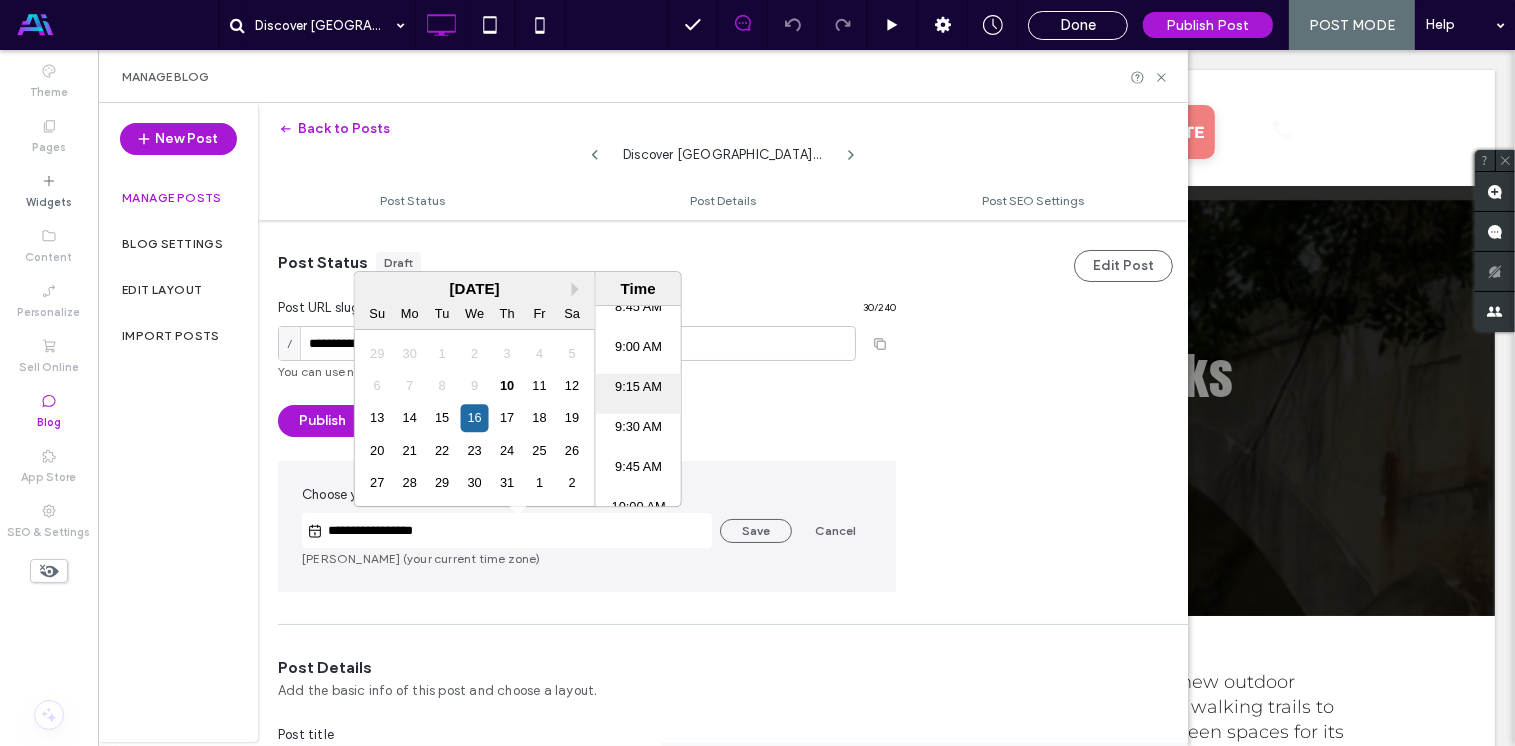 click on "9:15 AM" at bounding box center (638, 394) 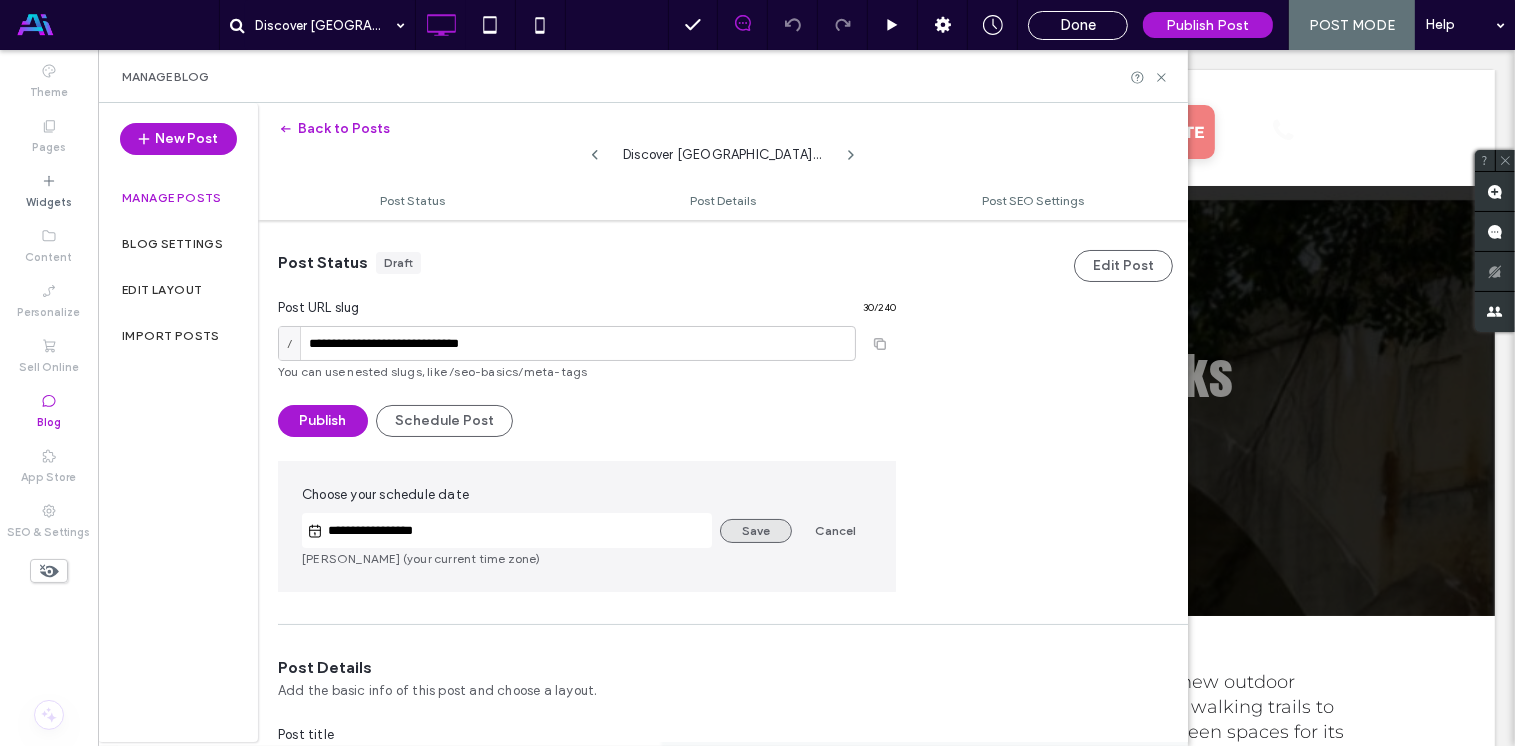 click on "Save" at bounding box center (756, 531) 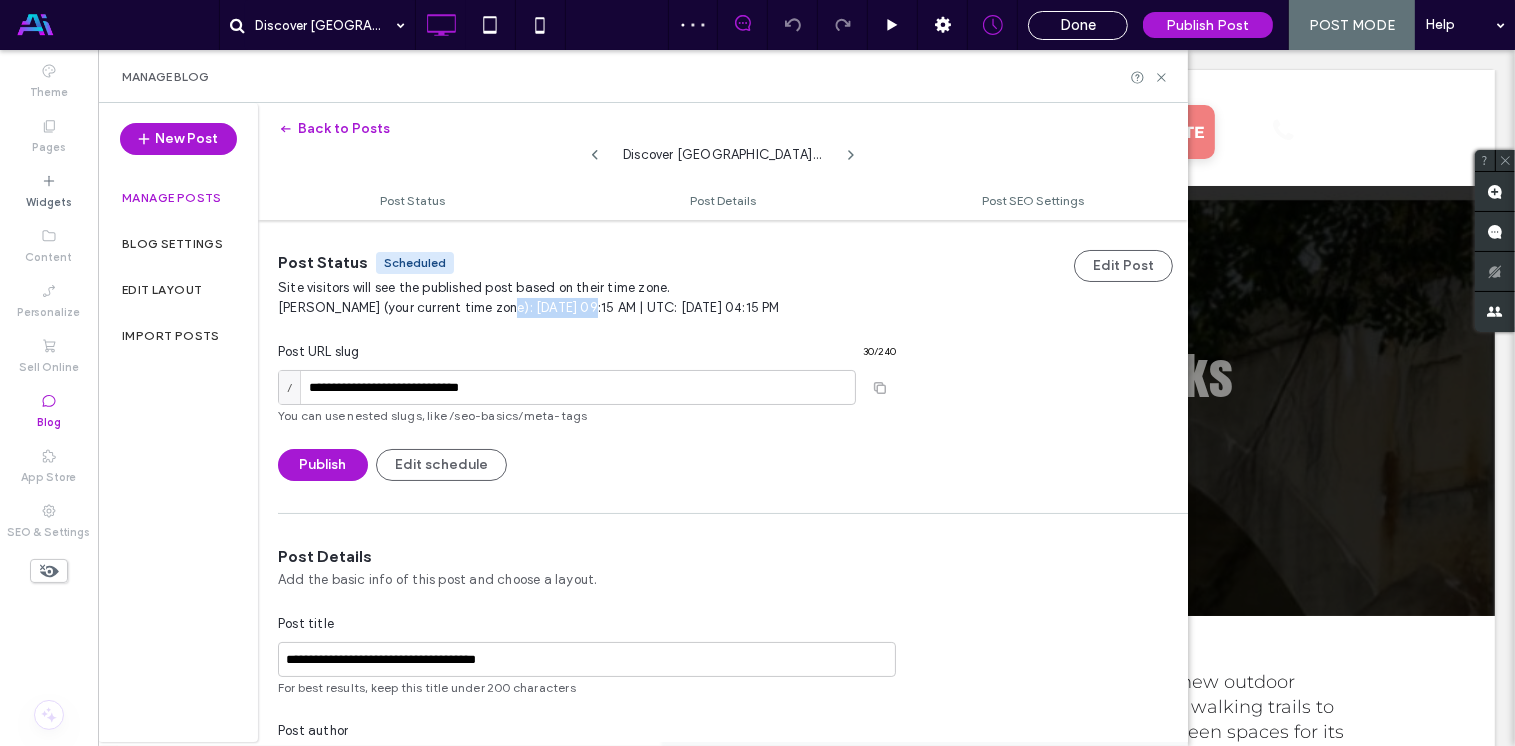 drag, startPoint x: 496, startPoint y: 305, endPoint x: 566, endPoint y: 307, distance: 70.028564 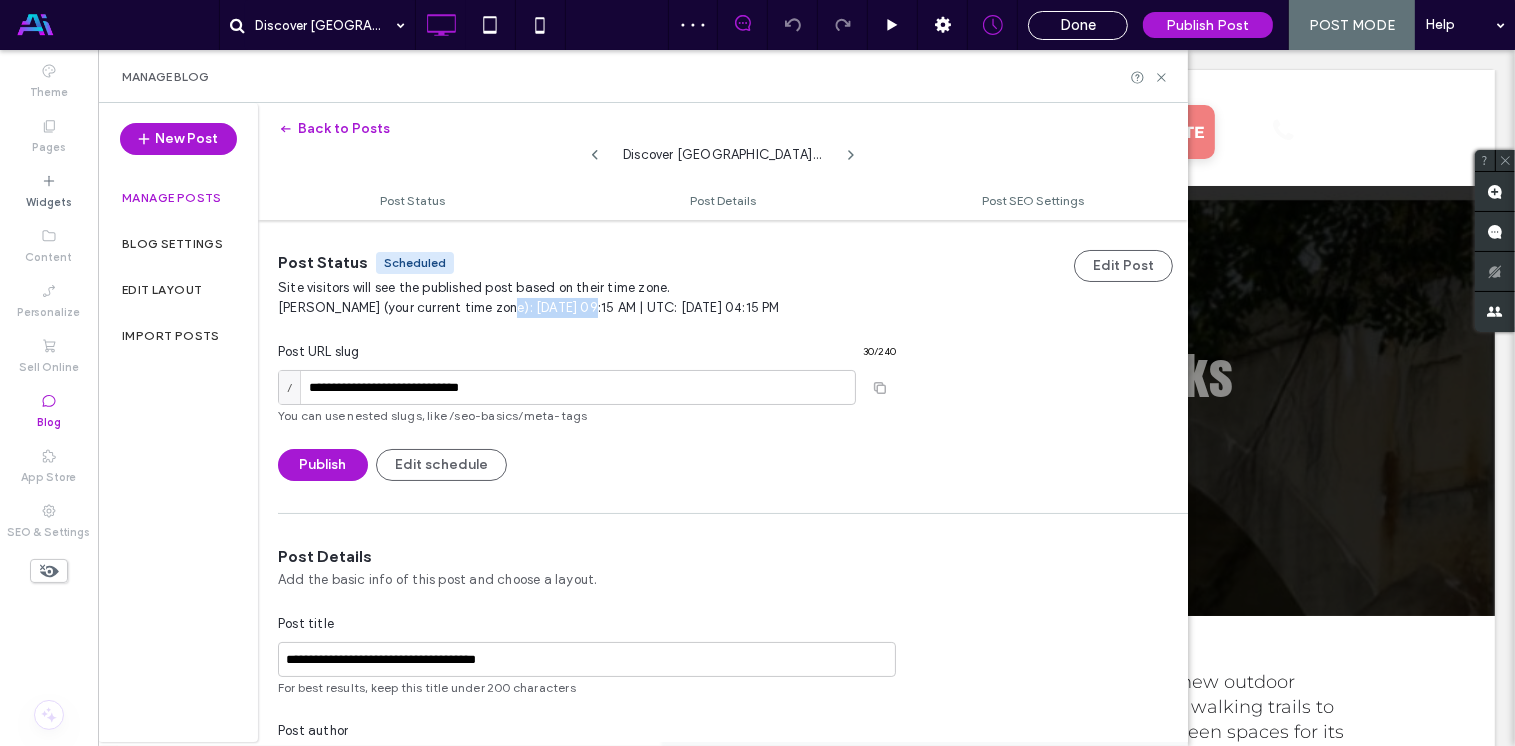 click on "[PERSON_NAME] (your current time zone): [DATE] 09:15 AM | UTC: [DATE] 04:15 PM" at bounding box center (587, 308) 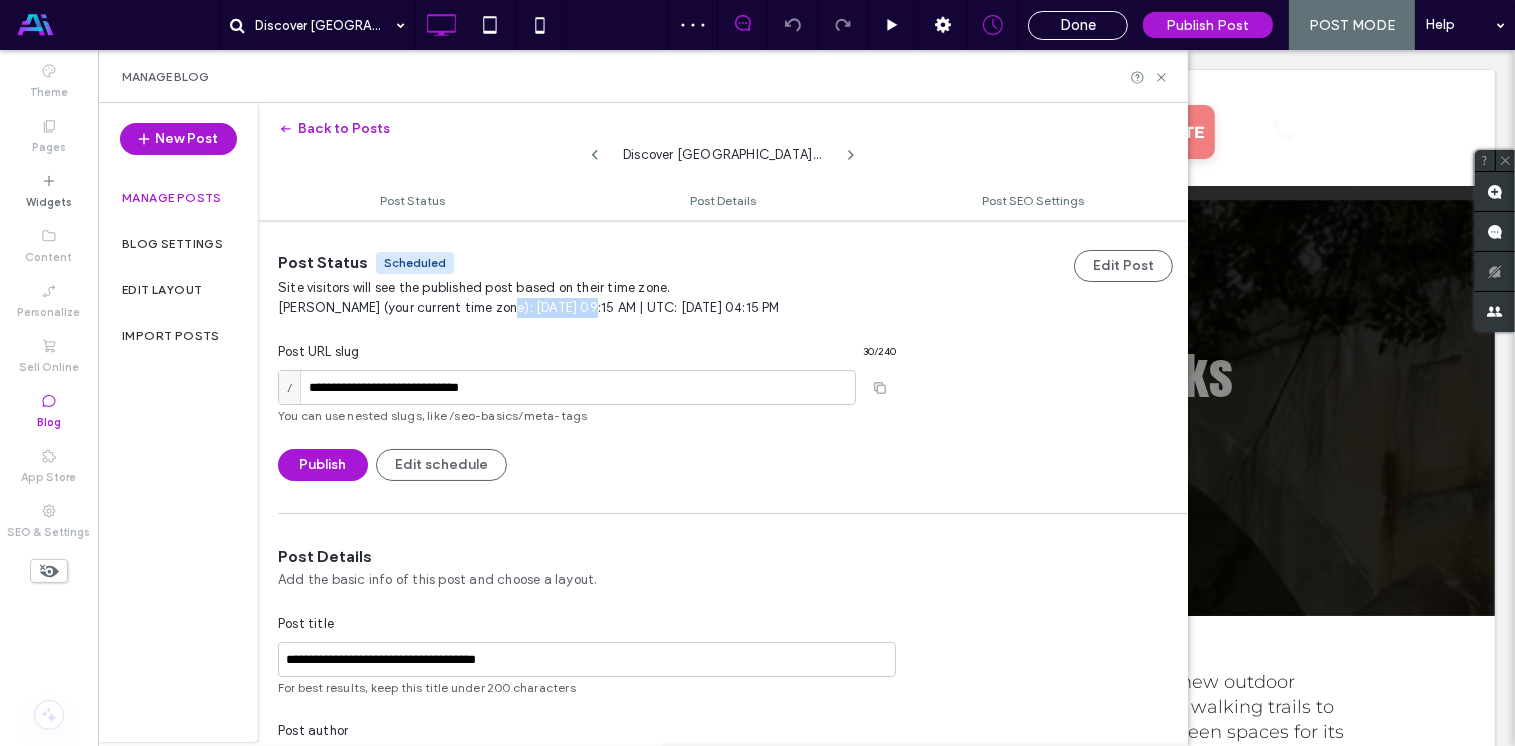 copy on "[DATE]" 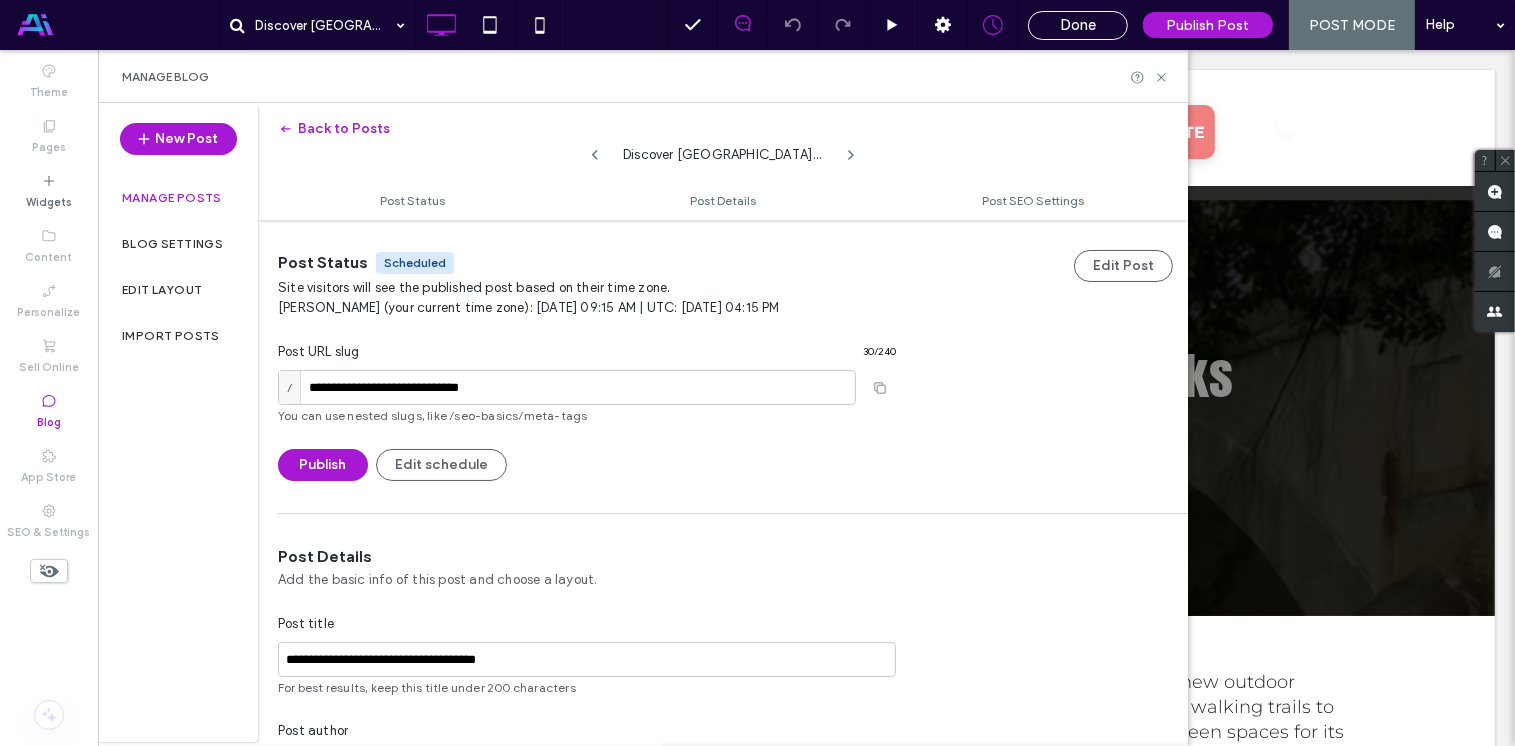 click on "**********" at bounding box center (723, 350) 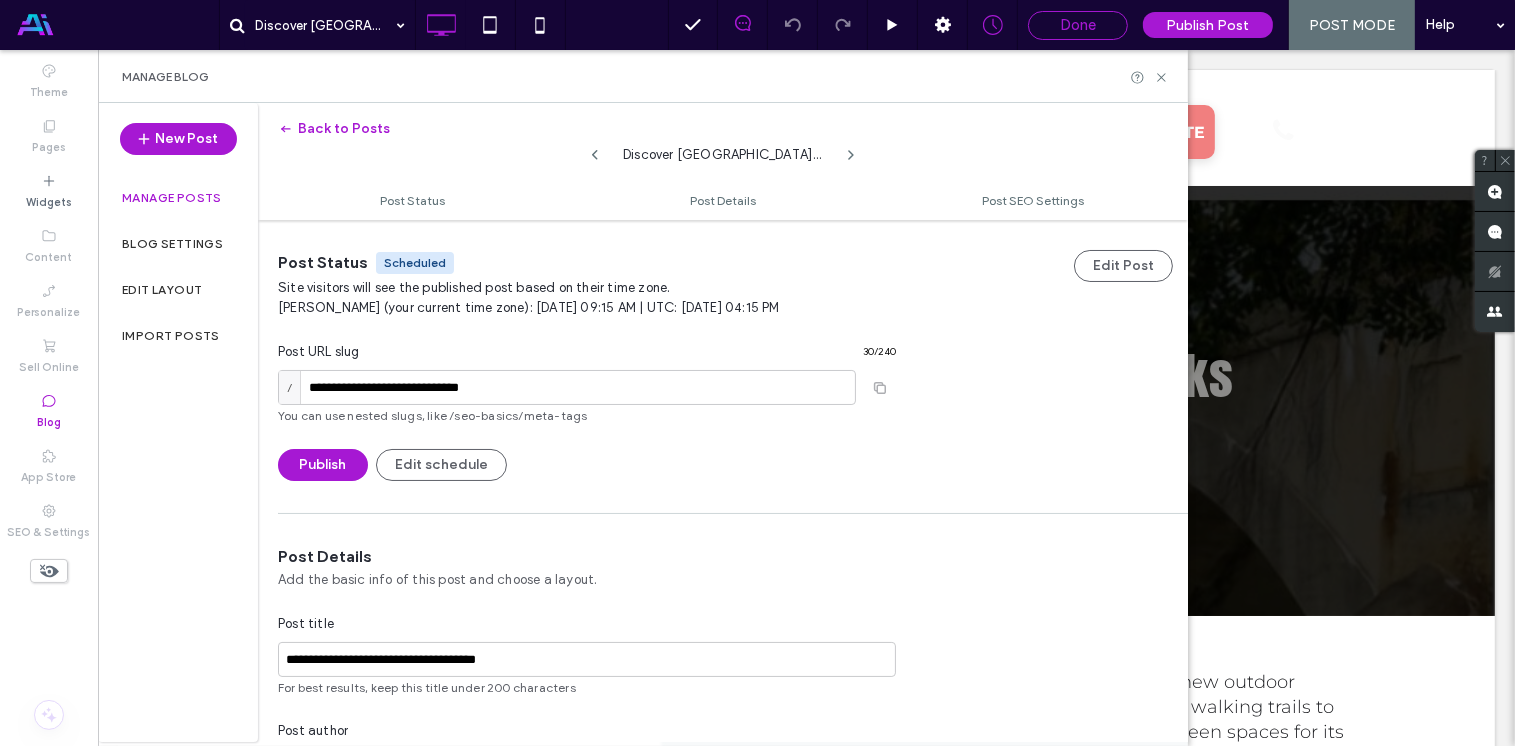 click on "Done" at bounding box center [1078, 25] 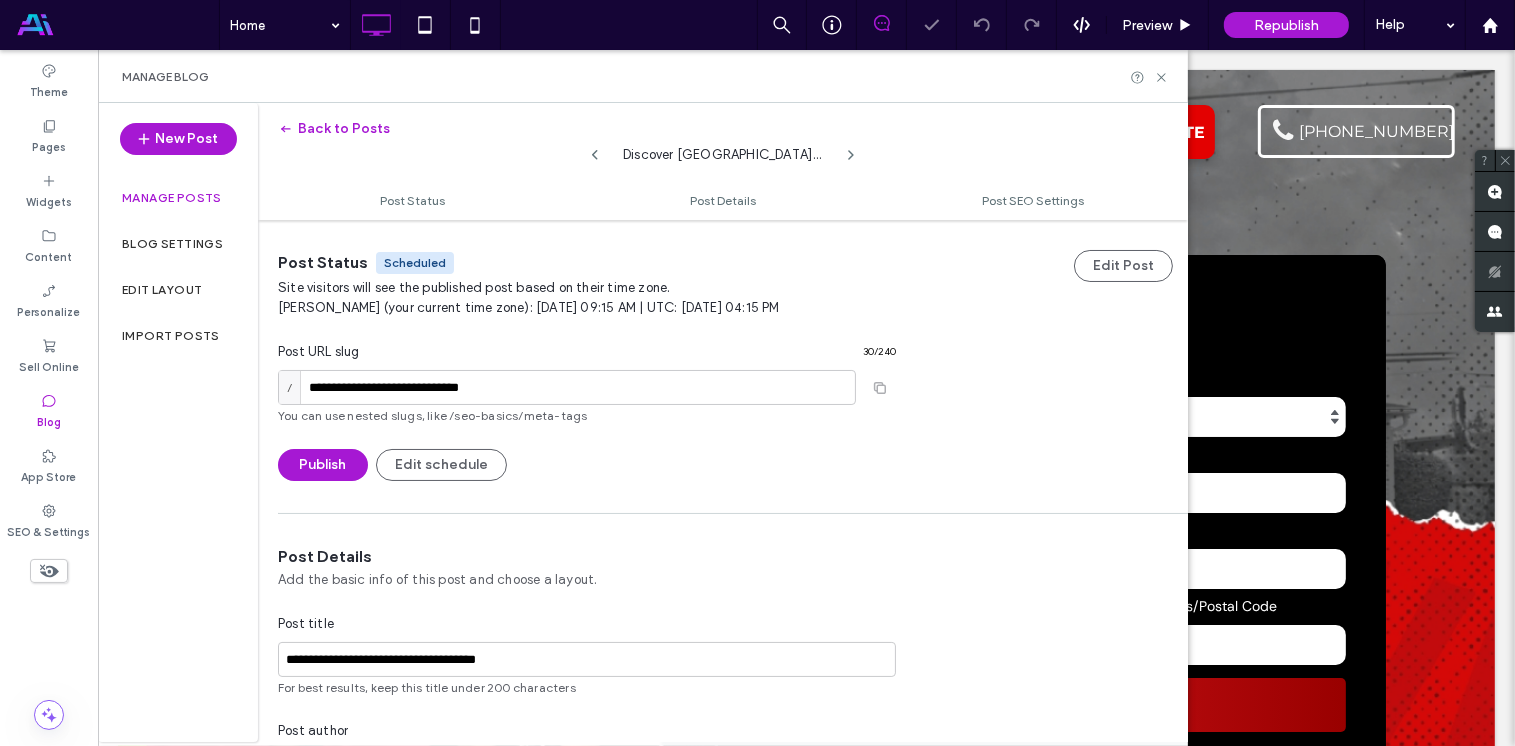 scroll, scrollTop: 0, scrollLeft: 0, axis: both 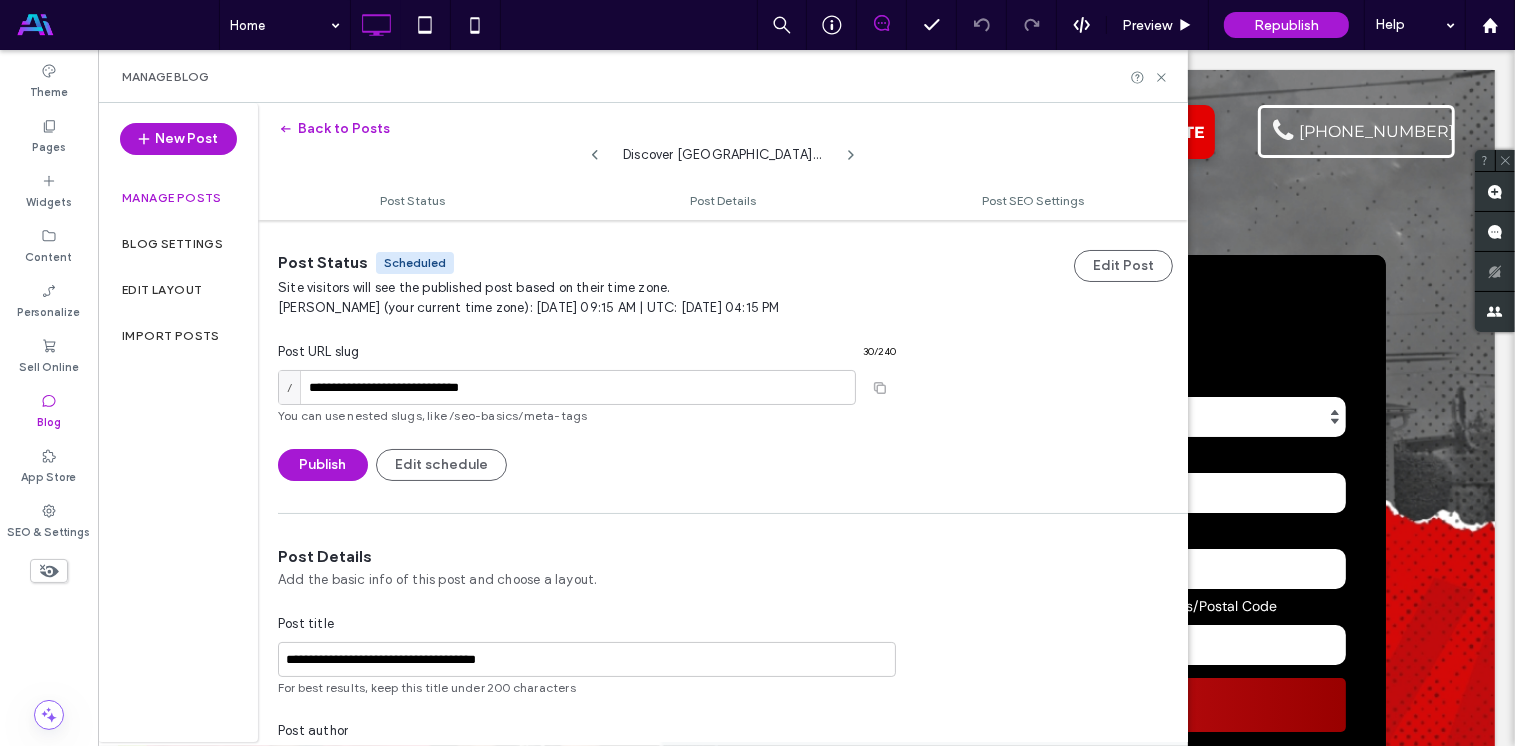click on "Manage posts" at bounding box center (172, 198) 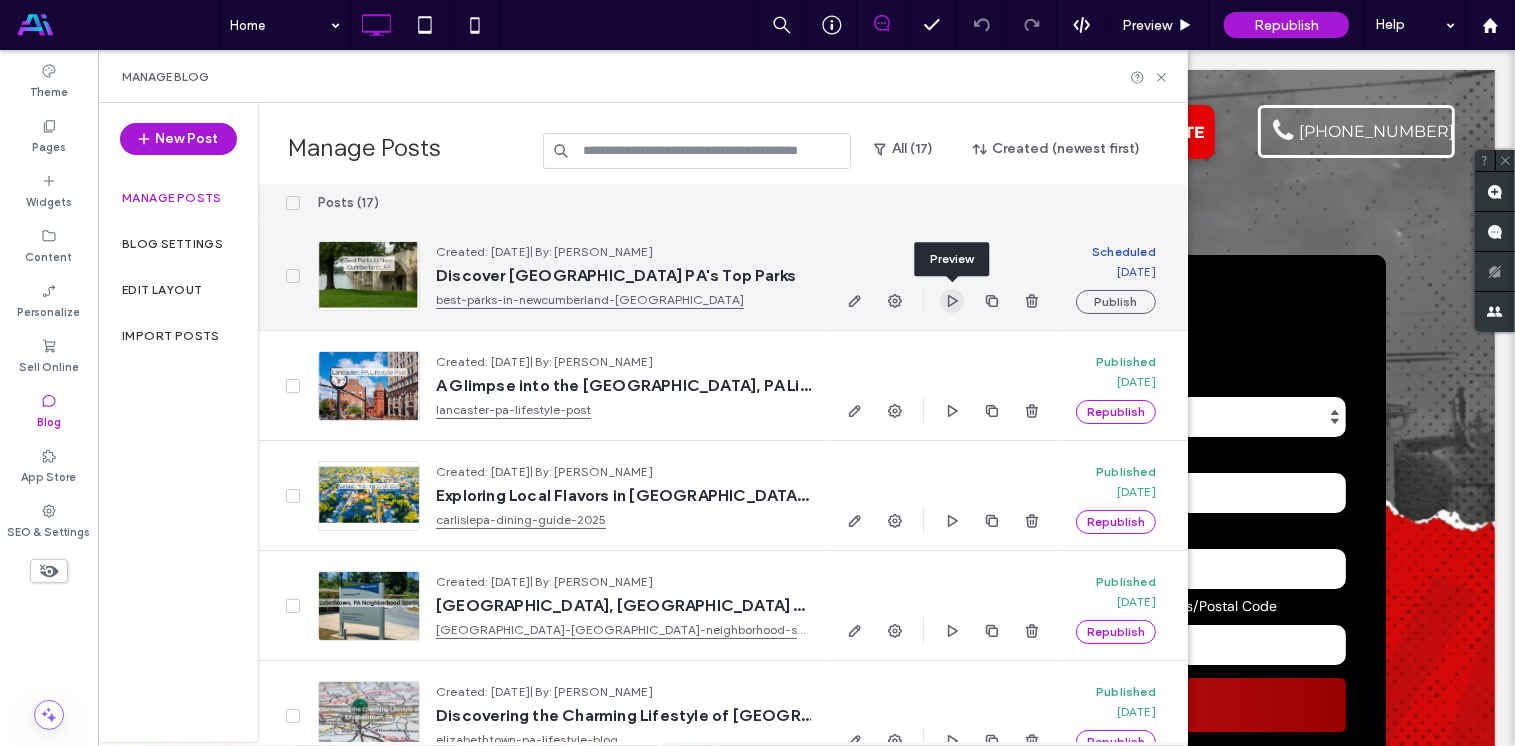 click 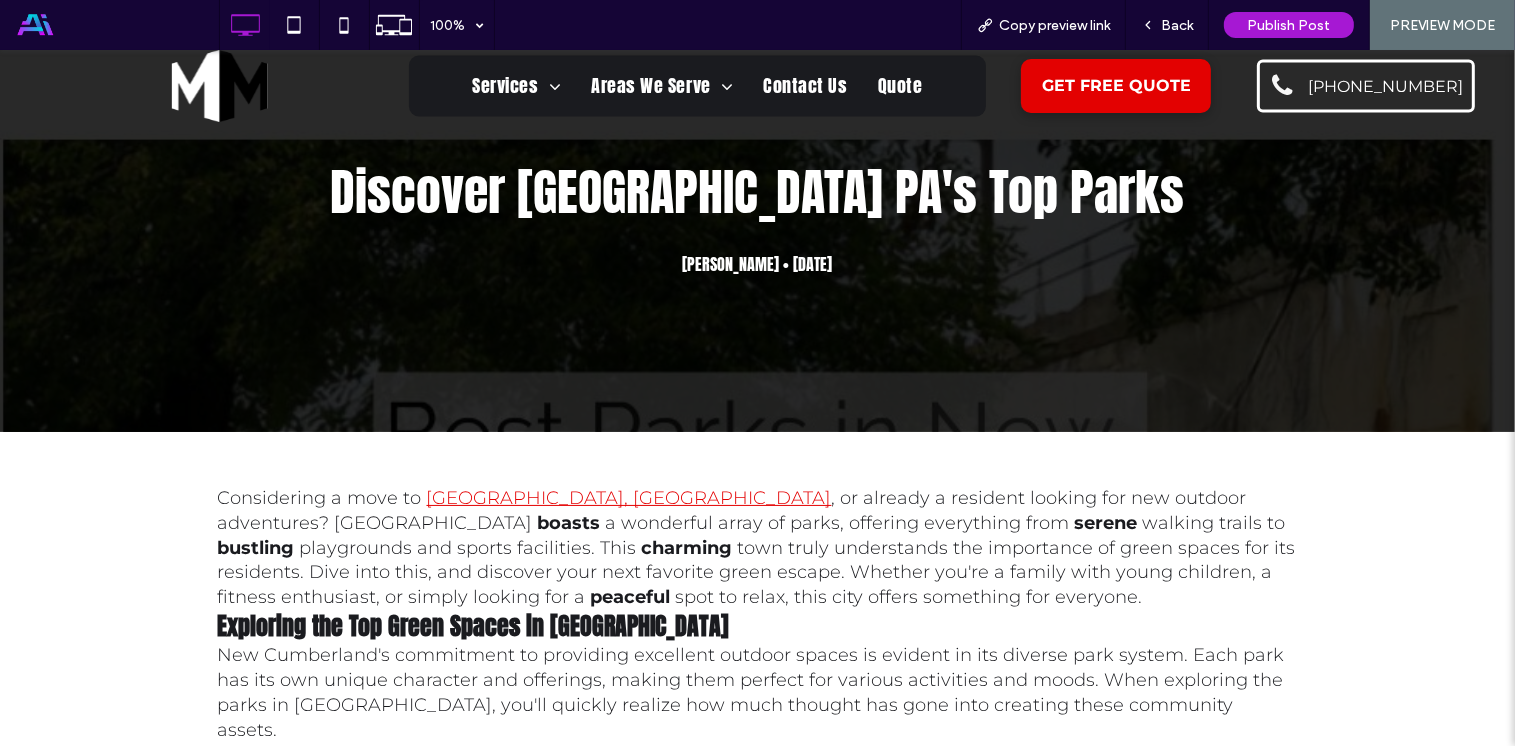 scroll, scrollTop: 0, scrollLeft: 0, axis: both 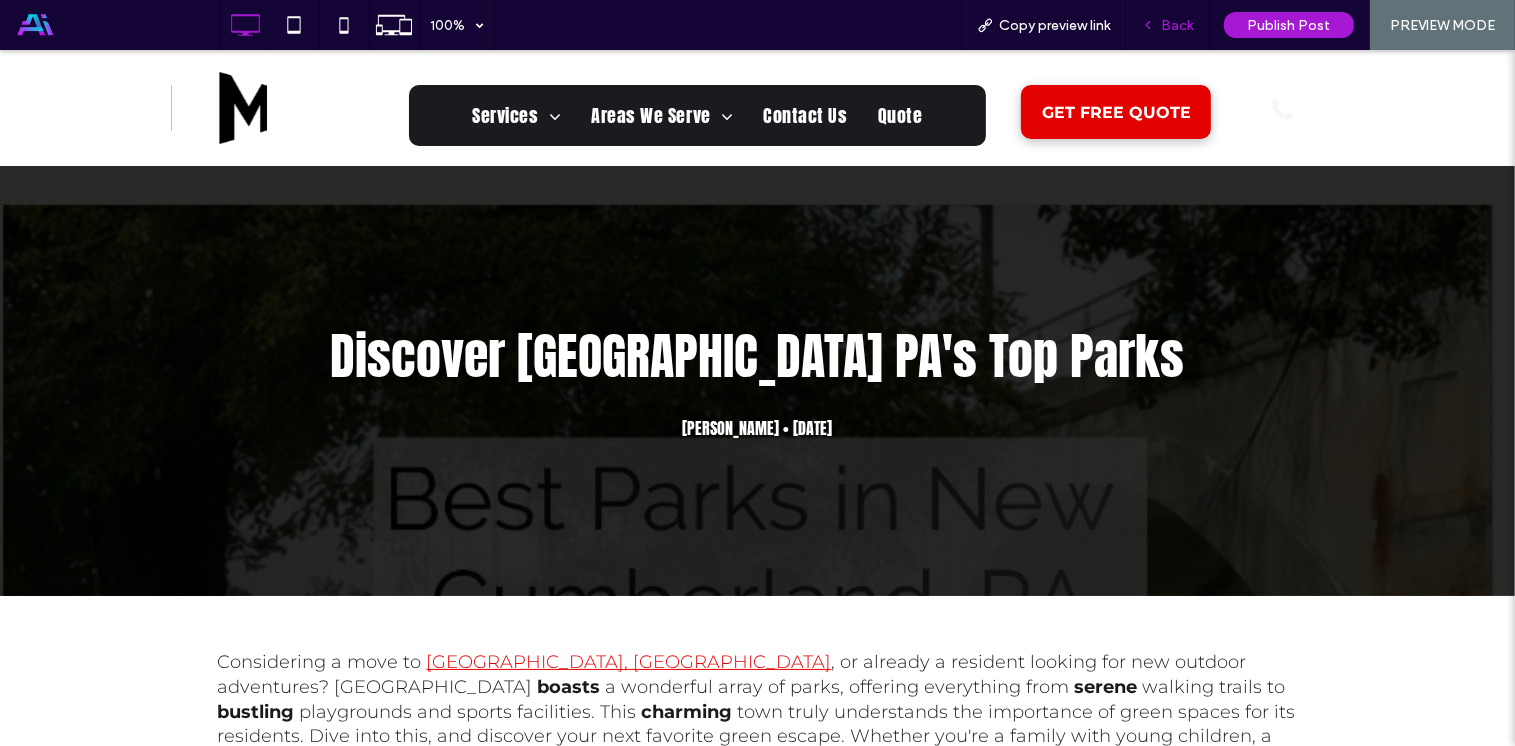 click on "Back" at bounding box center [1177, 25] 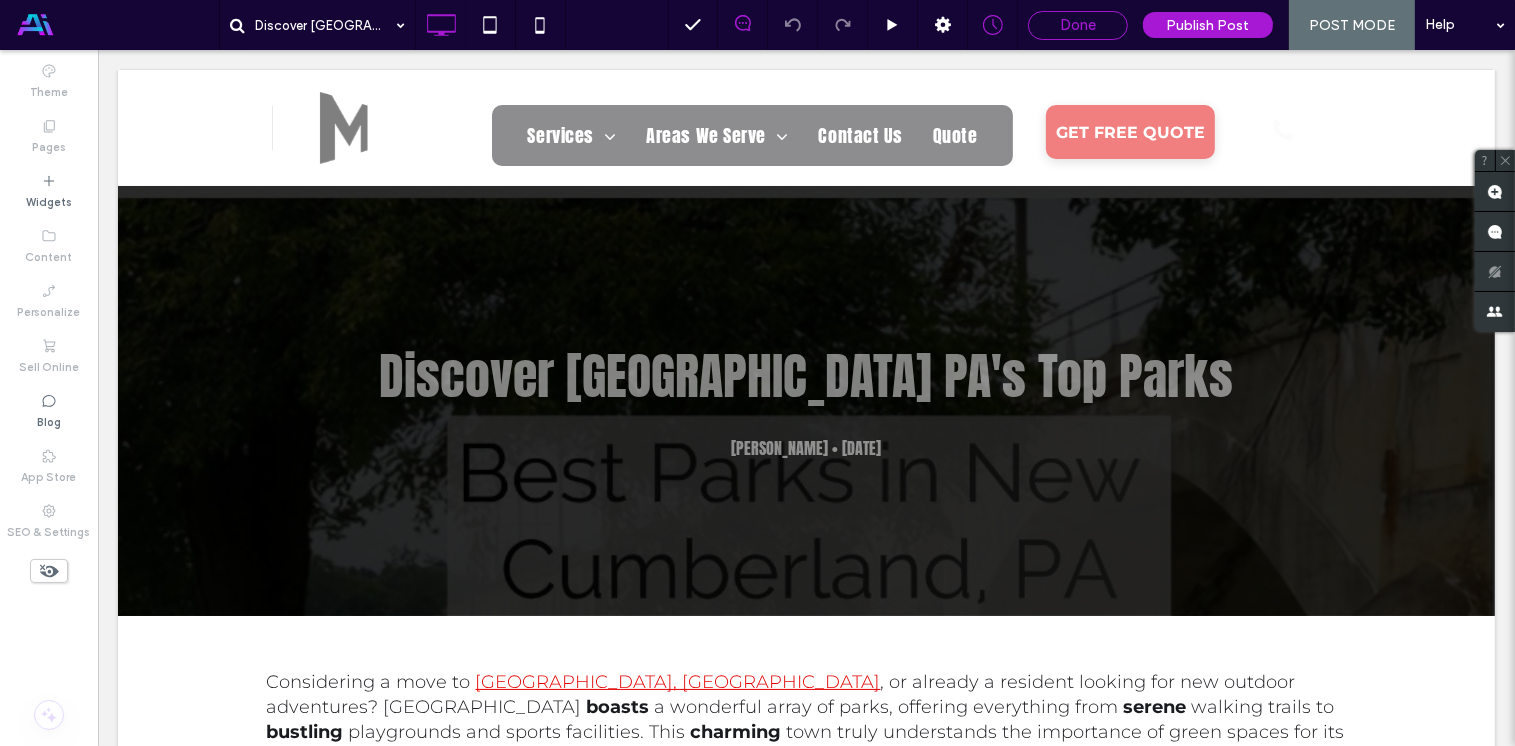 click on "Done" at bounding box center [1078, 25] 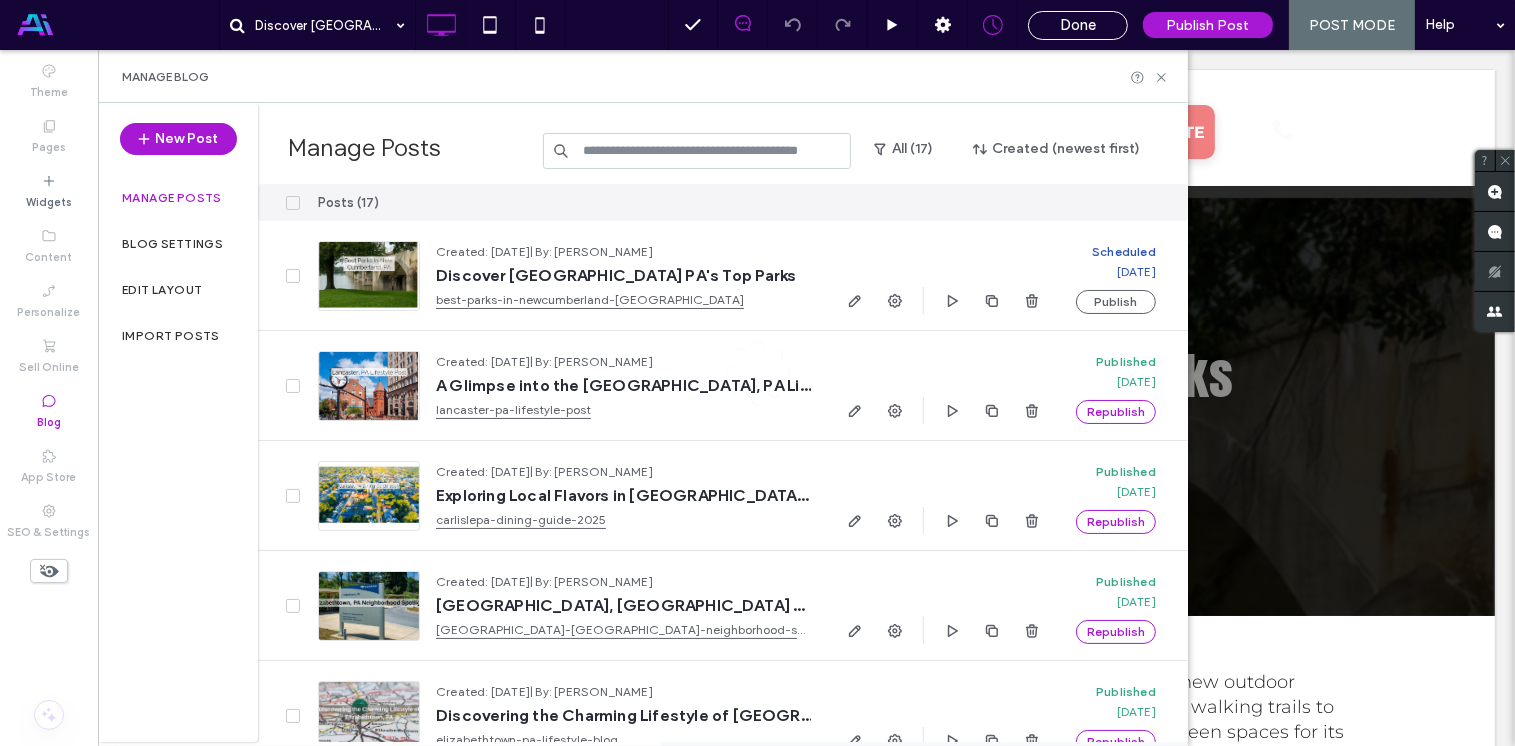 click at bounding box center [117, 25] 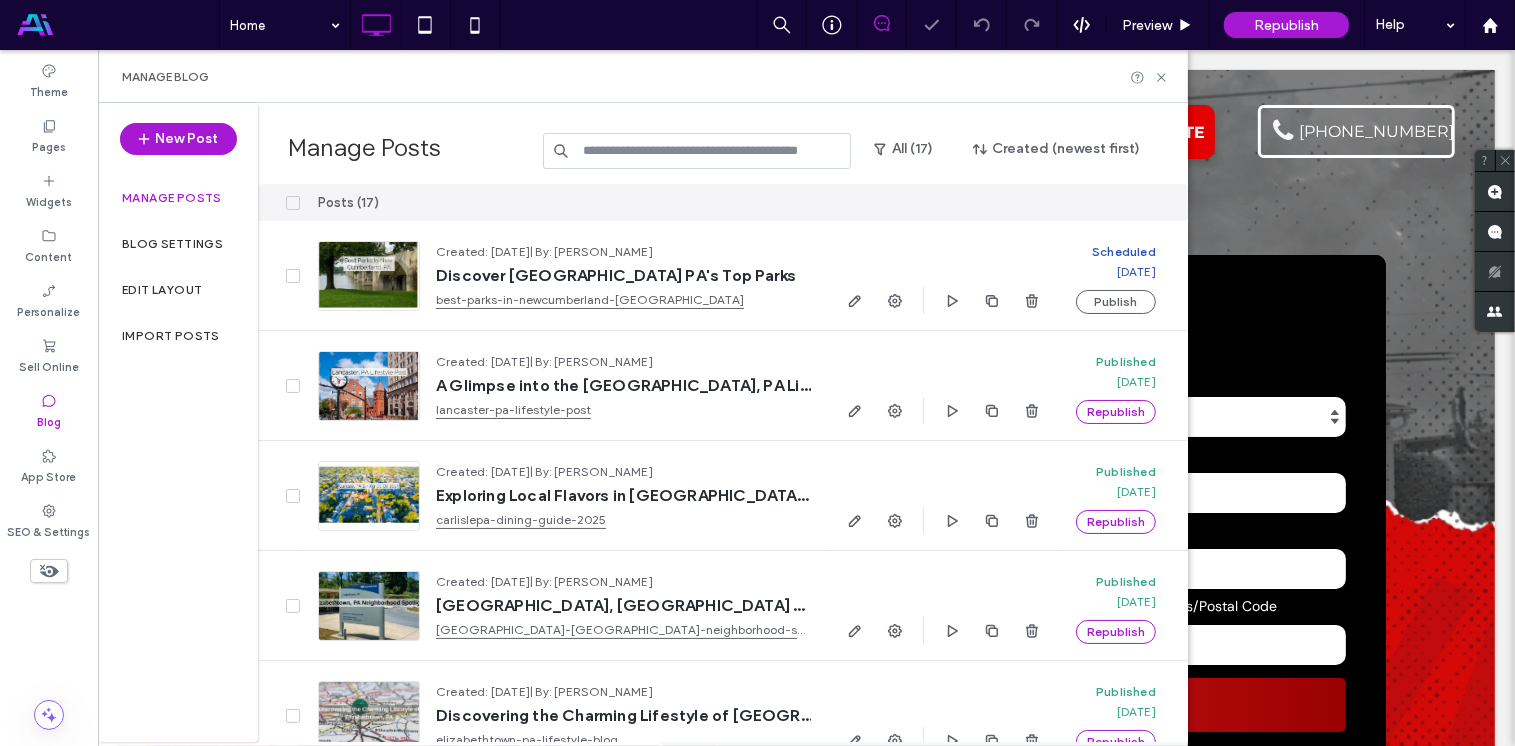 scroll, scrollTop: 0, scrollLeft: 0, axis: both 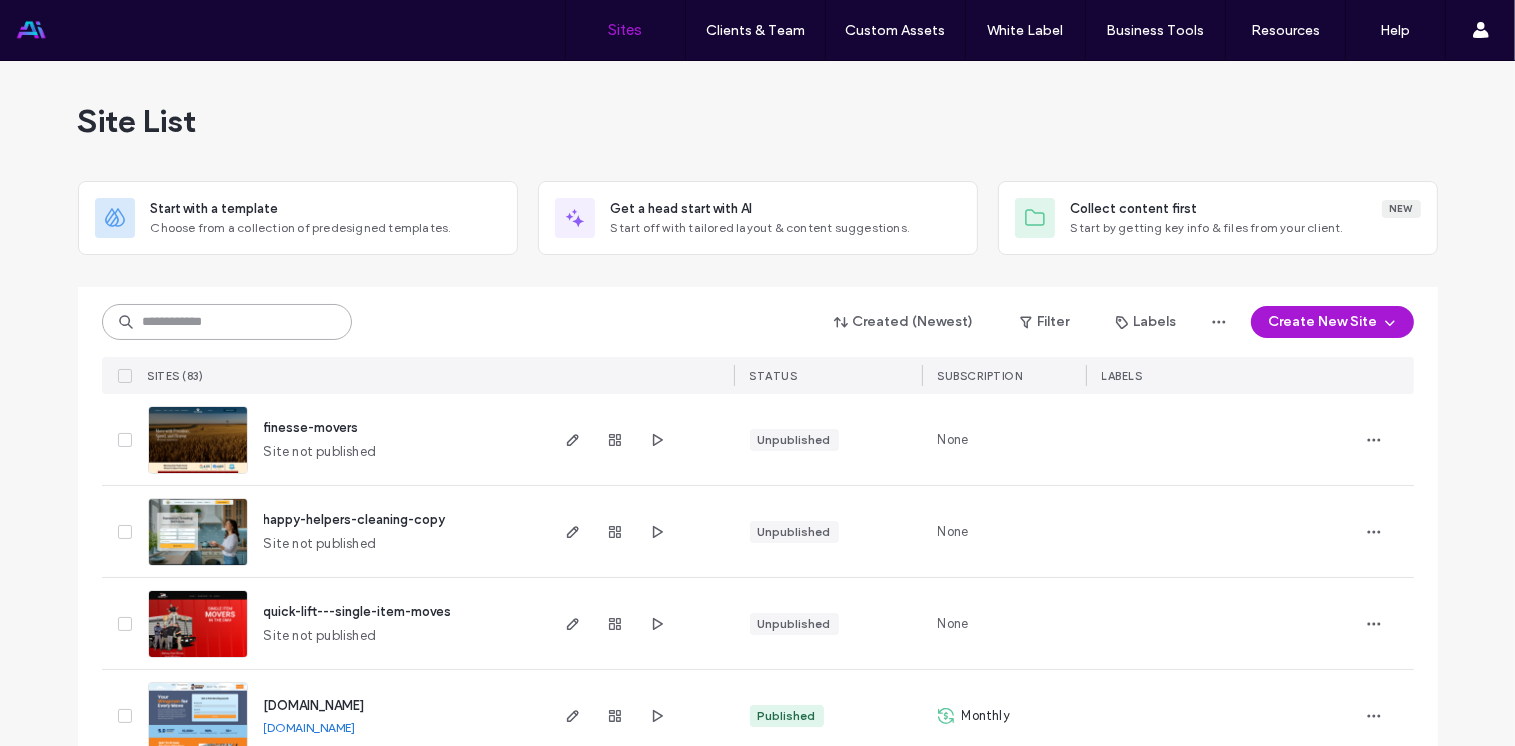 click at bounding box center (227, 322) 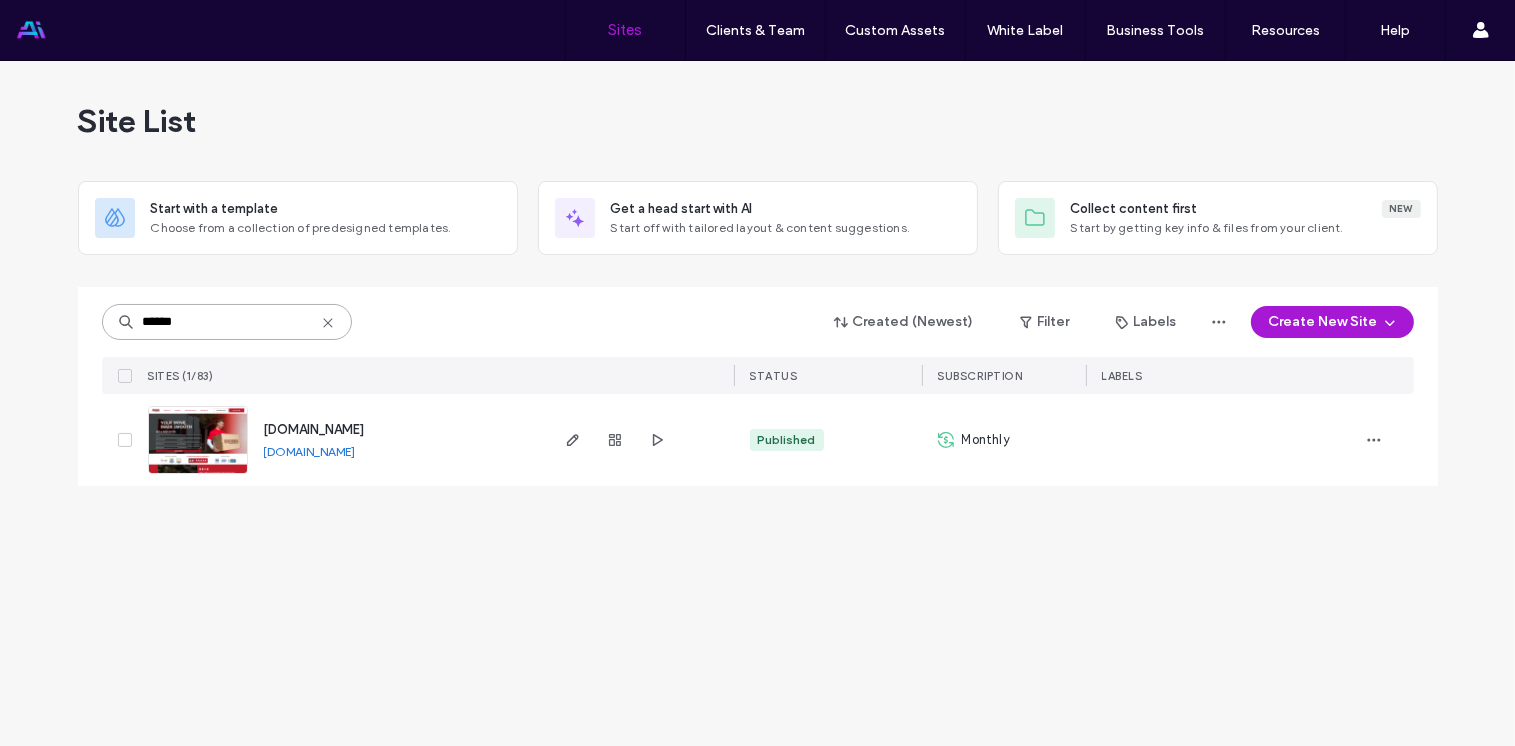 type on "******" 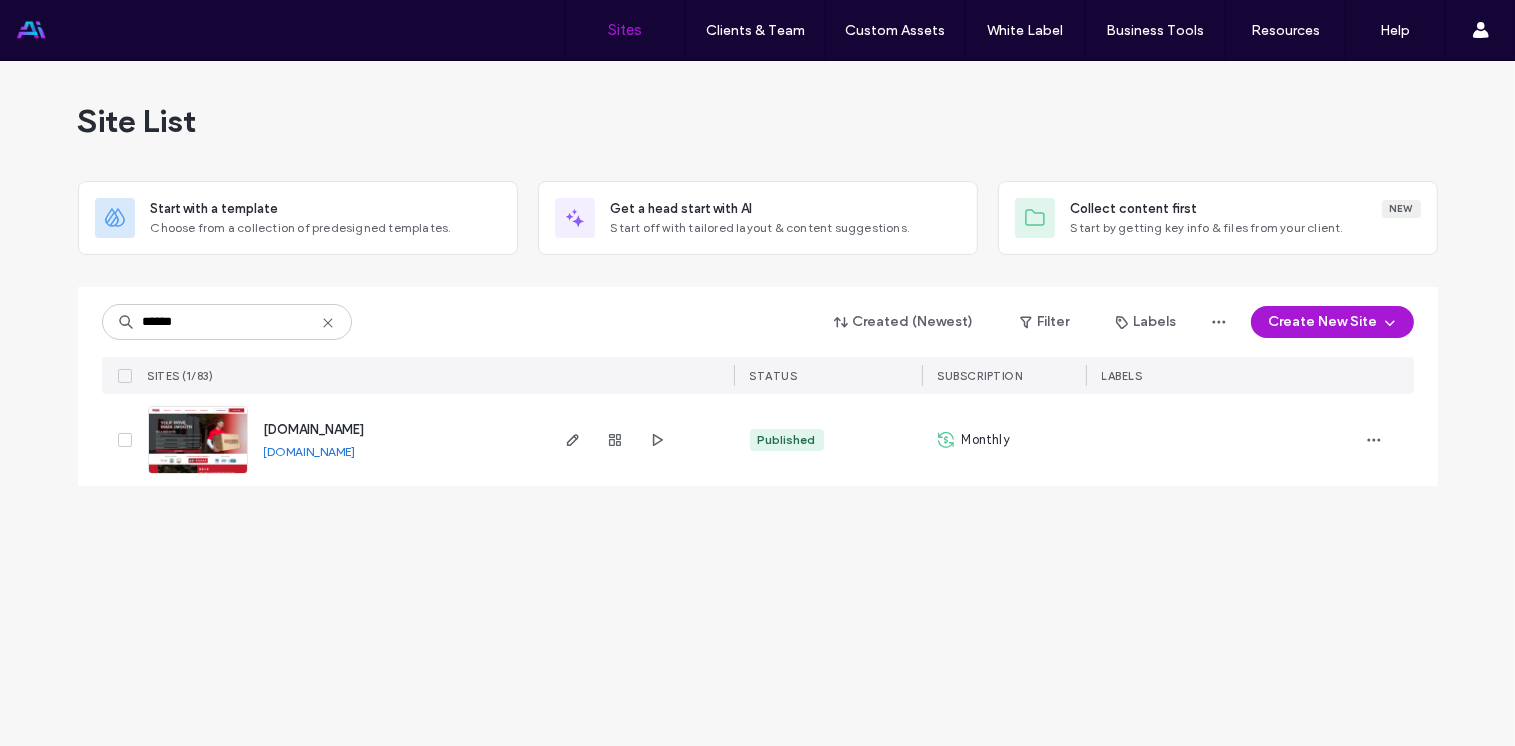 click at bounding box center [198, 475] 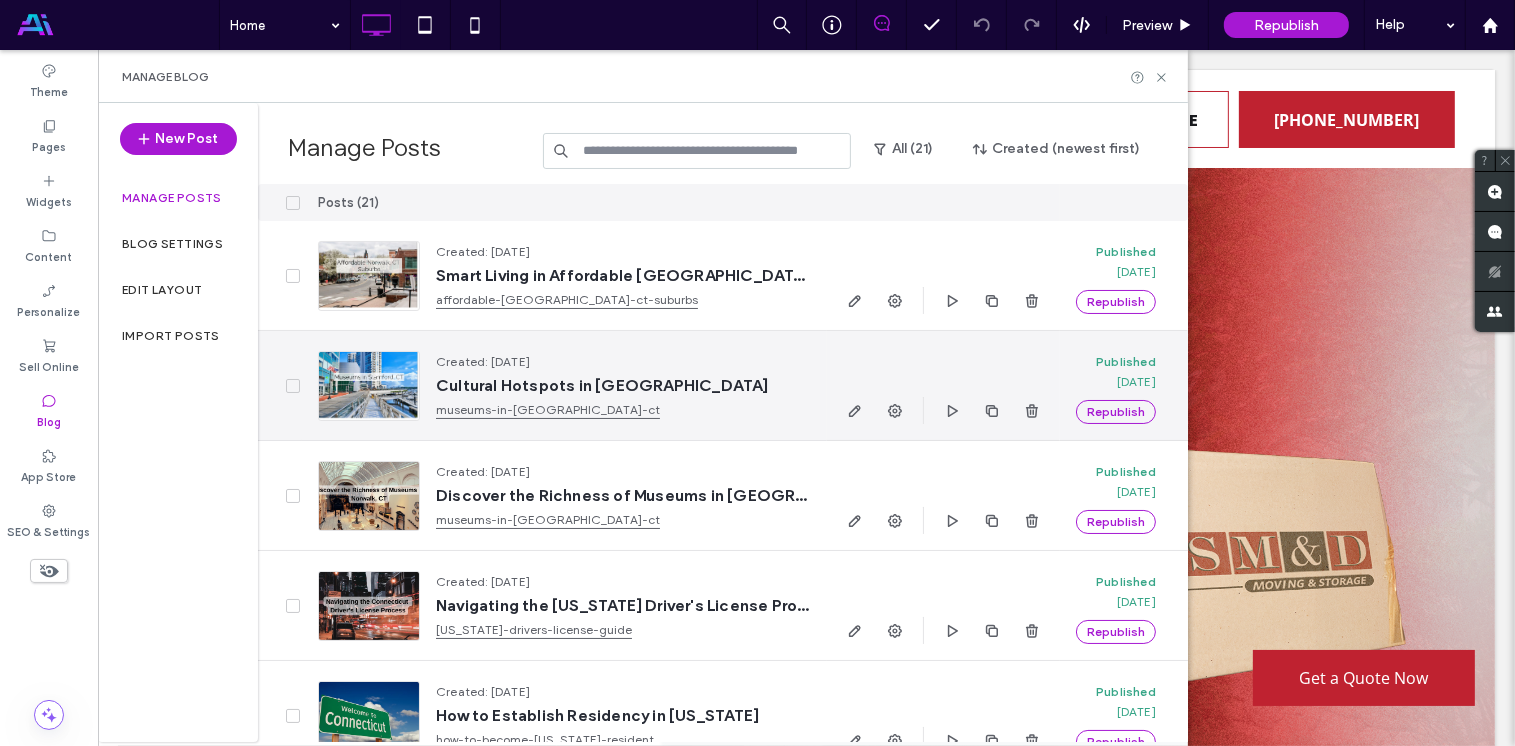 scroll, scrollTop: 0, scrollLeft: 0, axis: both 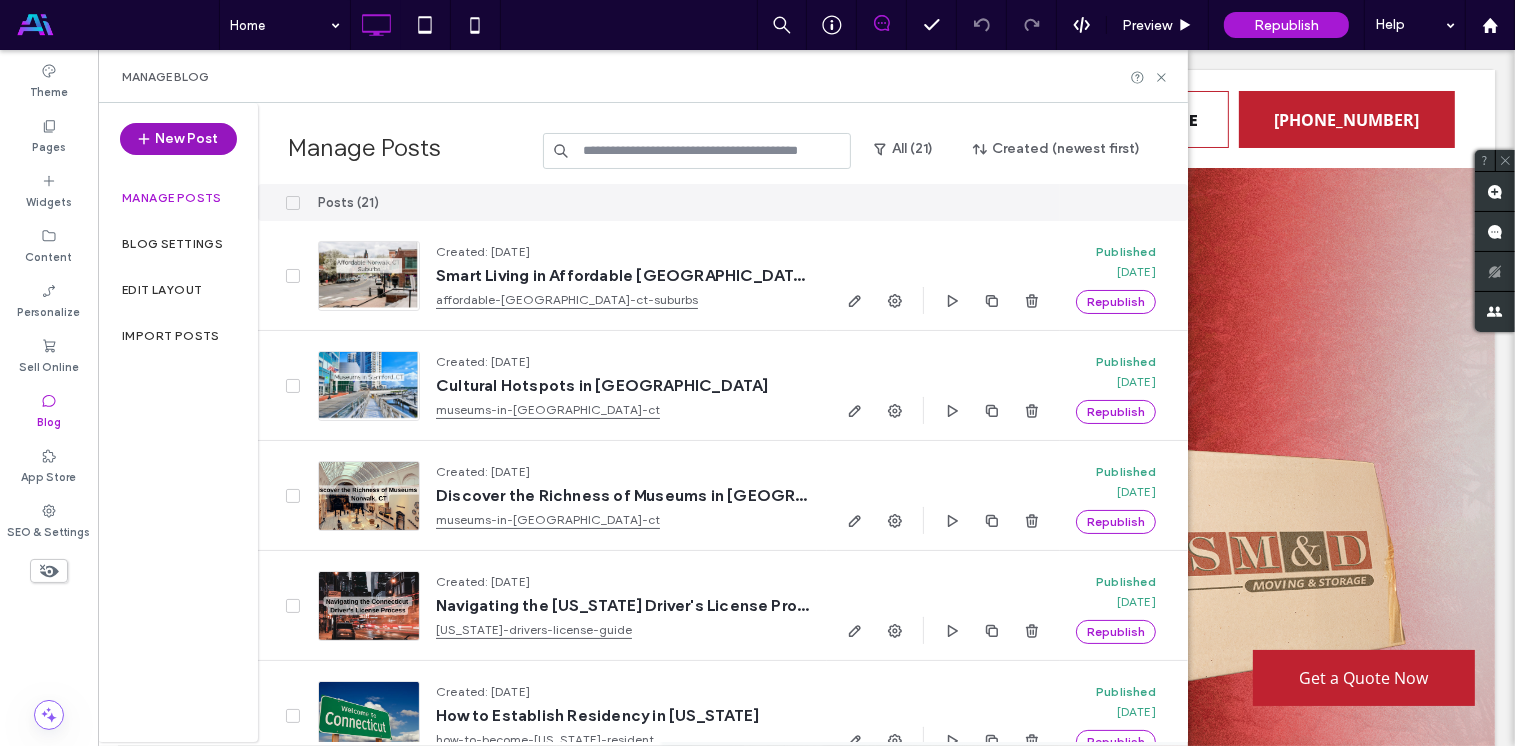 click on "New Post" at bounding box center (178, 139) 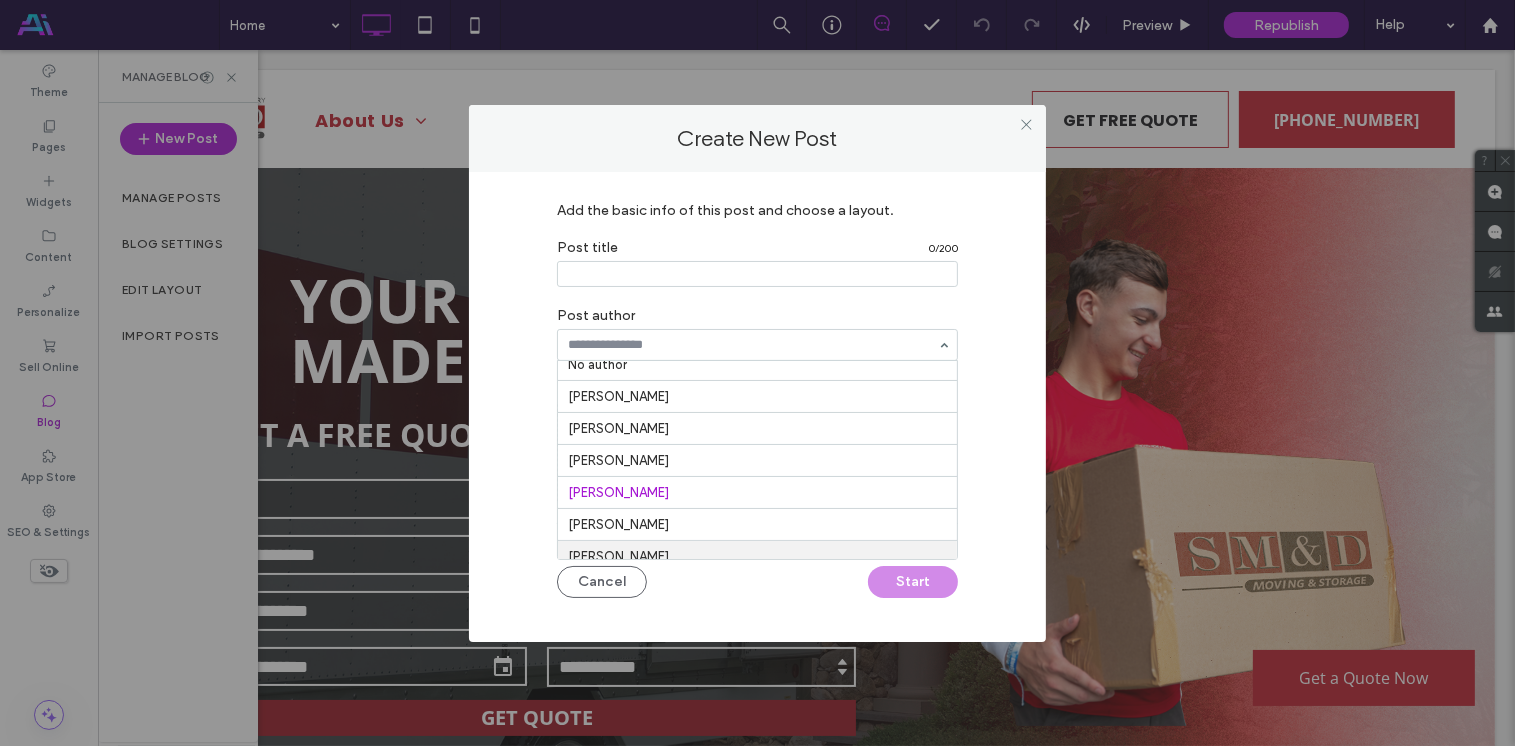 scroll, scrollTop: 0, scrollLeft: 0, axis: both 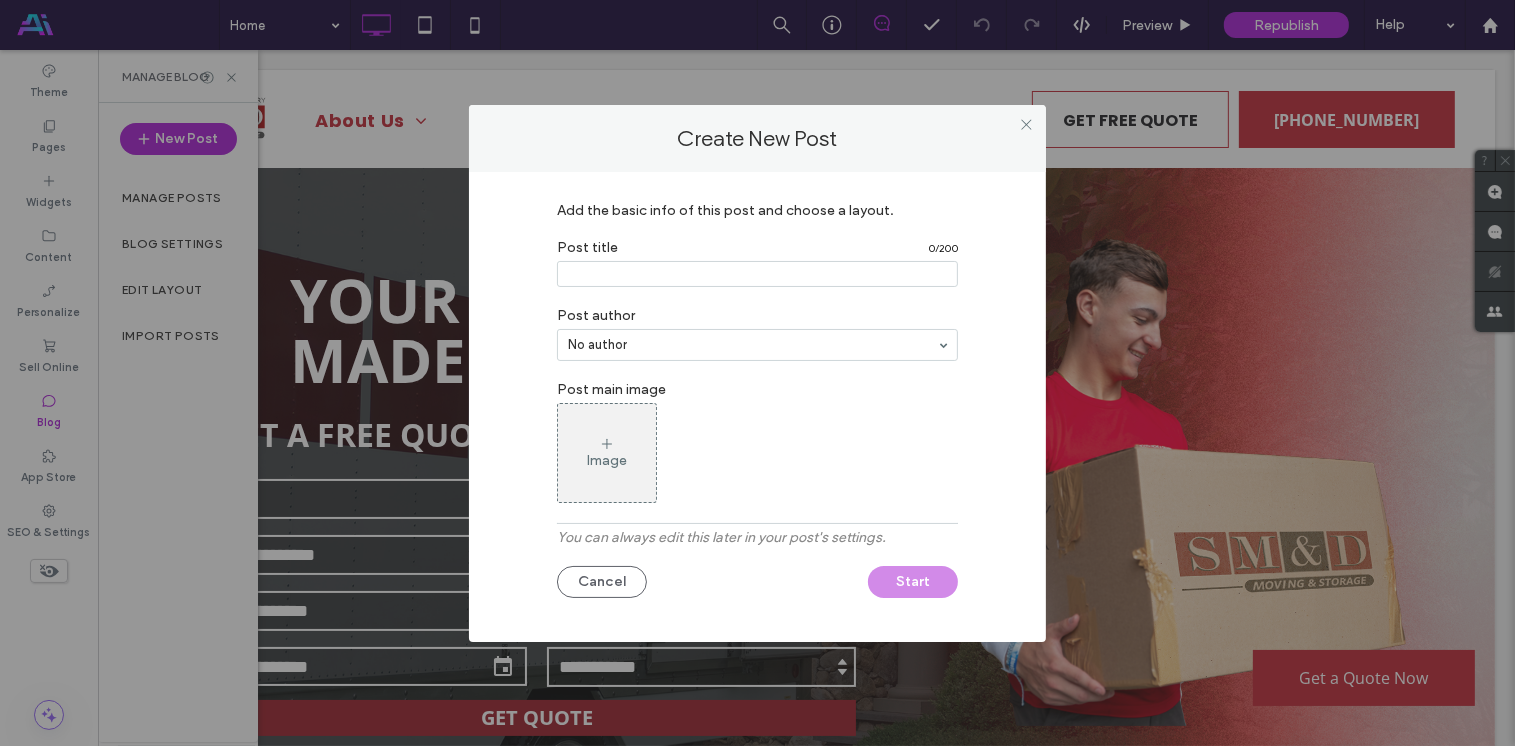 click at bounding box center [757, 274] 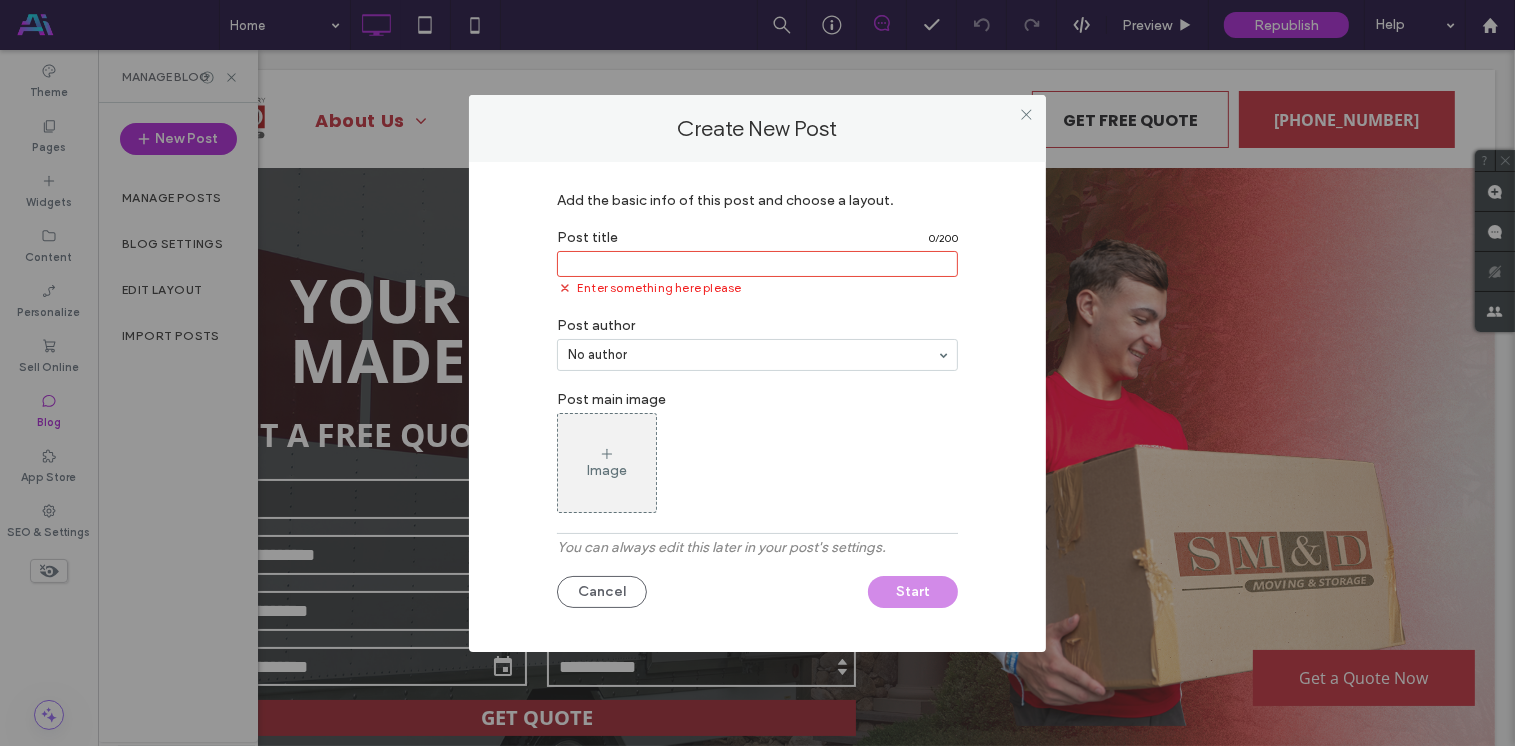 paste on "**********" 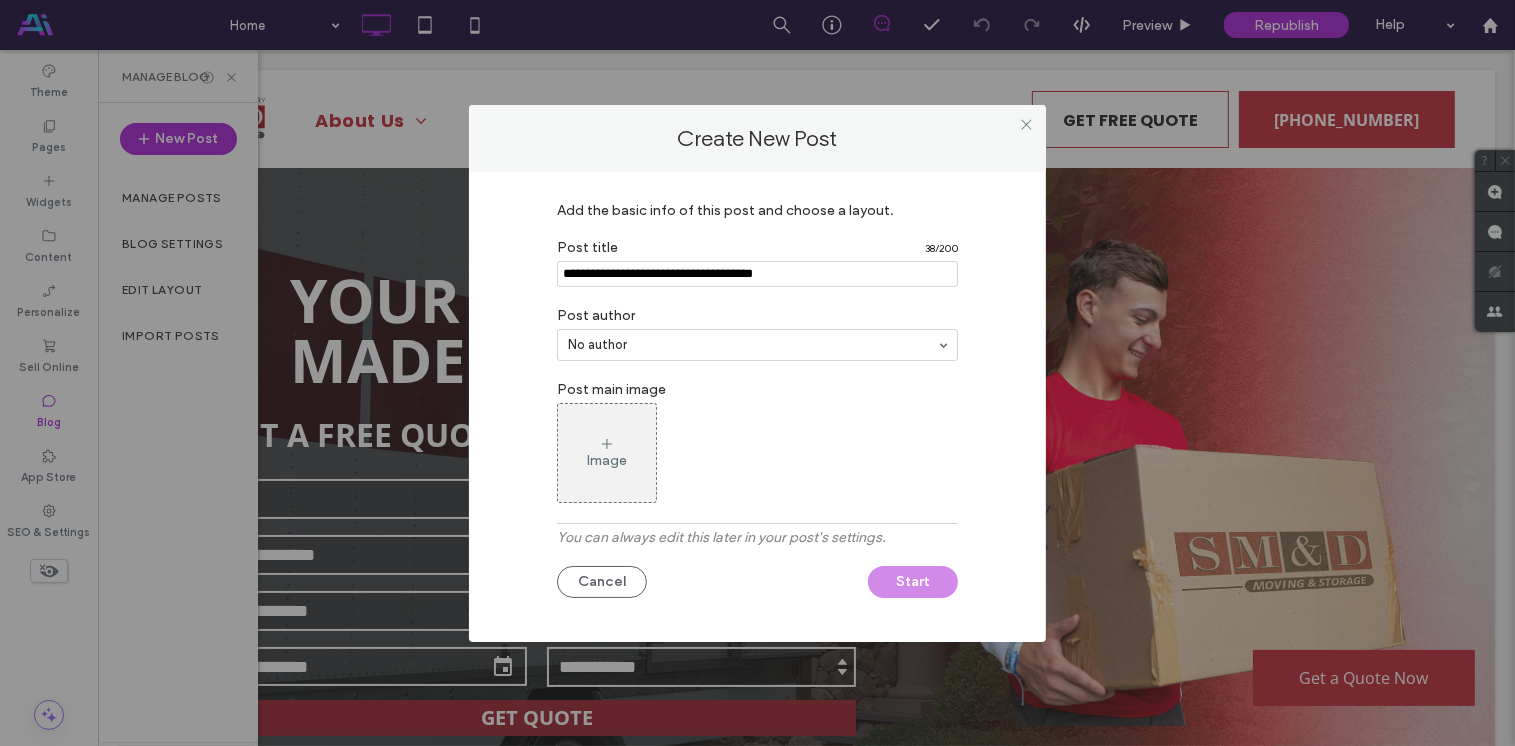 type on "**********" 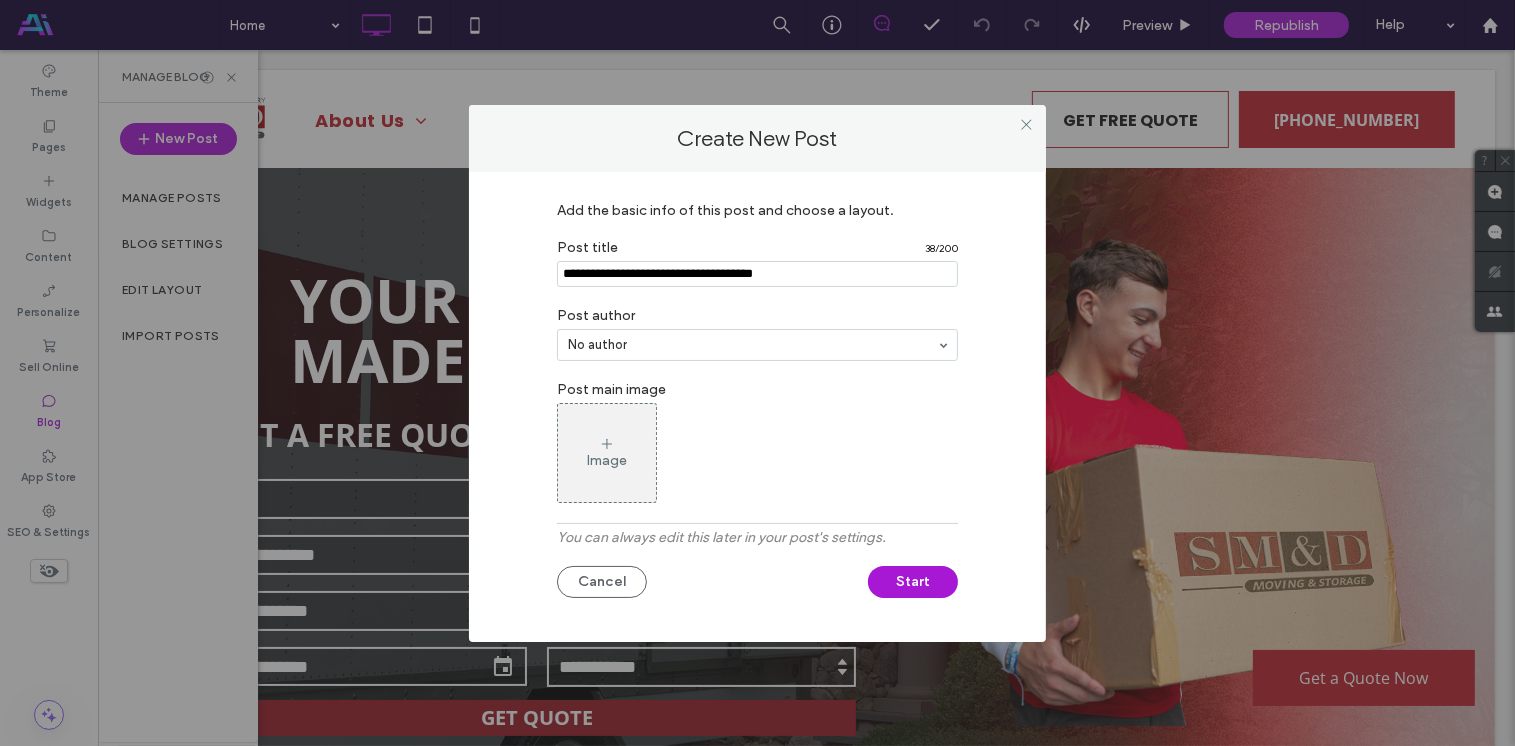 click on "Image" at bounding box center (607, 453) 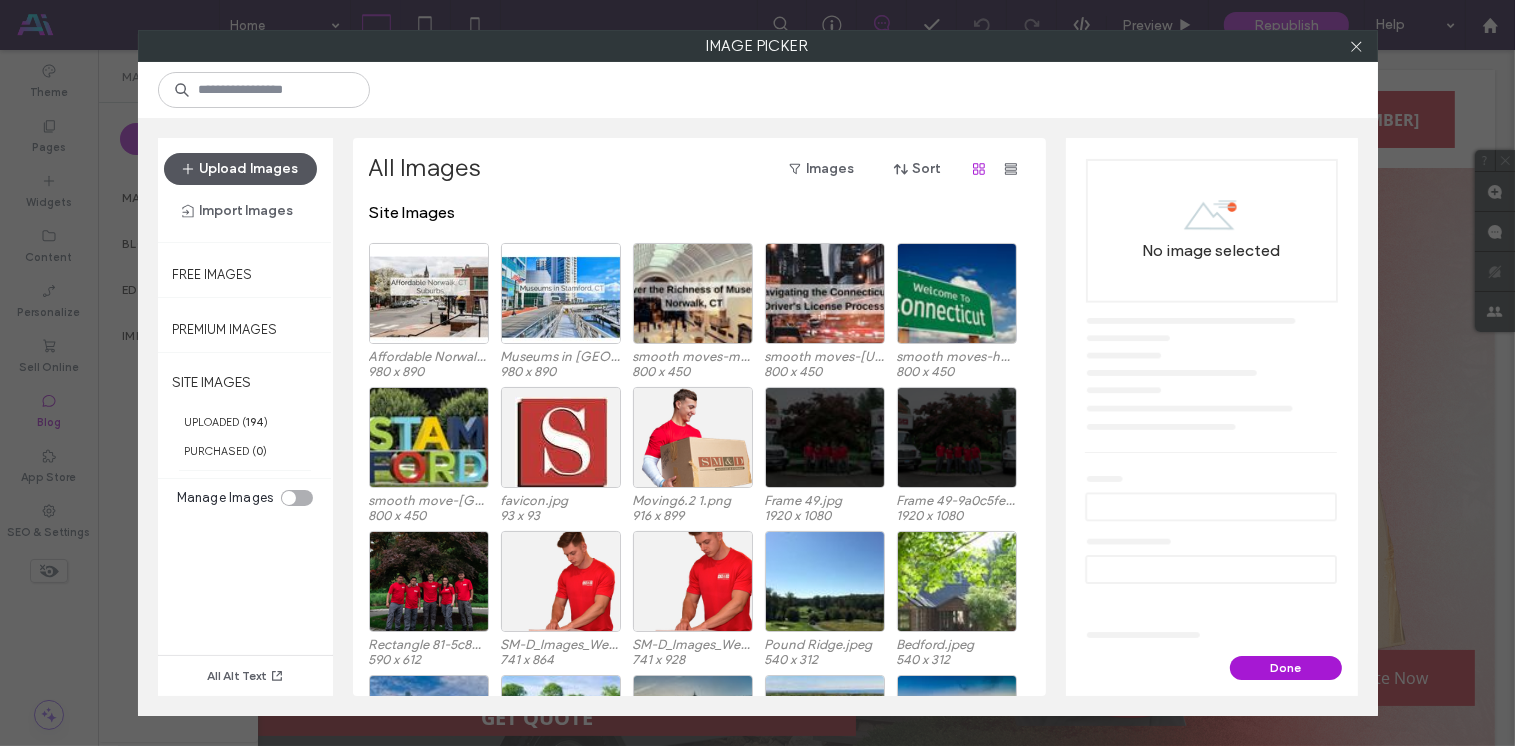 click on "Upload Images" at bounding box center (240, 169) 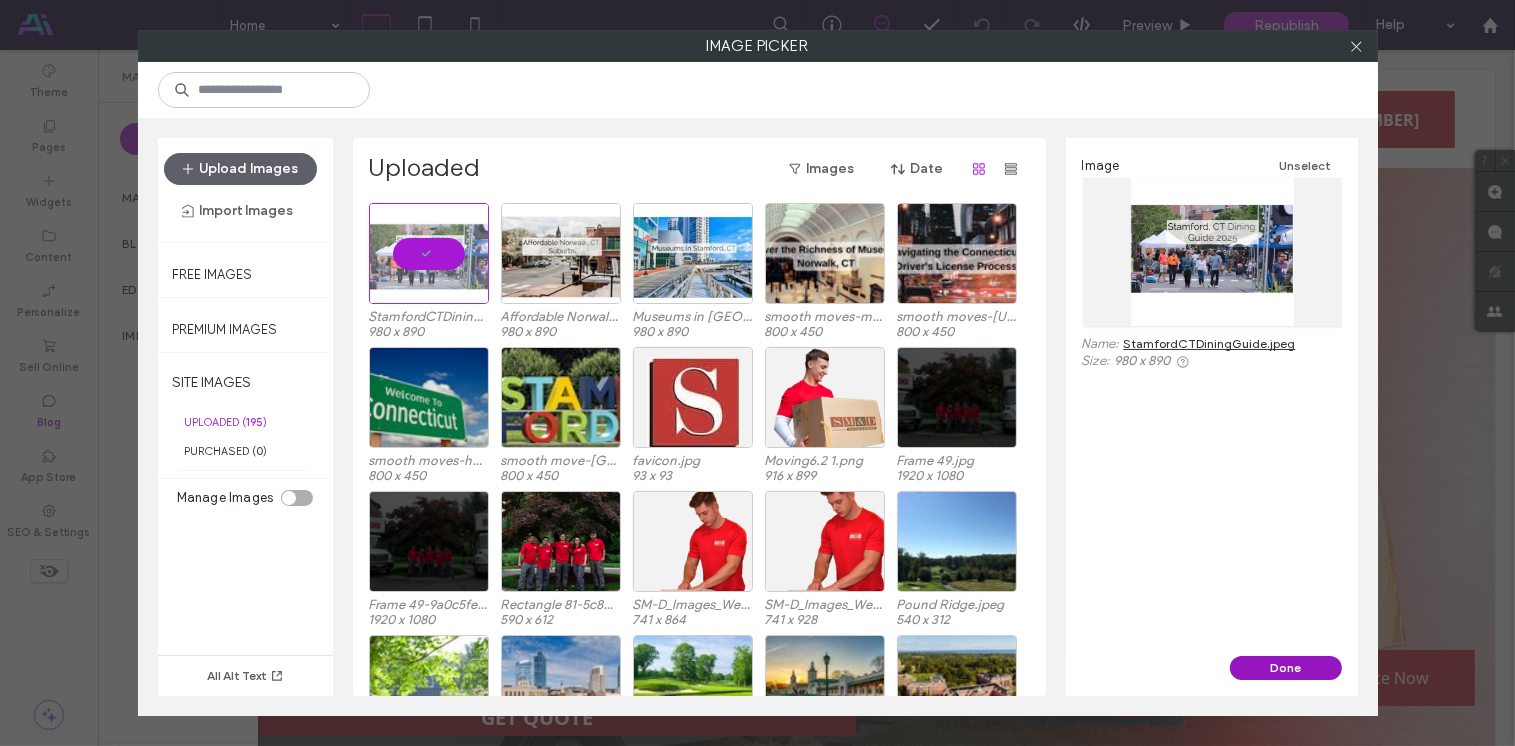 click on "Done" at bounding box center [1286, 668] 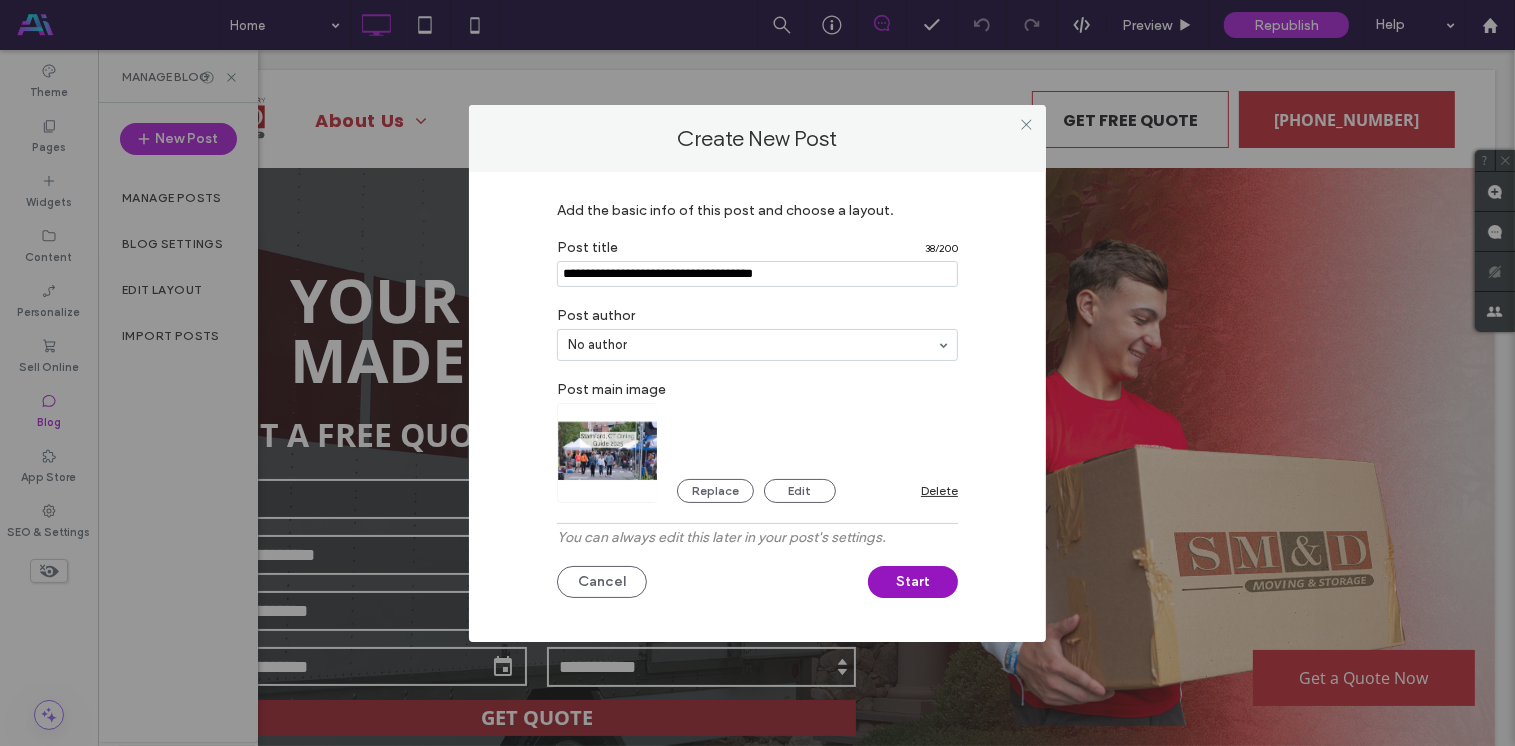 click on "Start" at bounding box center [913, 582] 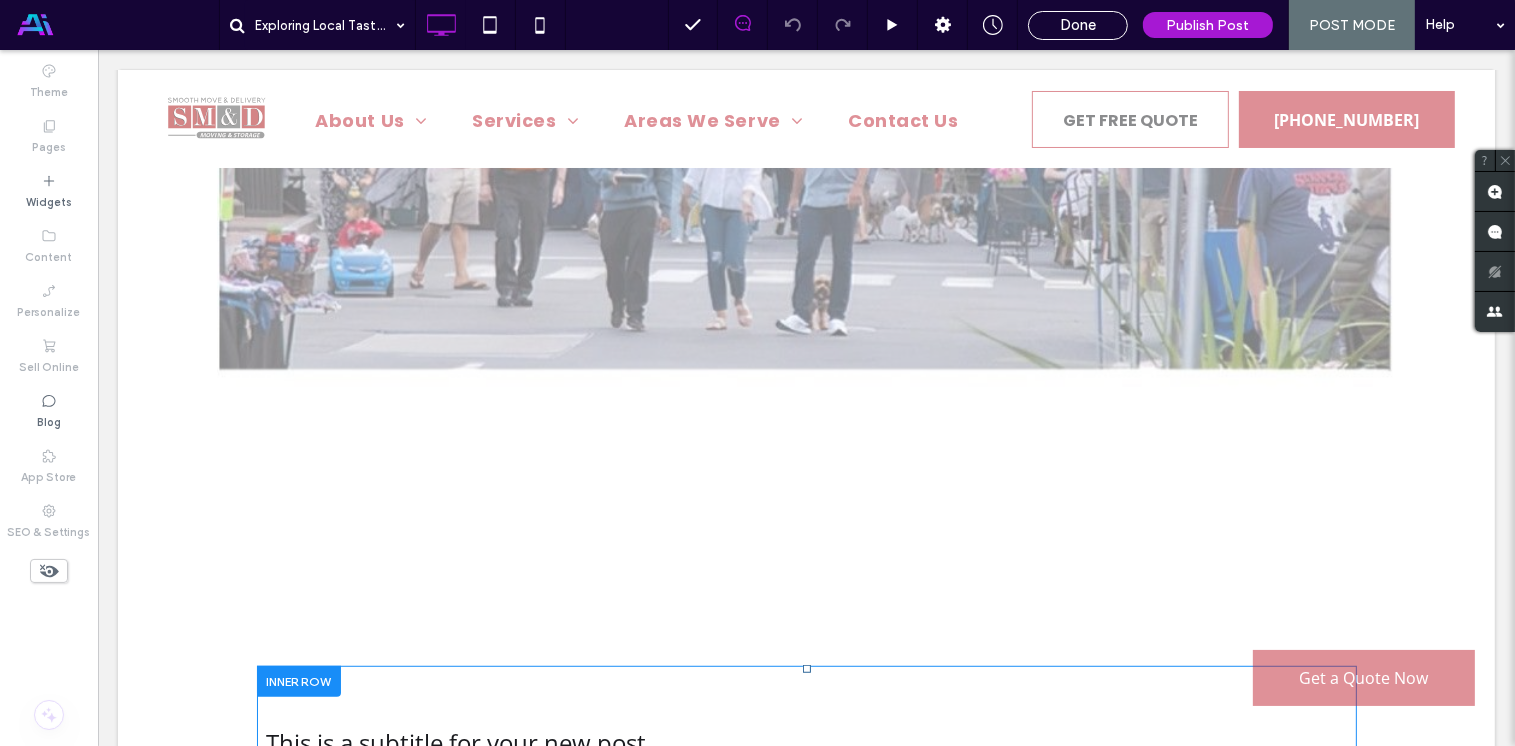 scroll, scrollTop: 1200, scrollLeft: 0, axis: vertical 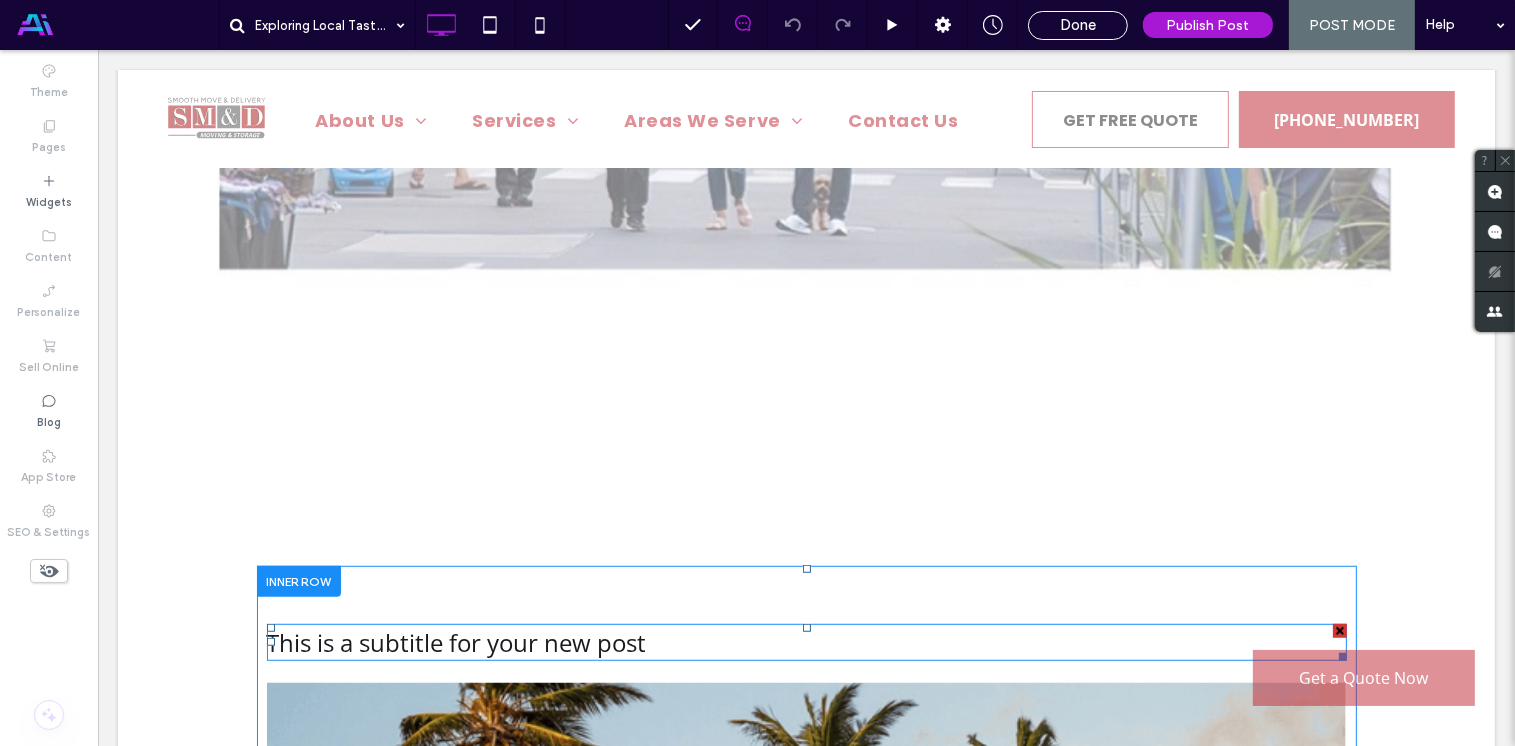 click at bounding box center [1339, 631] 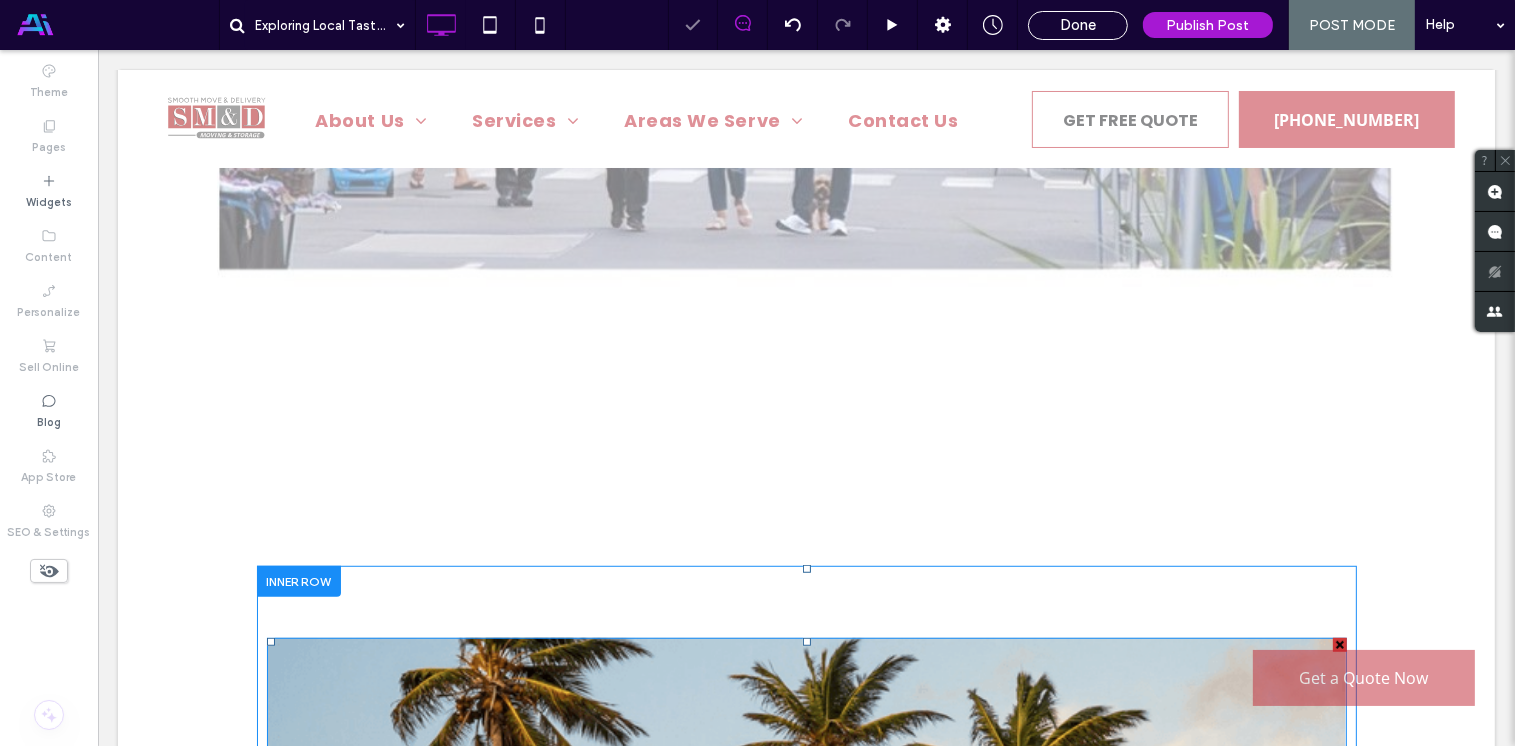 click at bounding box center (1339, 645) 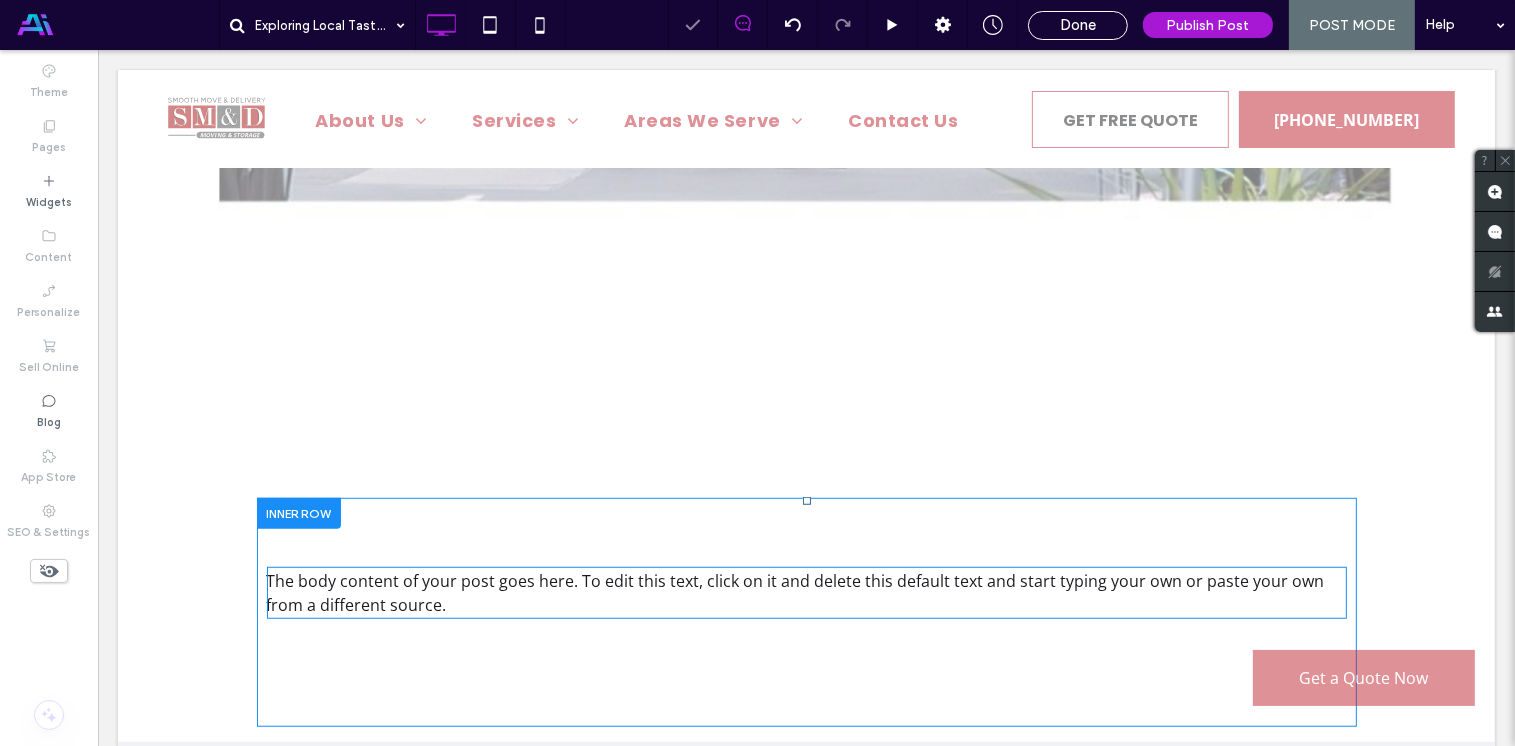 scroll, scrollTop: 1300, scrollLeft: 0, axis: vertical 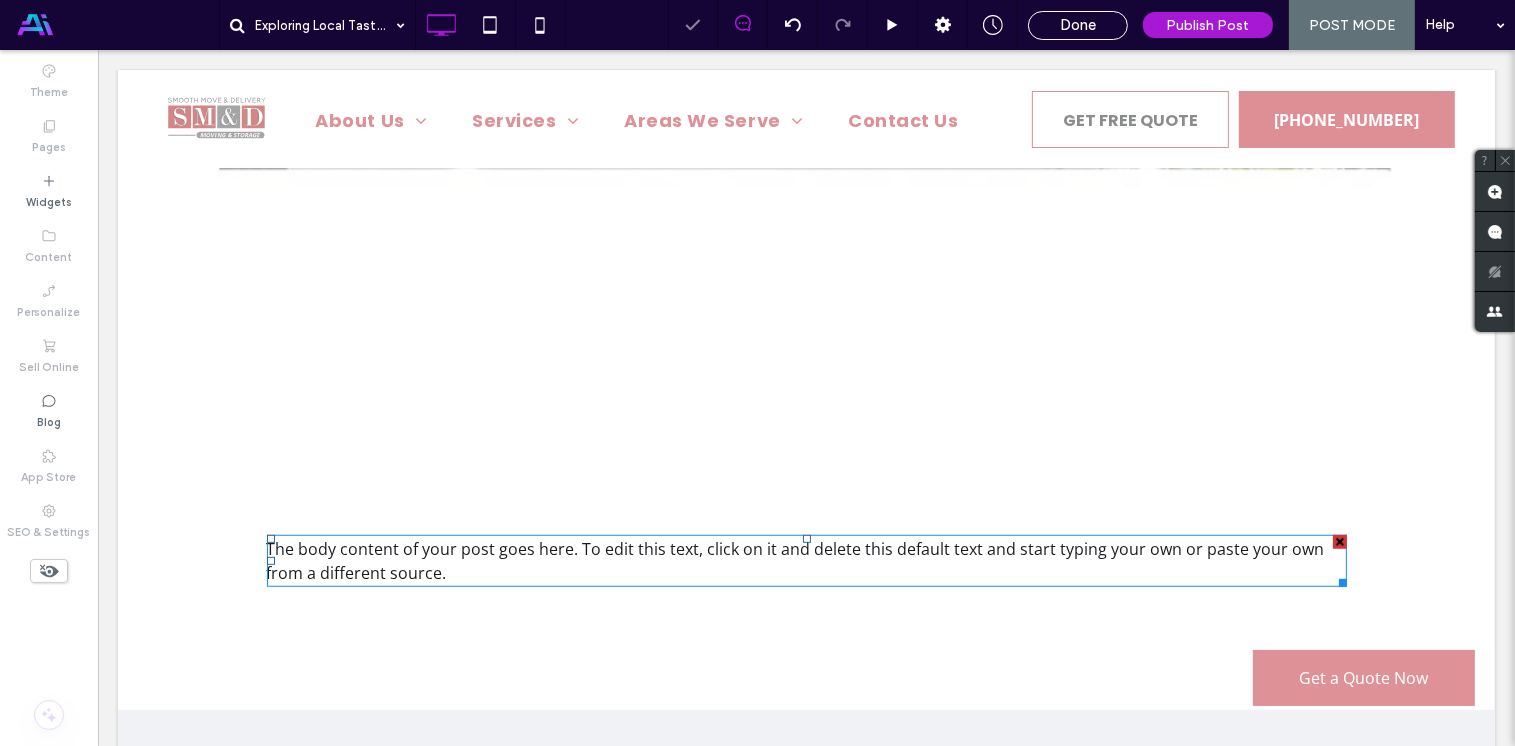 click on "The body content of your post goes here. To edit this text, click on it and delete this default text and start typing your own or paste your own from a different source." at bounding box center (795, 561) 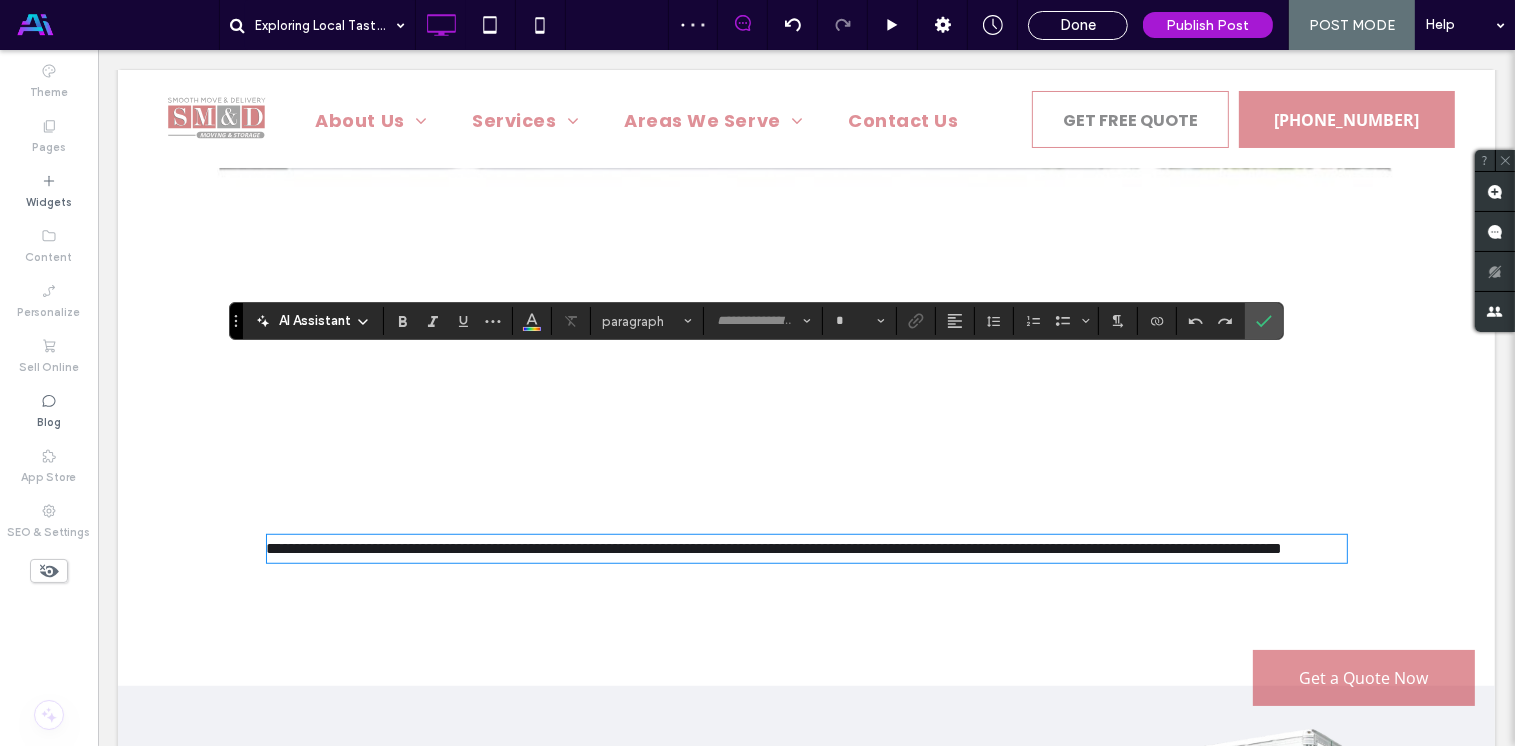 type on "*********" 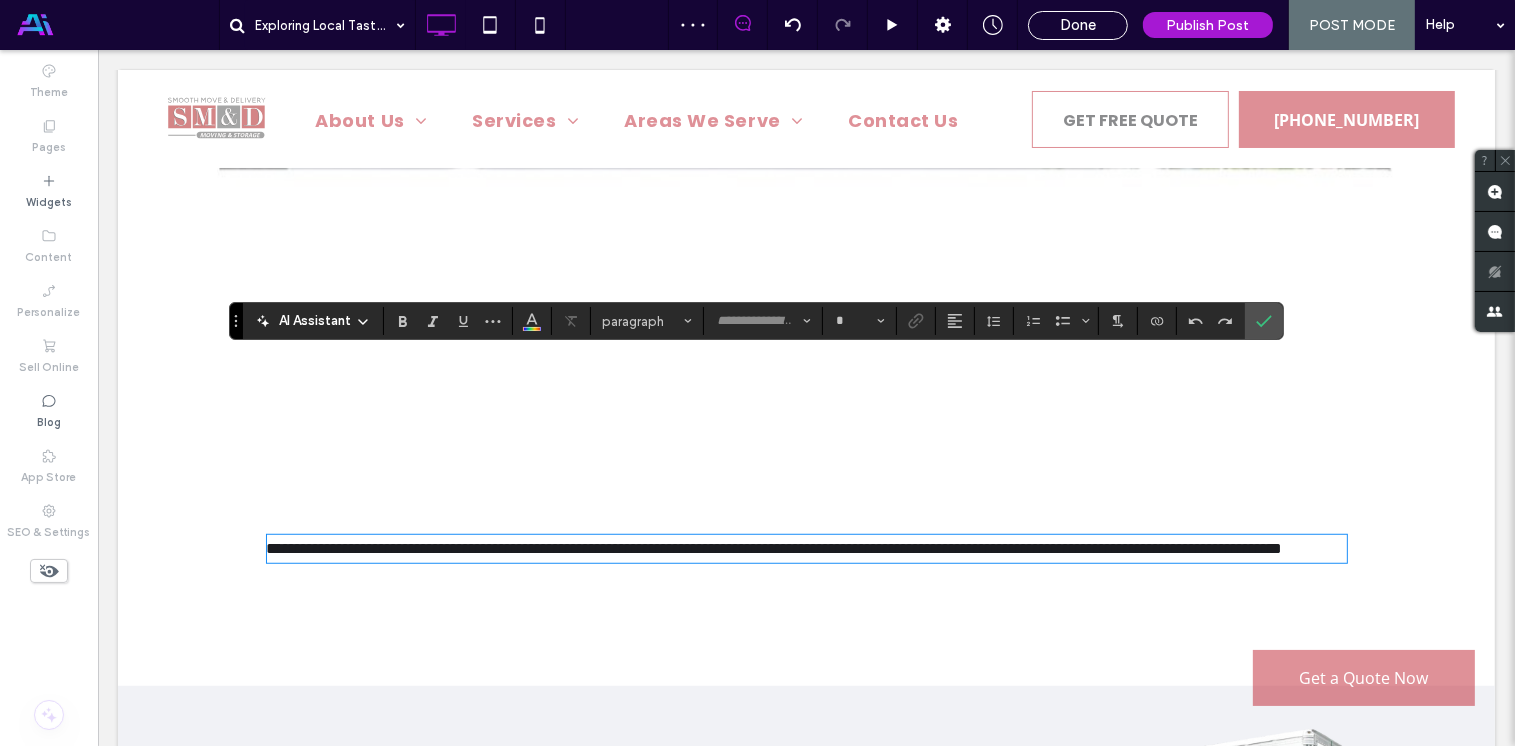 type on "**" 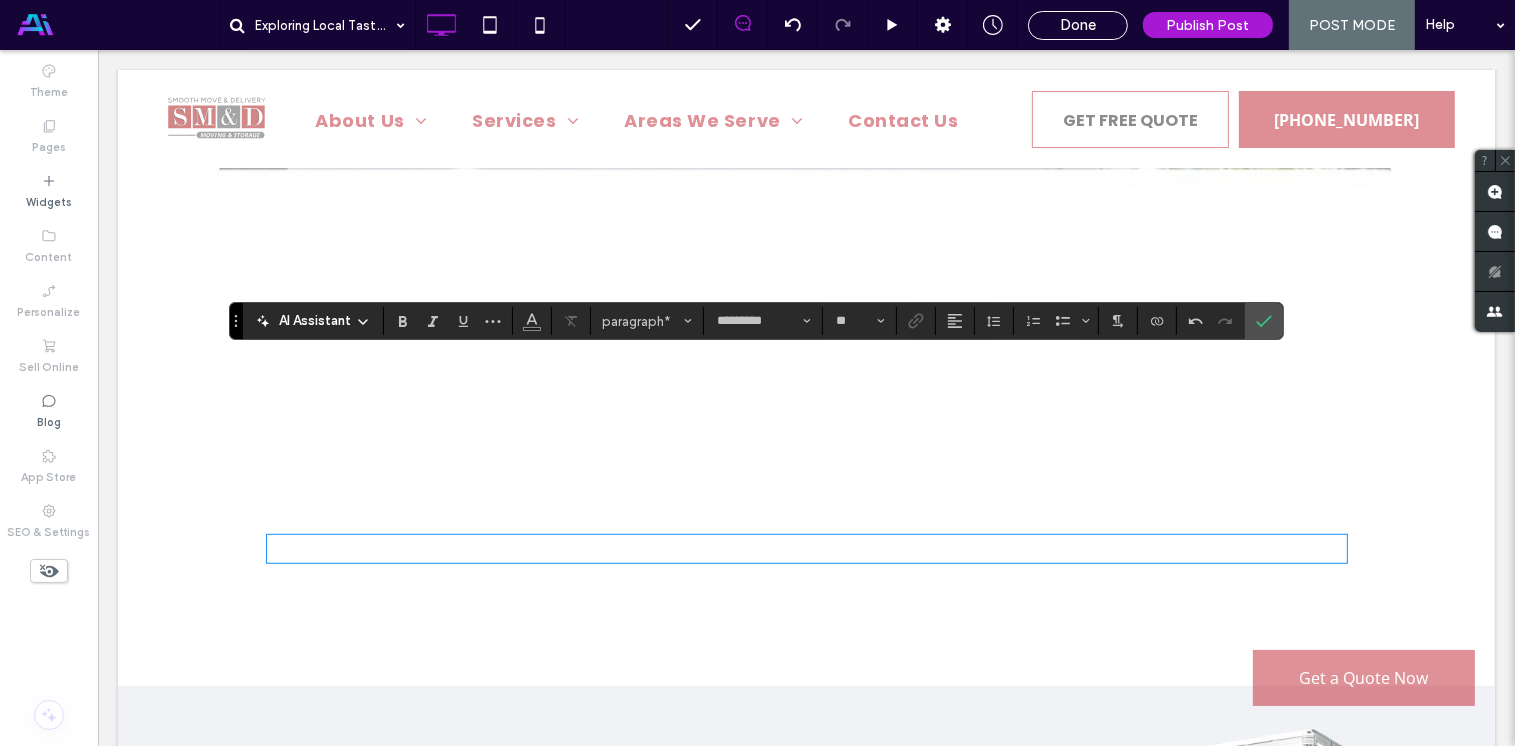 click on "﻿" at bounding box center (806, 549) 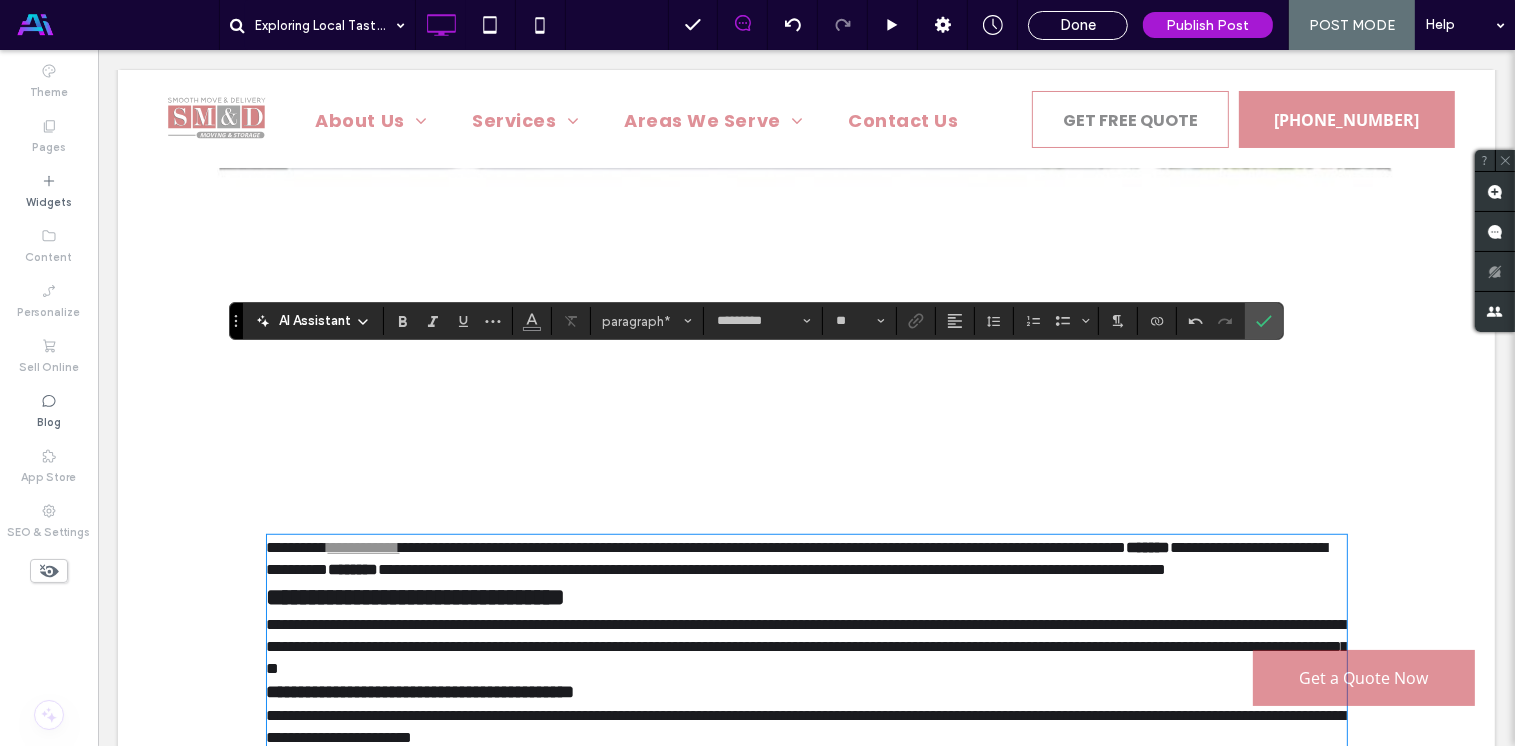 scroll, scrollTop: 0, scrollLeft: 0, axis: both 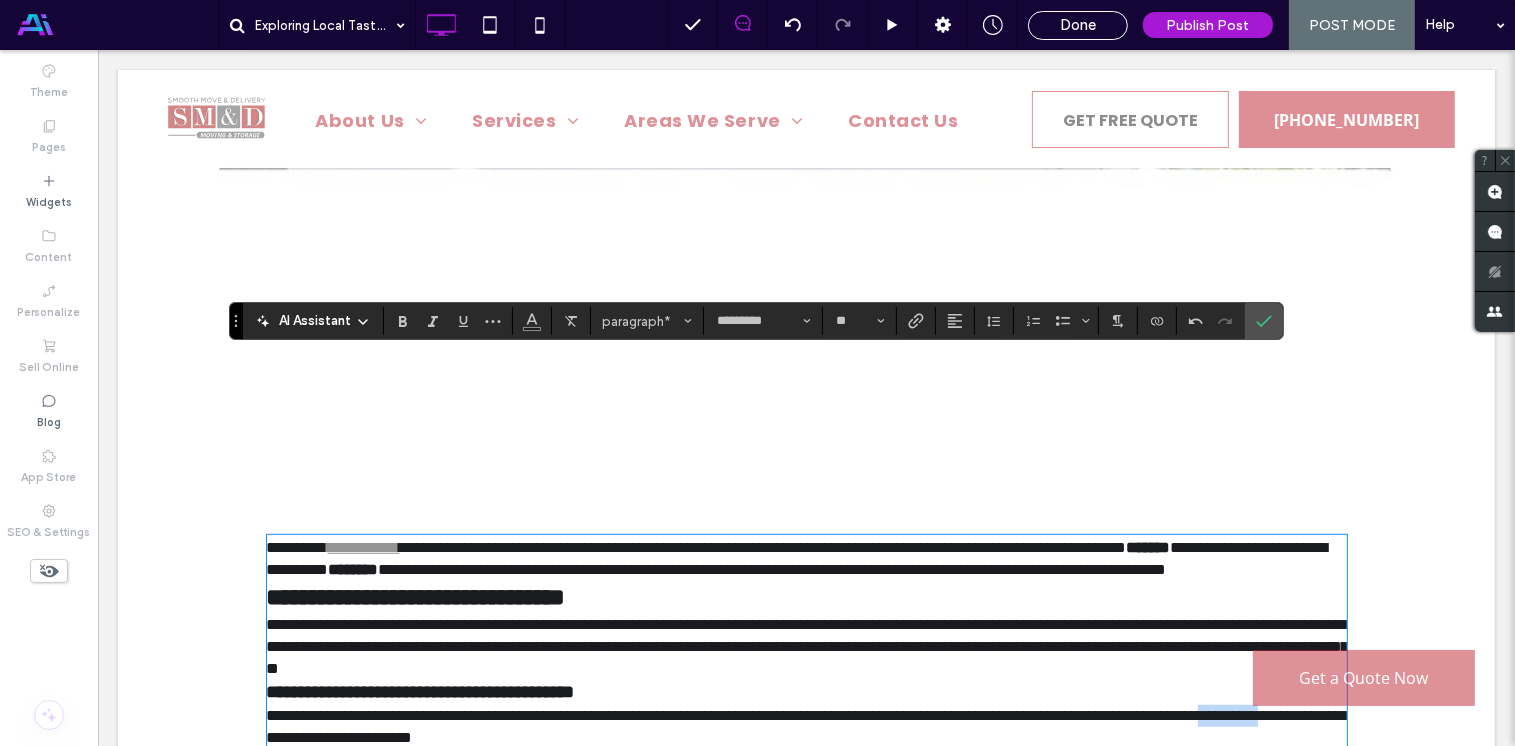 click on "**********" at bounding box center [806, 726] 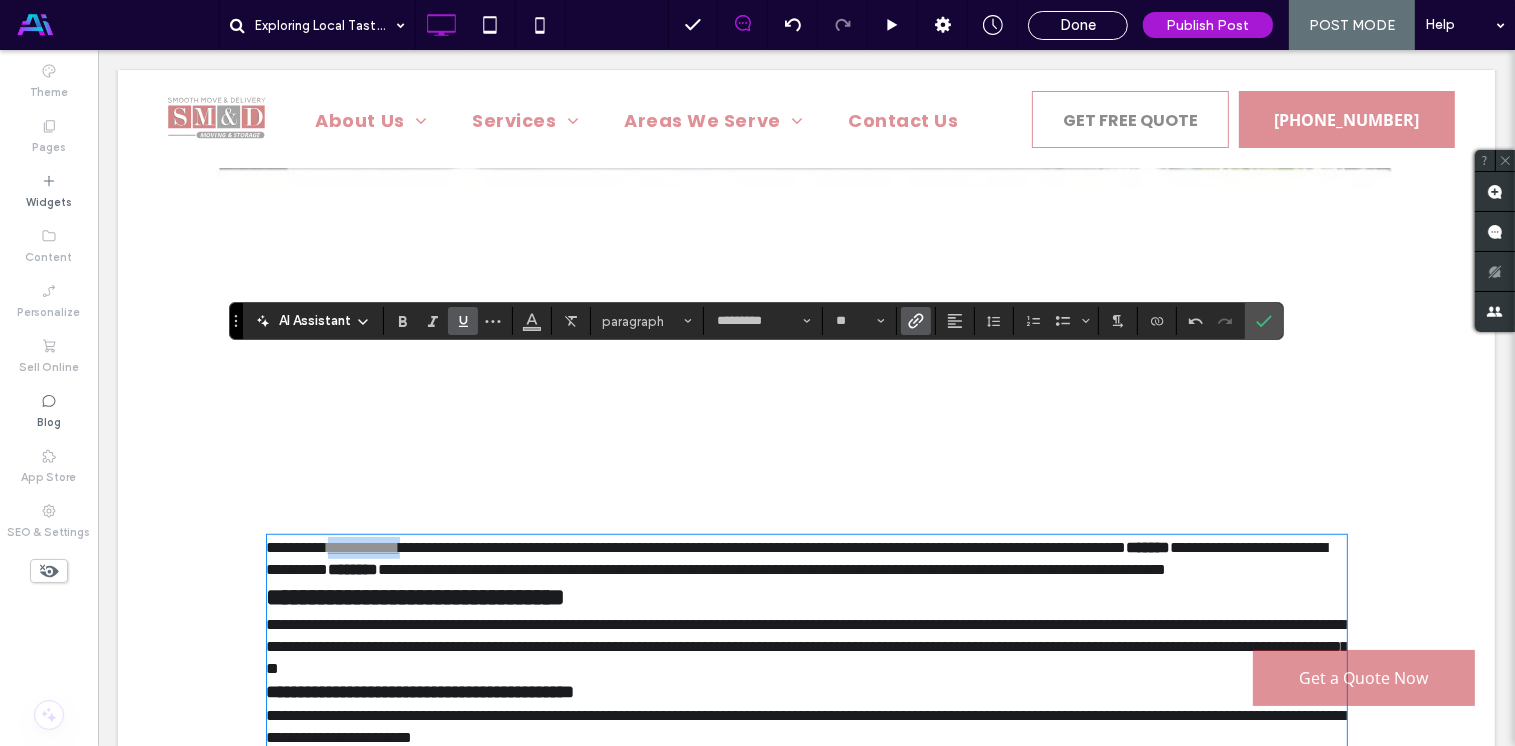 drag, startPoint x: 431, startPoint y: 372, endPoint x: 339, endPoint y: 372, distance: 92 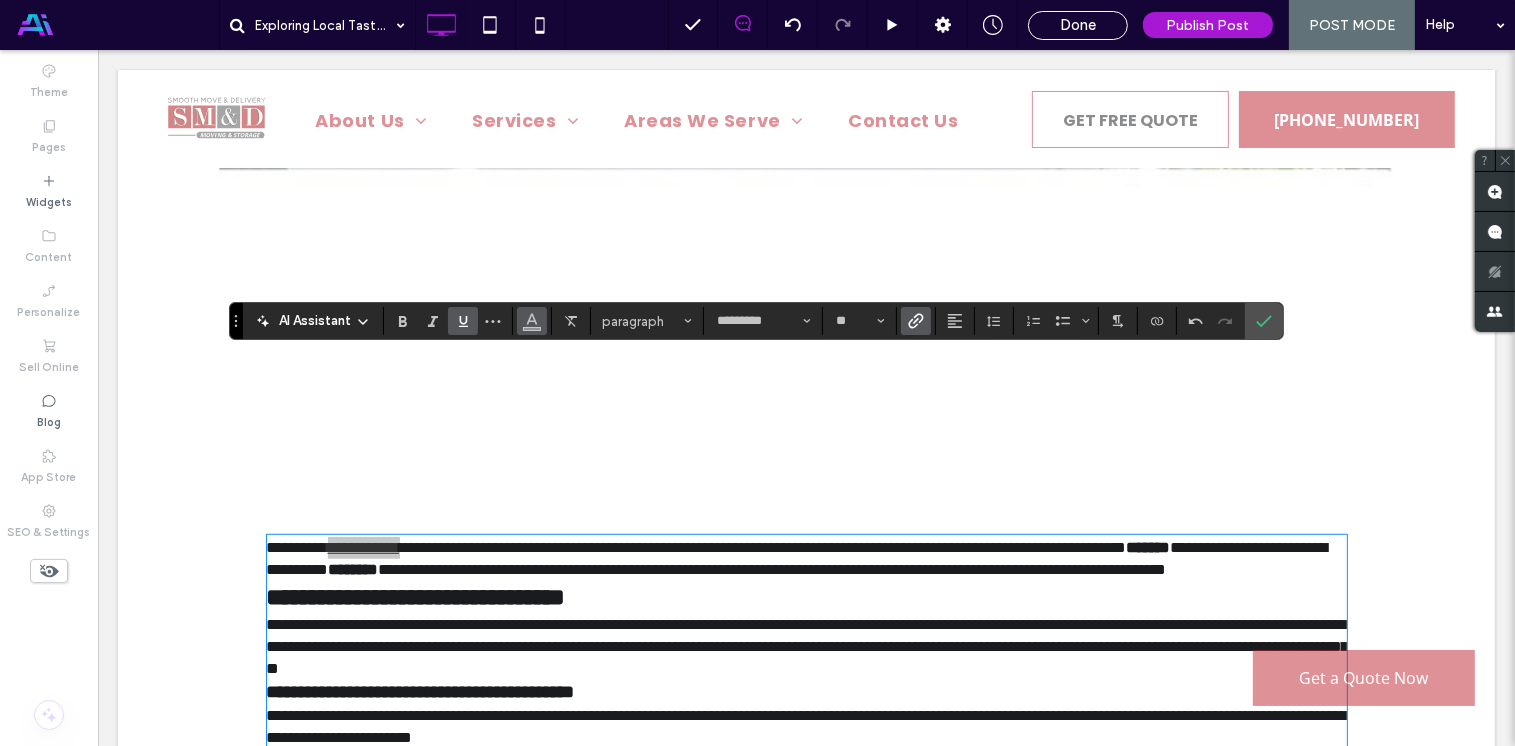 click 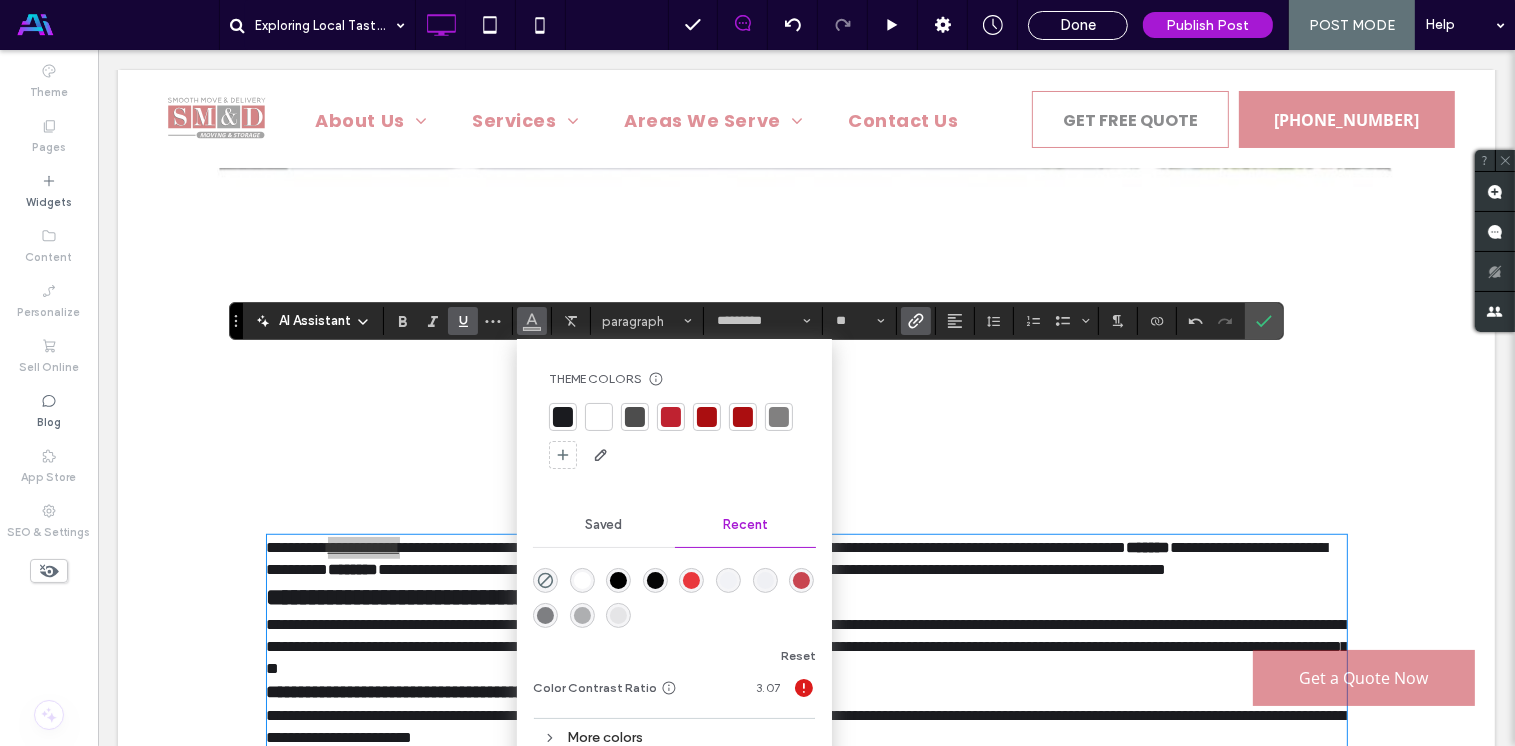 click at bounding box center [707, 417] 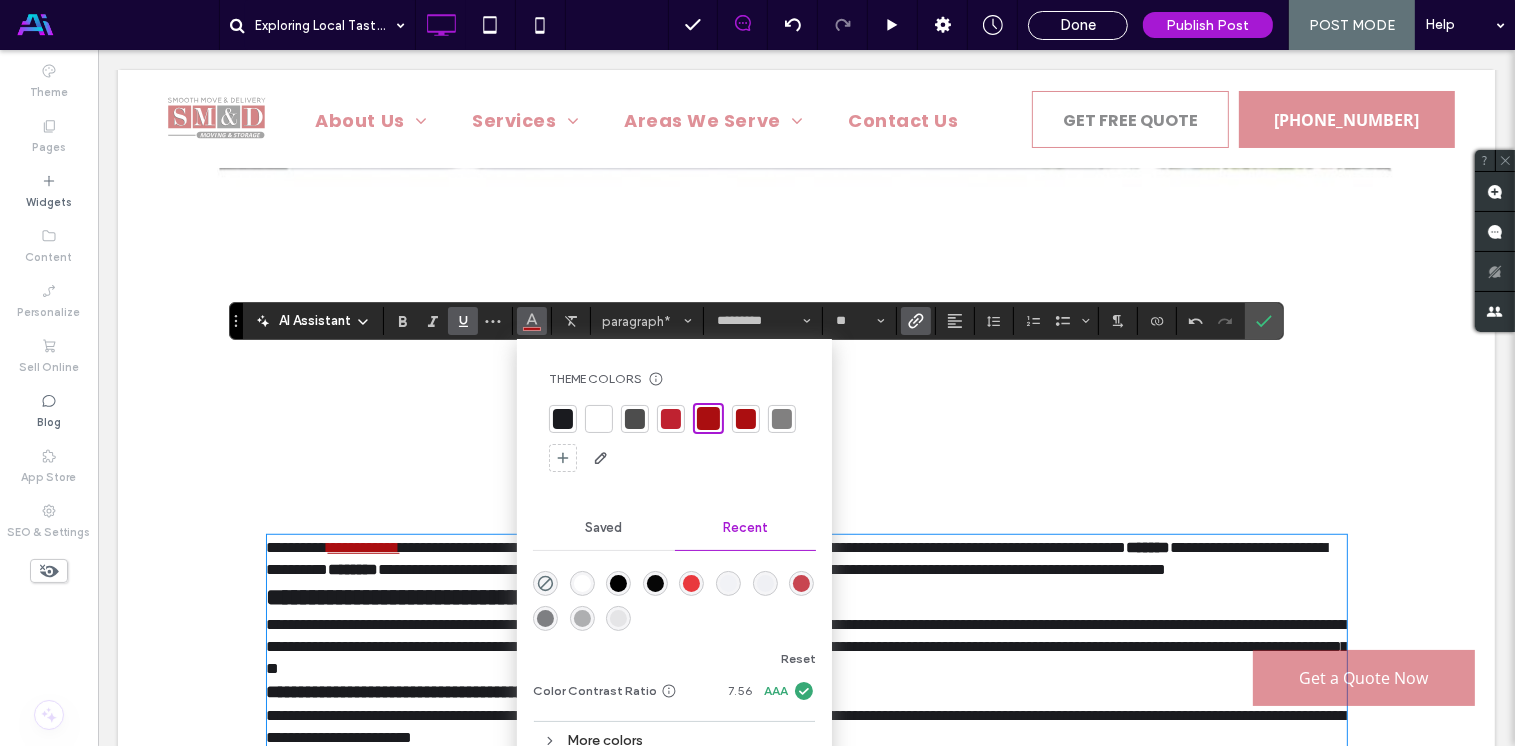 click on "**********" at bounding box center (807, 646) 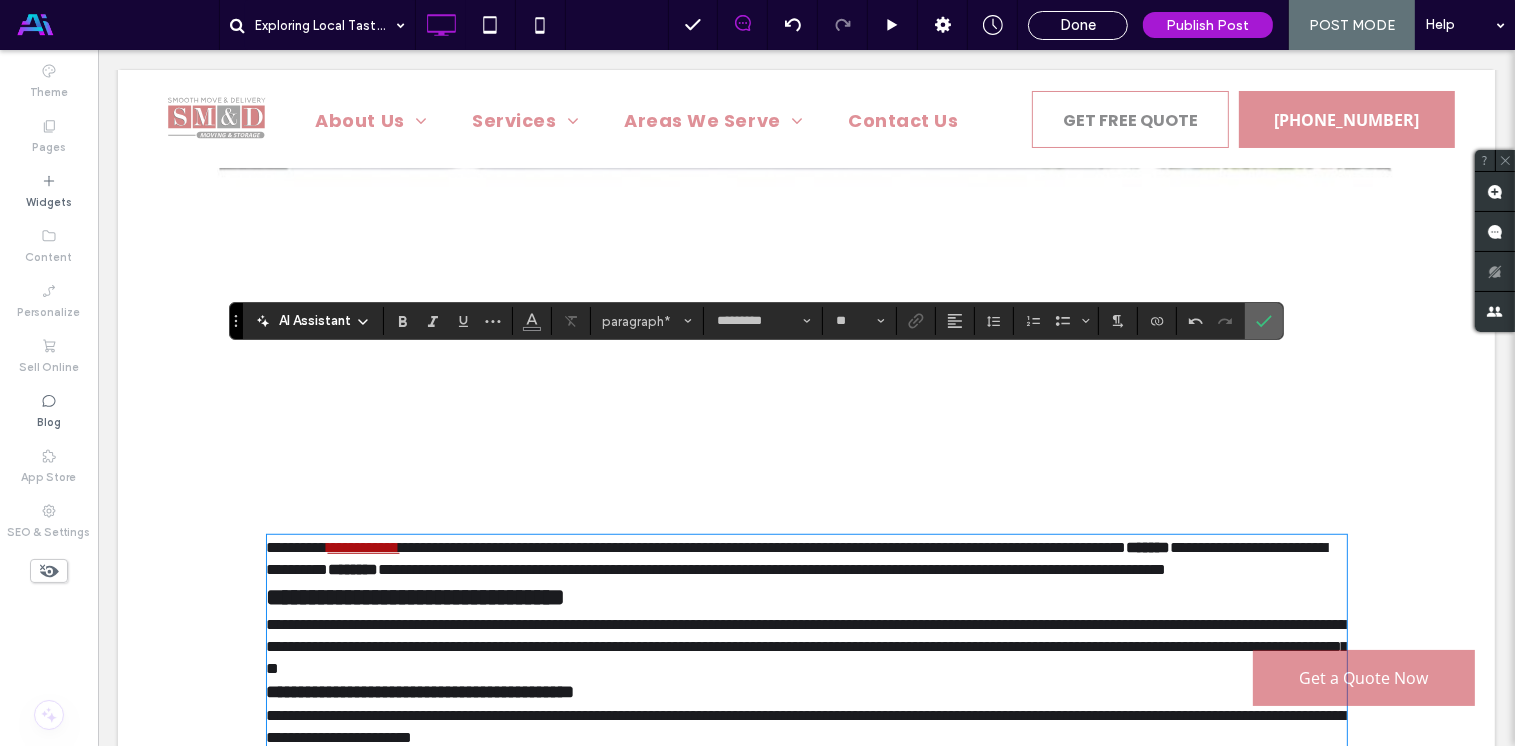 click 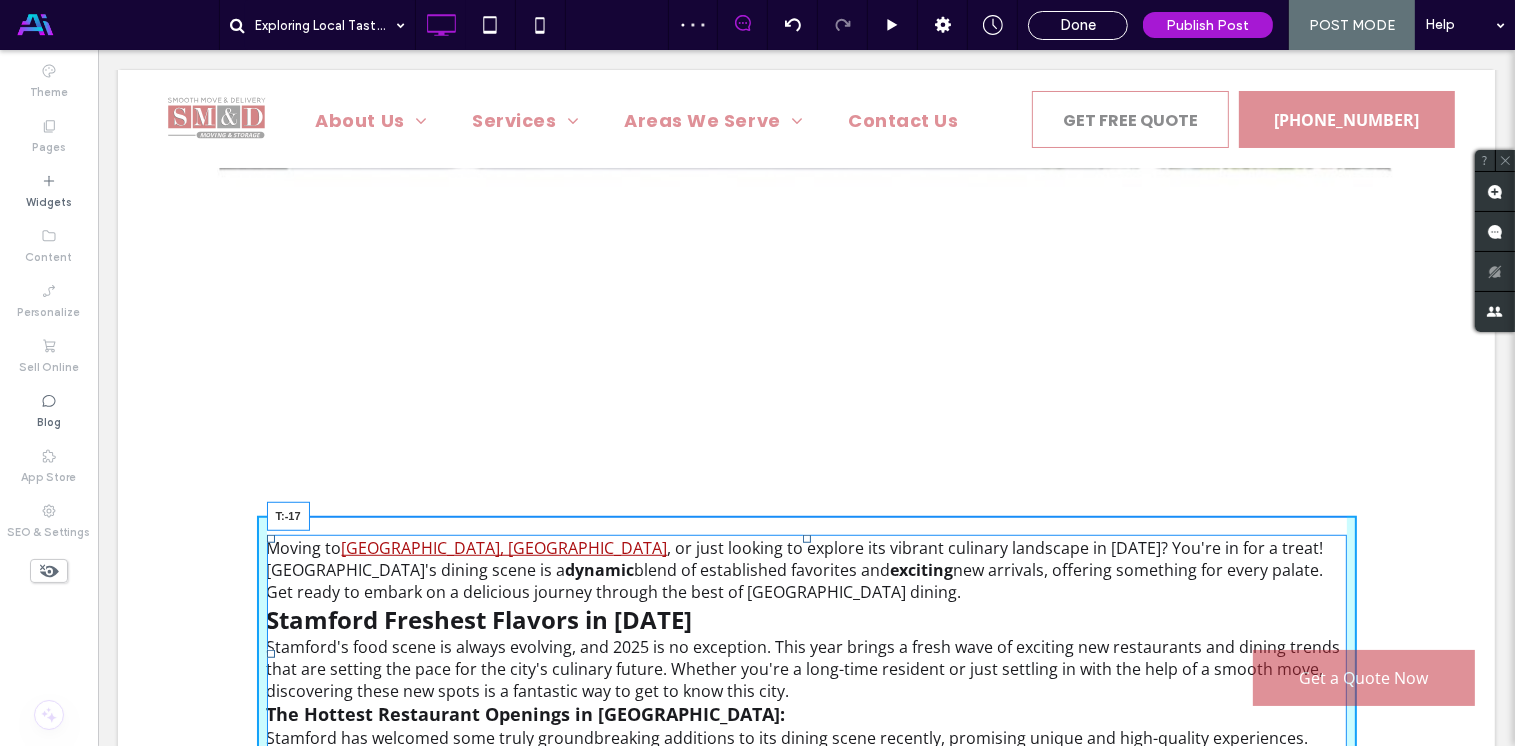 drag, startPoint x: 799, startPoint y: 358, endPoint x: 897, endPoint y: 372, distance: 98.99495 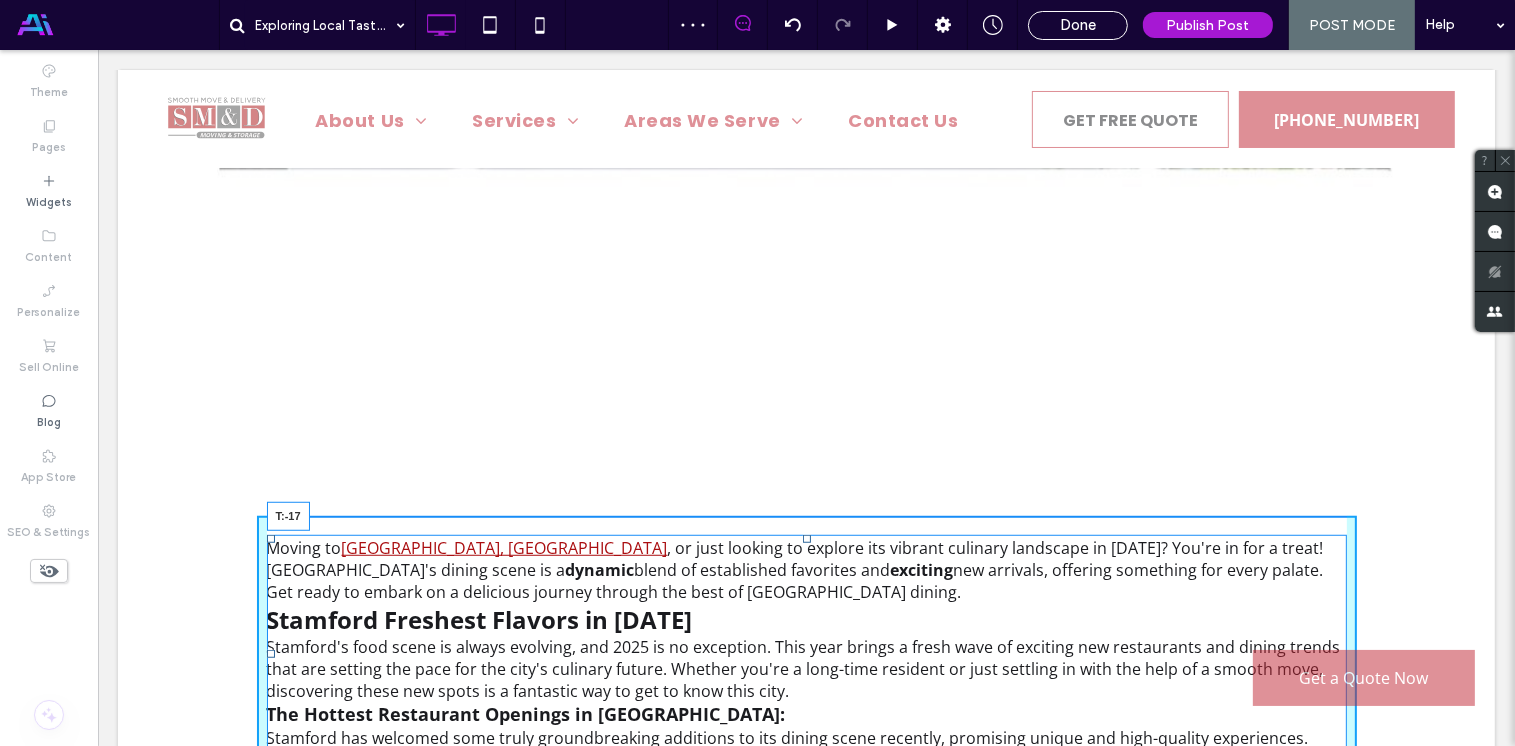 click at bounding box center [806, 539] 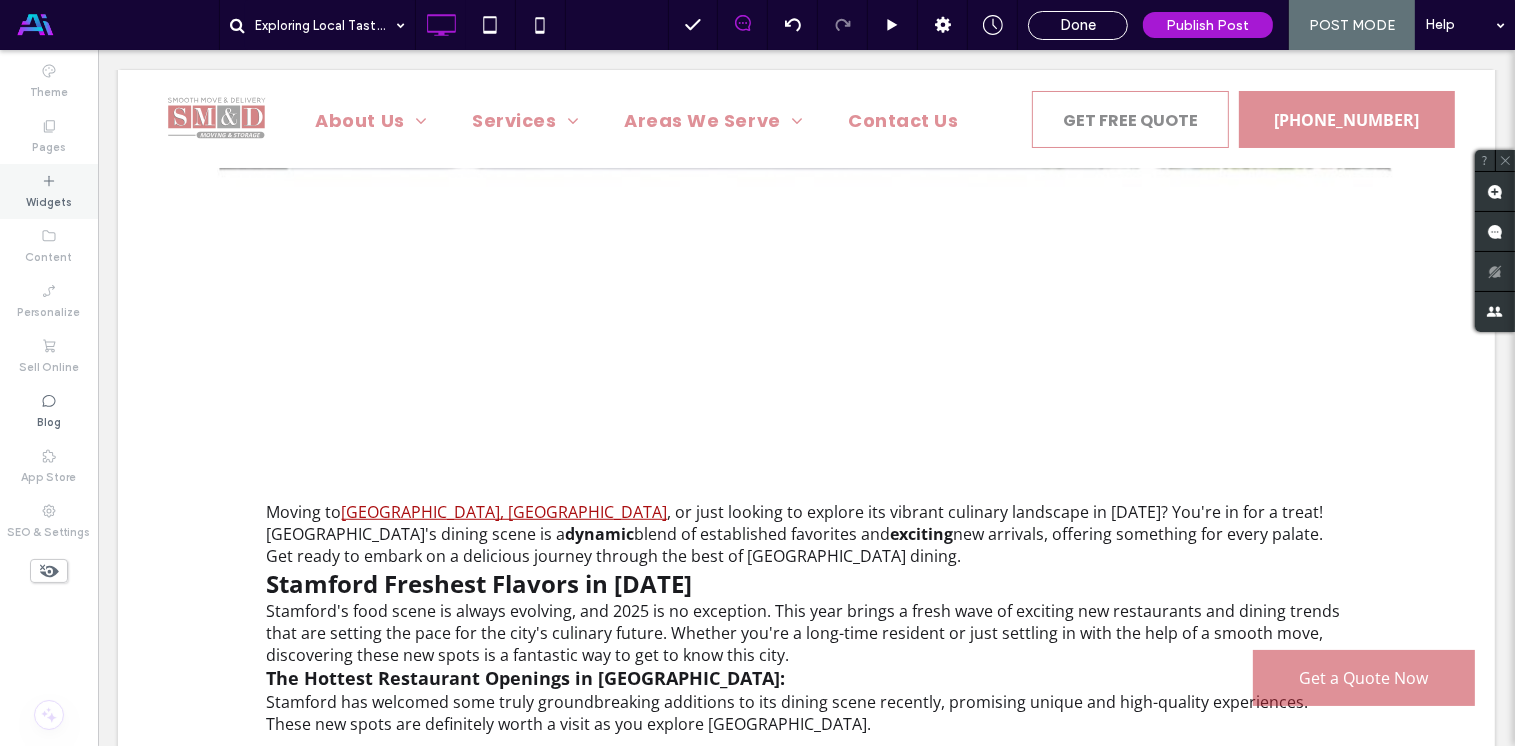click on "Widgets" at bounding box center (49, 191) 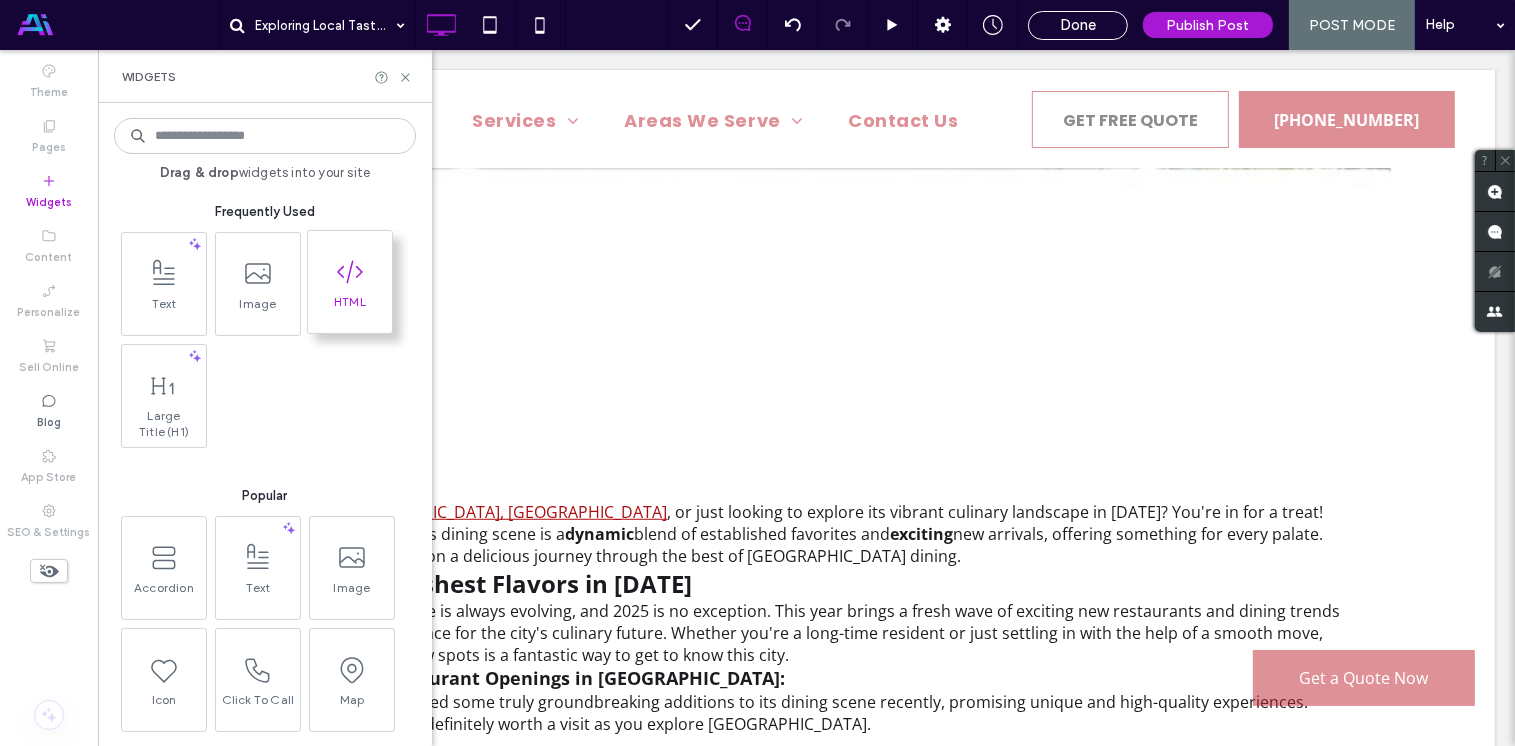 click on "HTML" at bounding box center [350, 308] 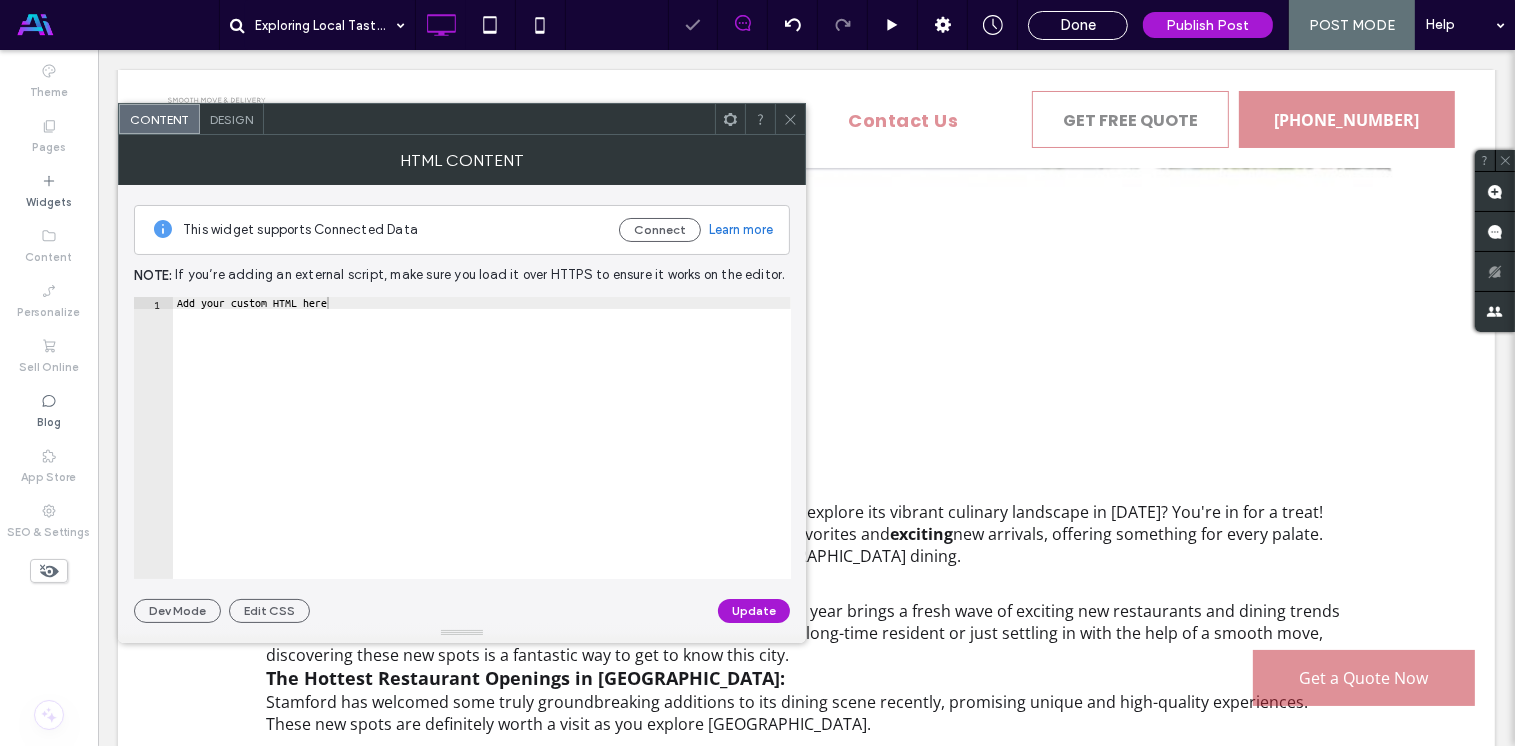 click on "Add your custom HTML here" at bounding box center (482, 450) 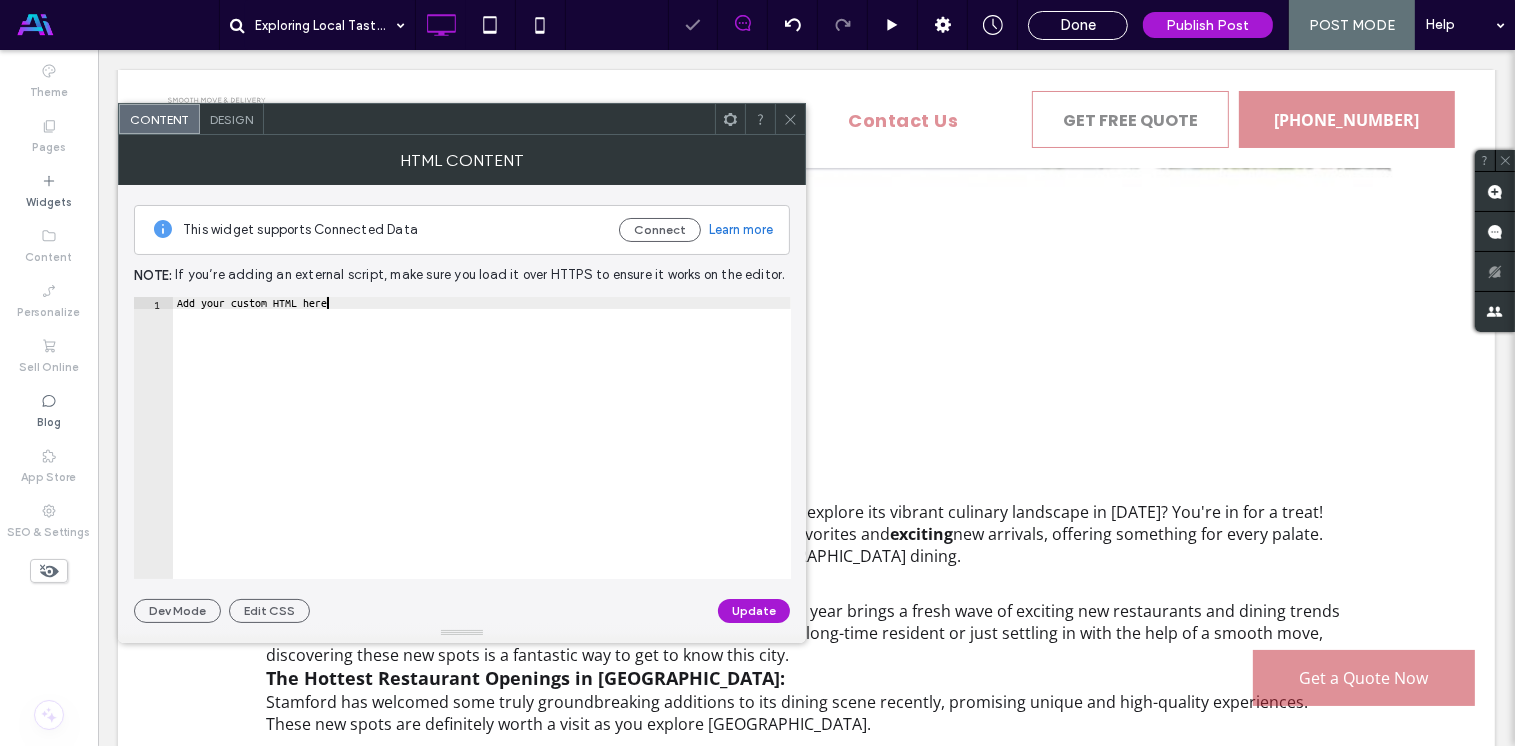 click on "Add your custom HTML here" at bounding box center (482, 450) 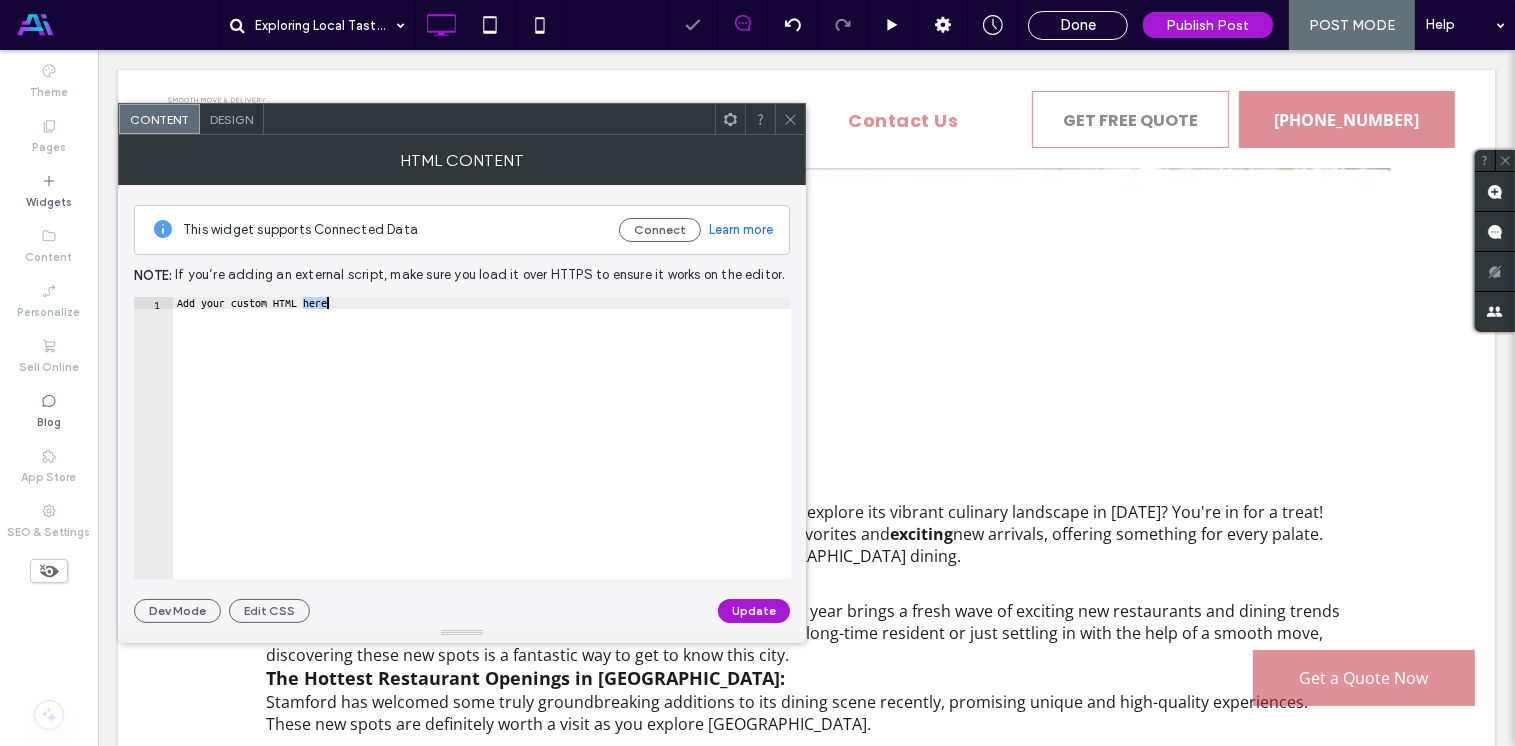 click on "Add your custom HTML here" at bounding box center (482, 450) 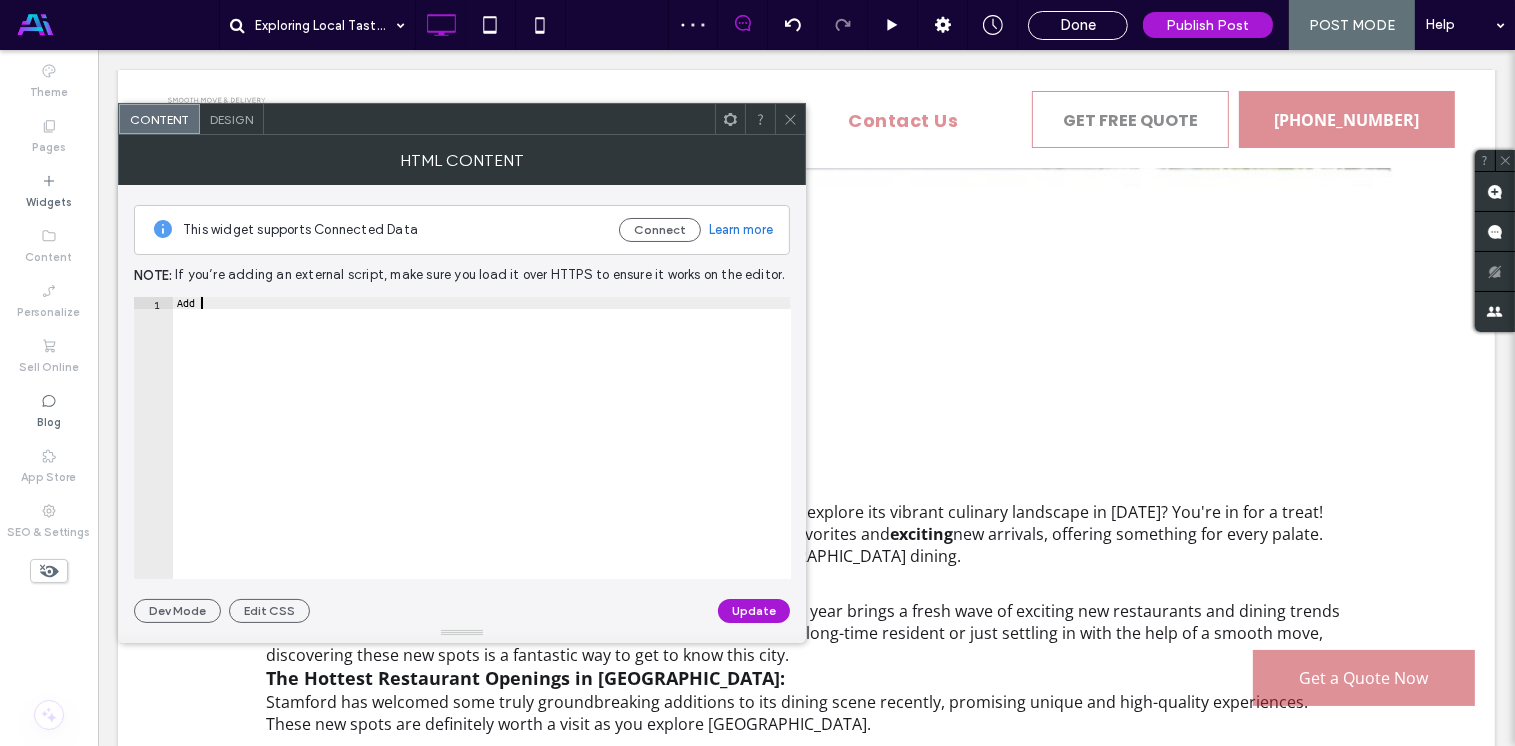 type on "*" 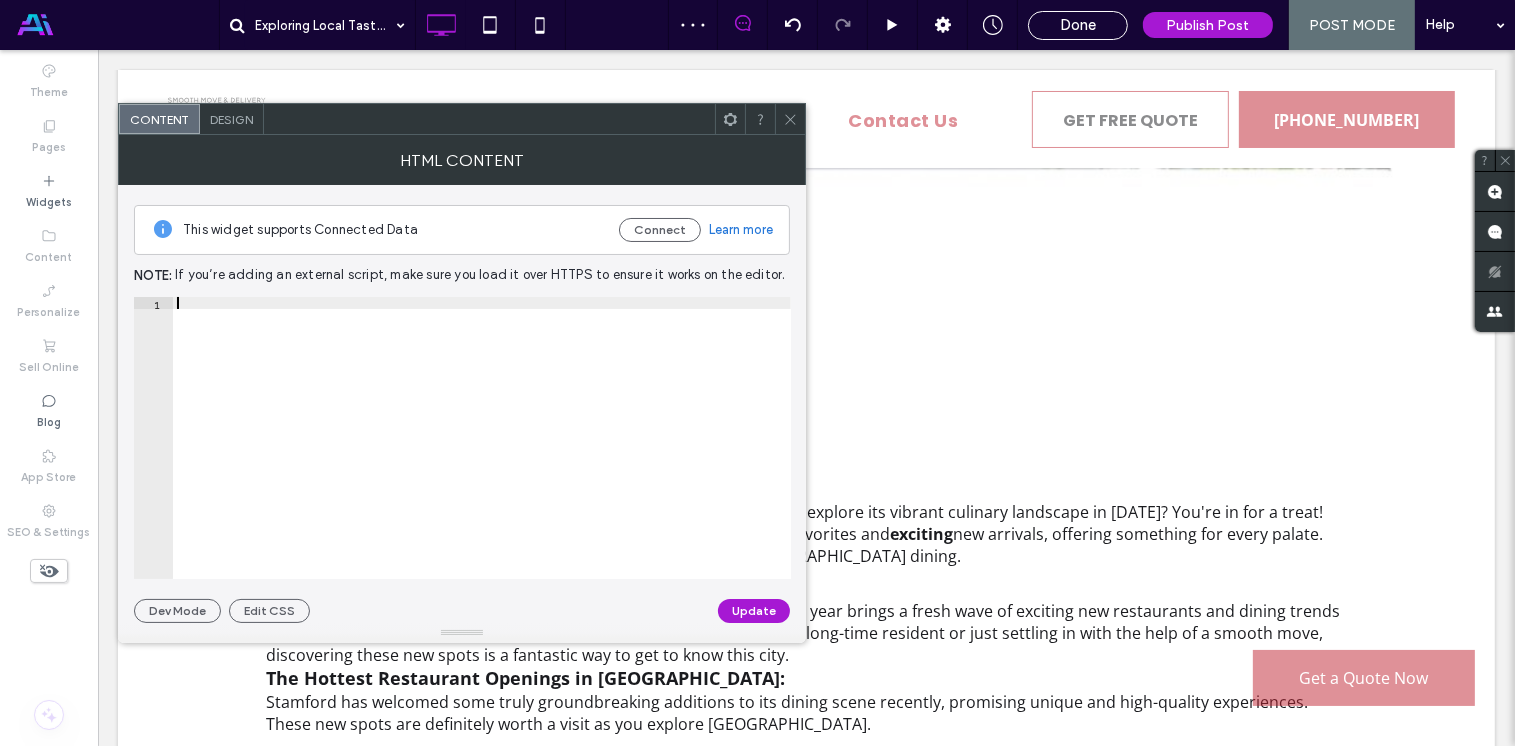 paste on "**********" 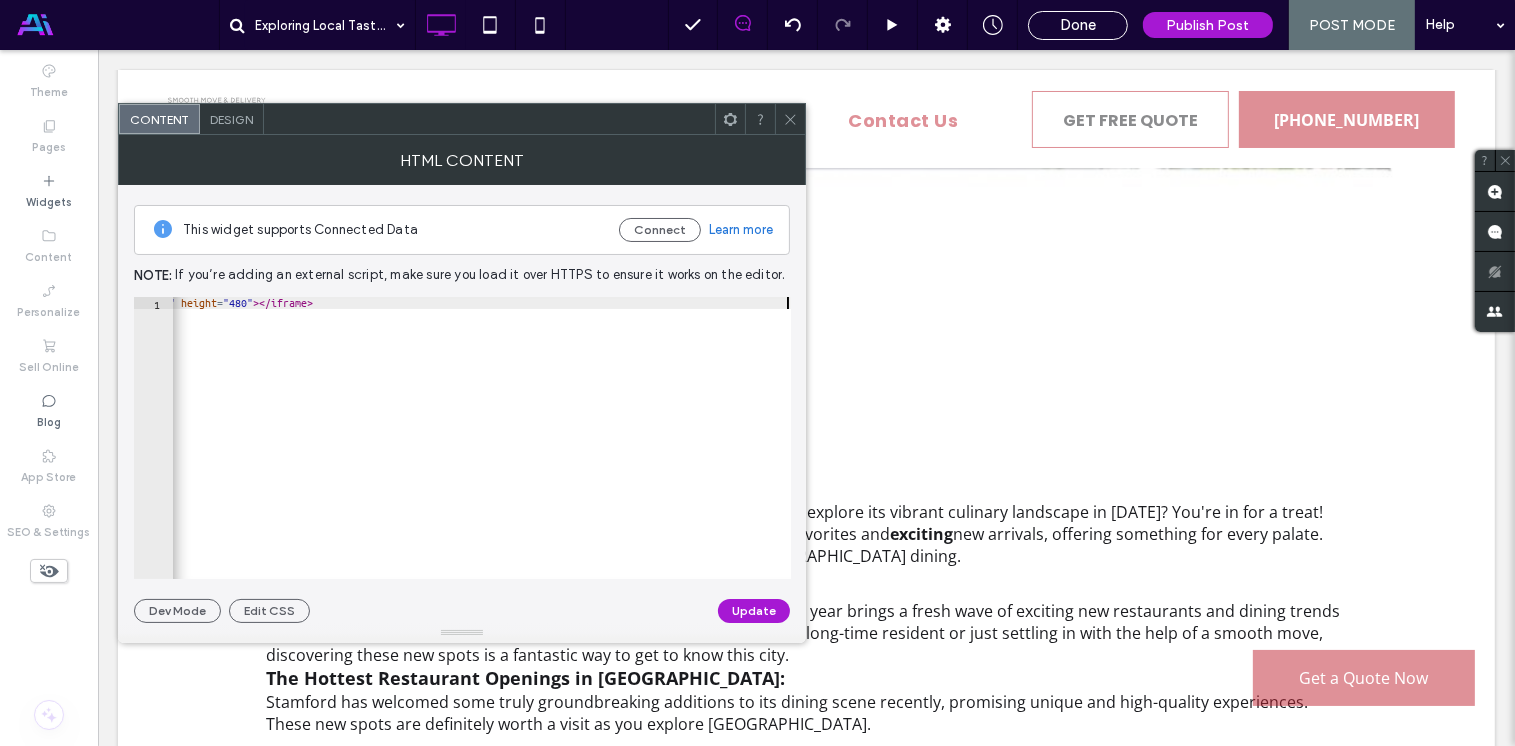 scroll, scrollTop: 0, scrollLeft: 272, axis: horizontal 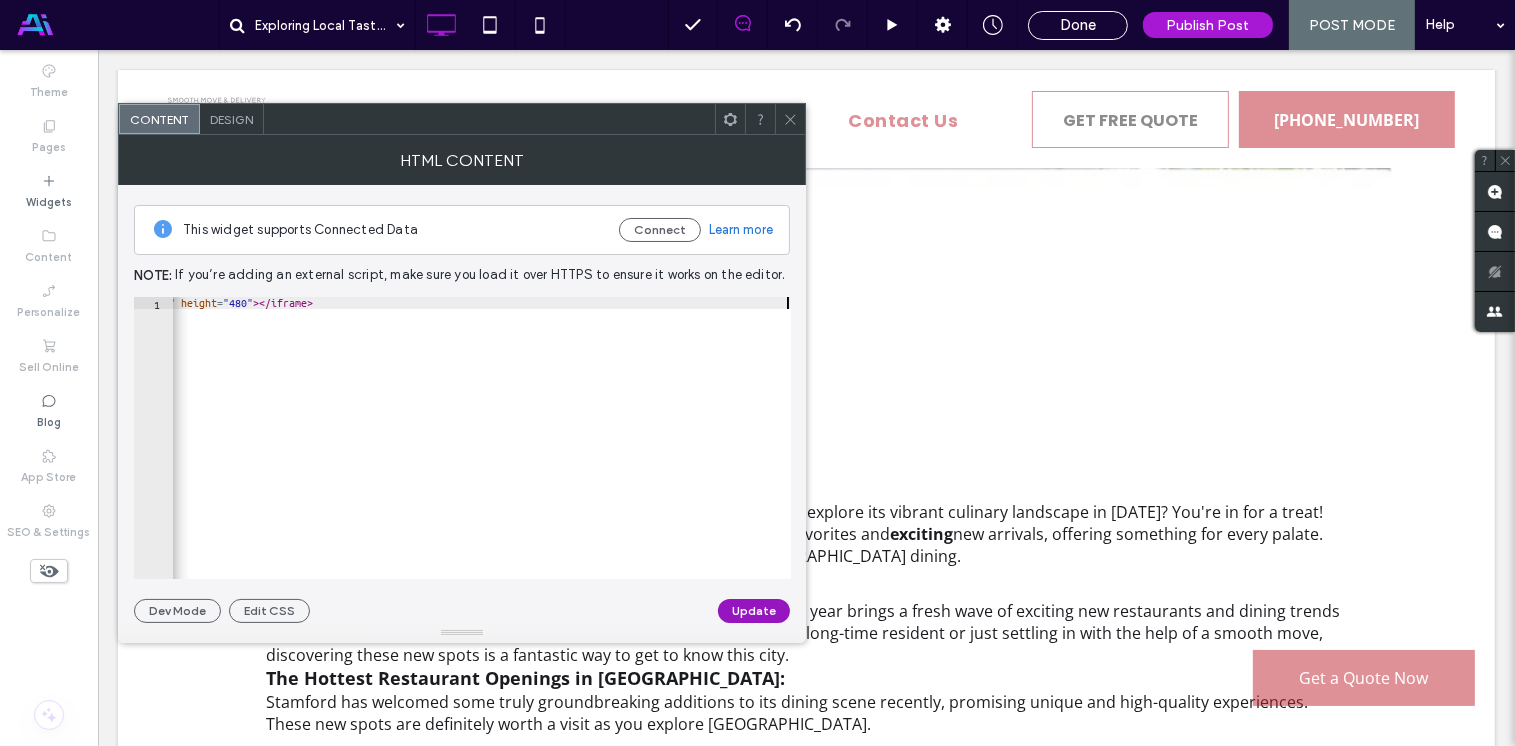 click on "Update" at bounding box center [754, 611] 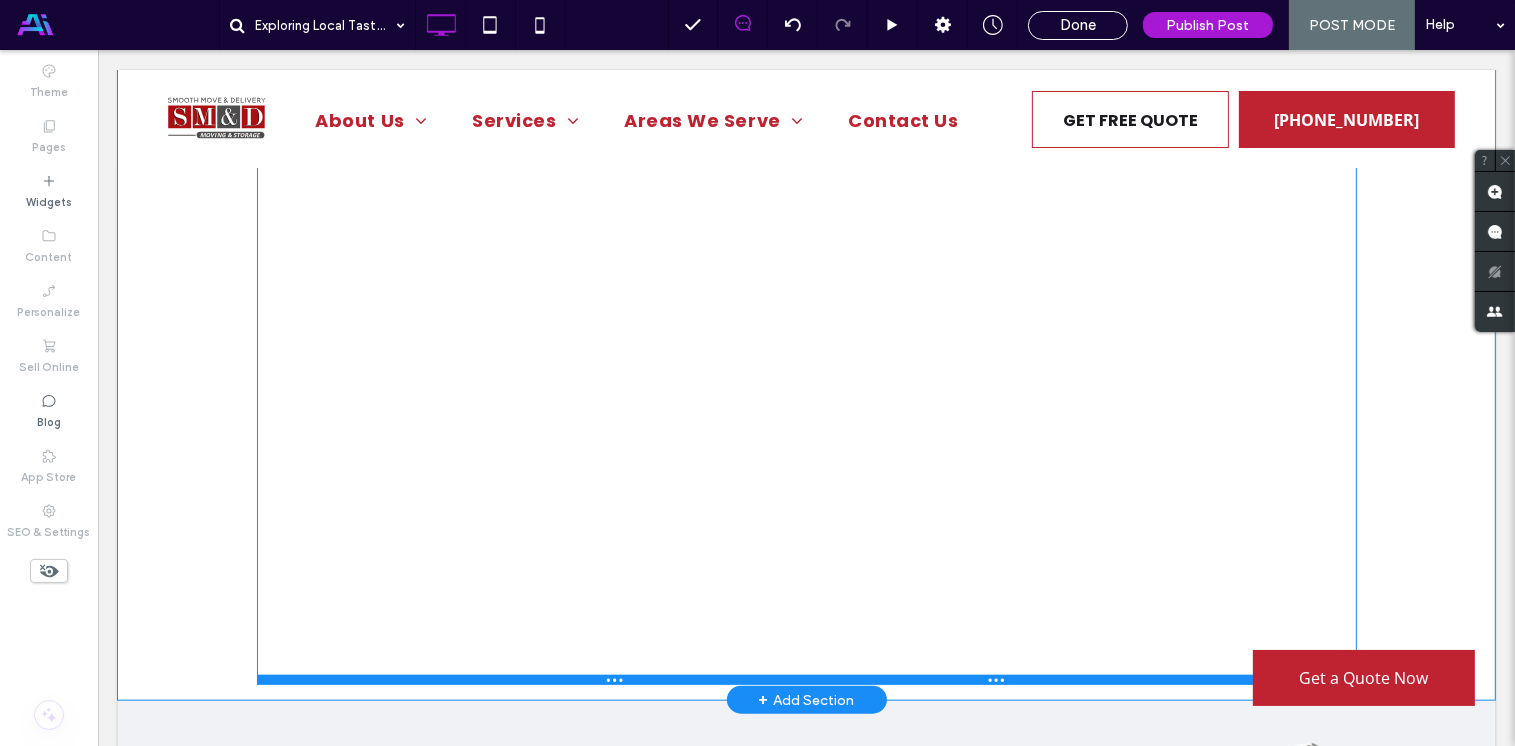scroll, scrollTop: 2000, scrollLeft: 0, axis: vertical 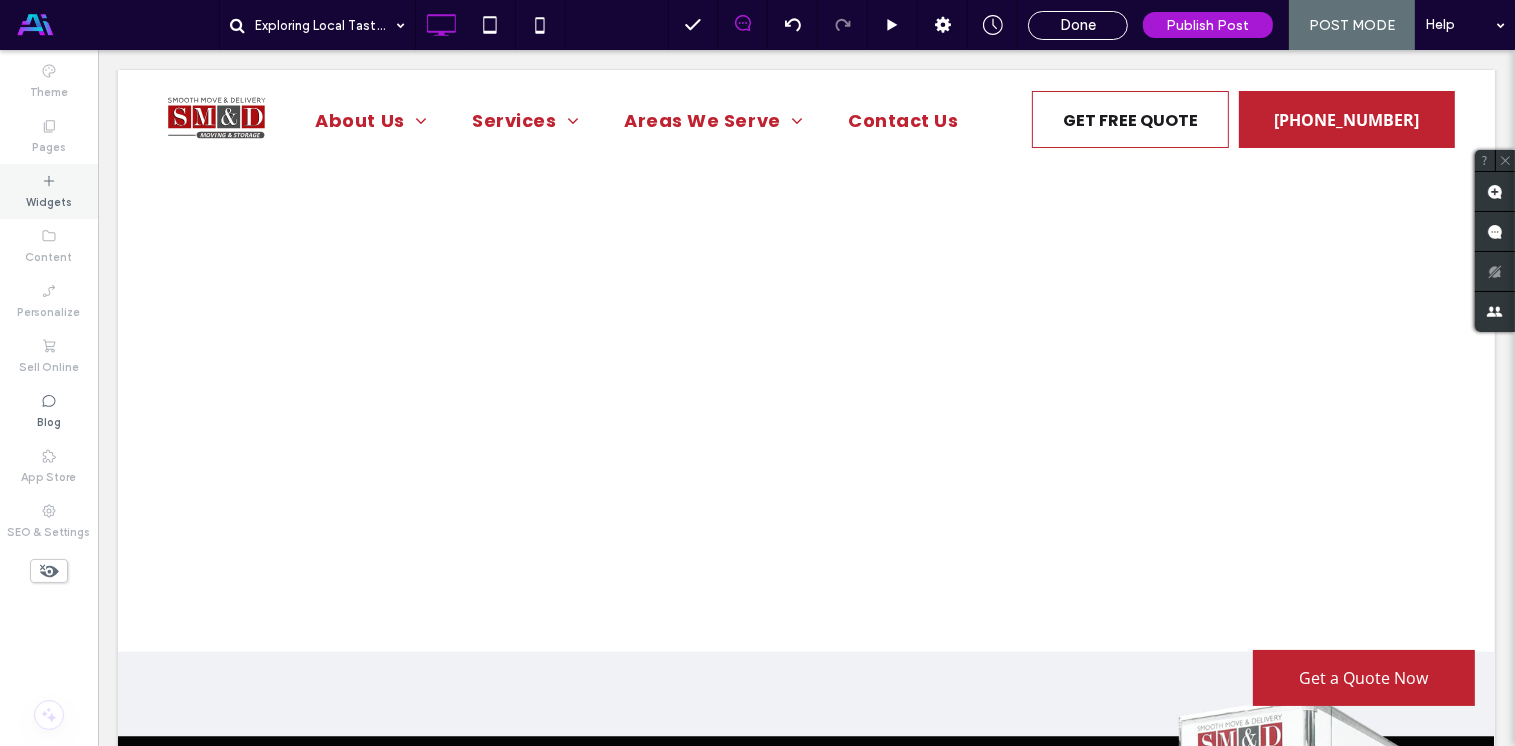 click on "Widgets" at bounding box center (49, 200) 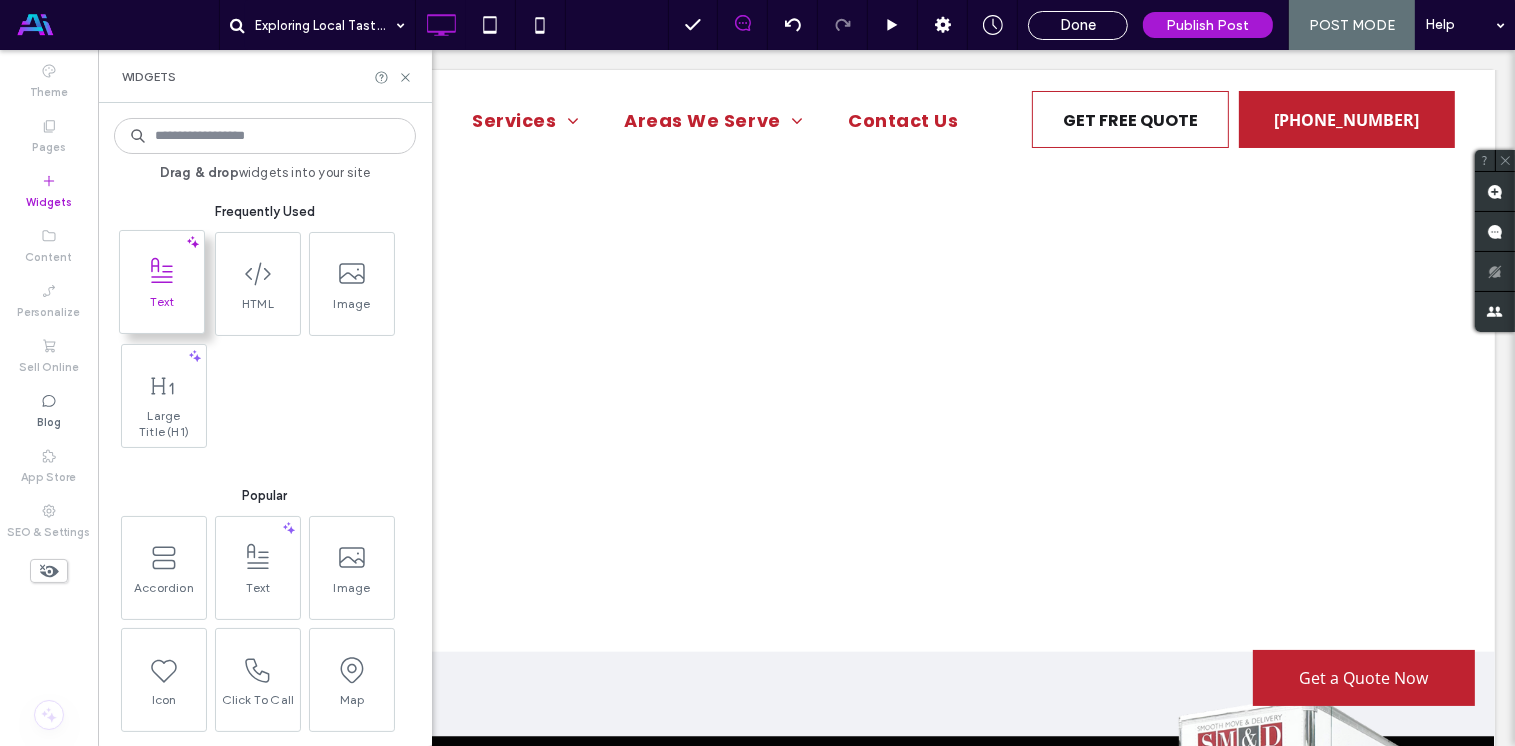 click 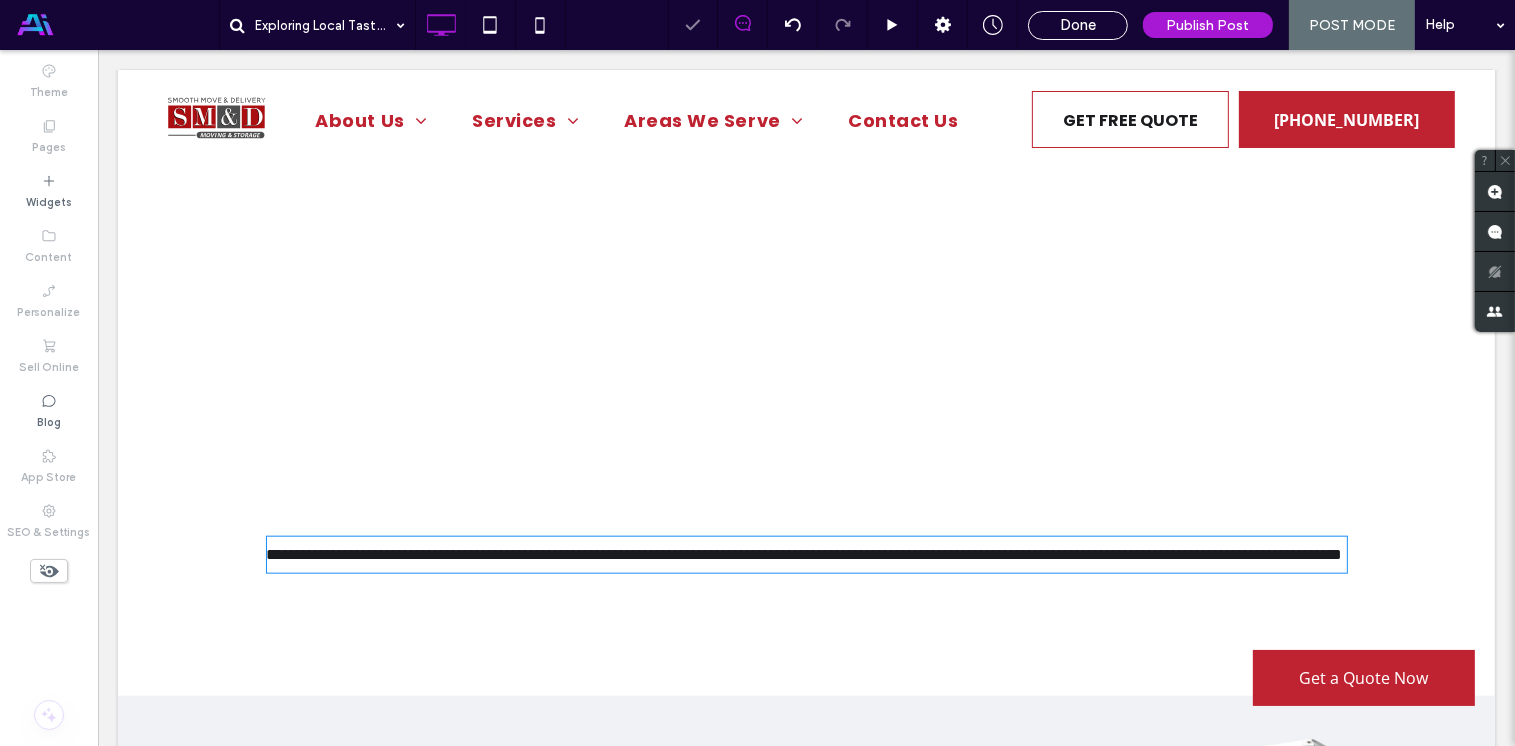 type on "*********" 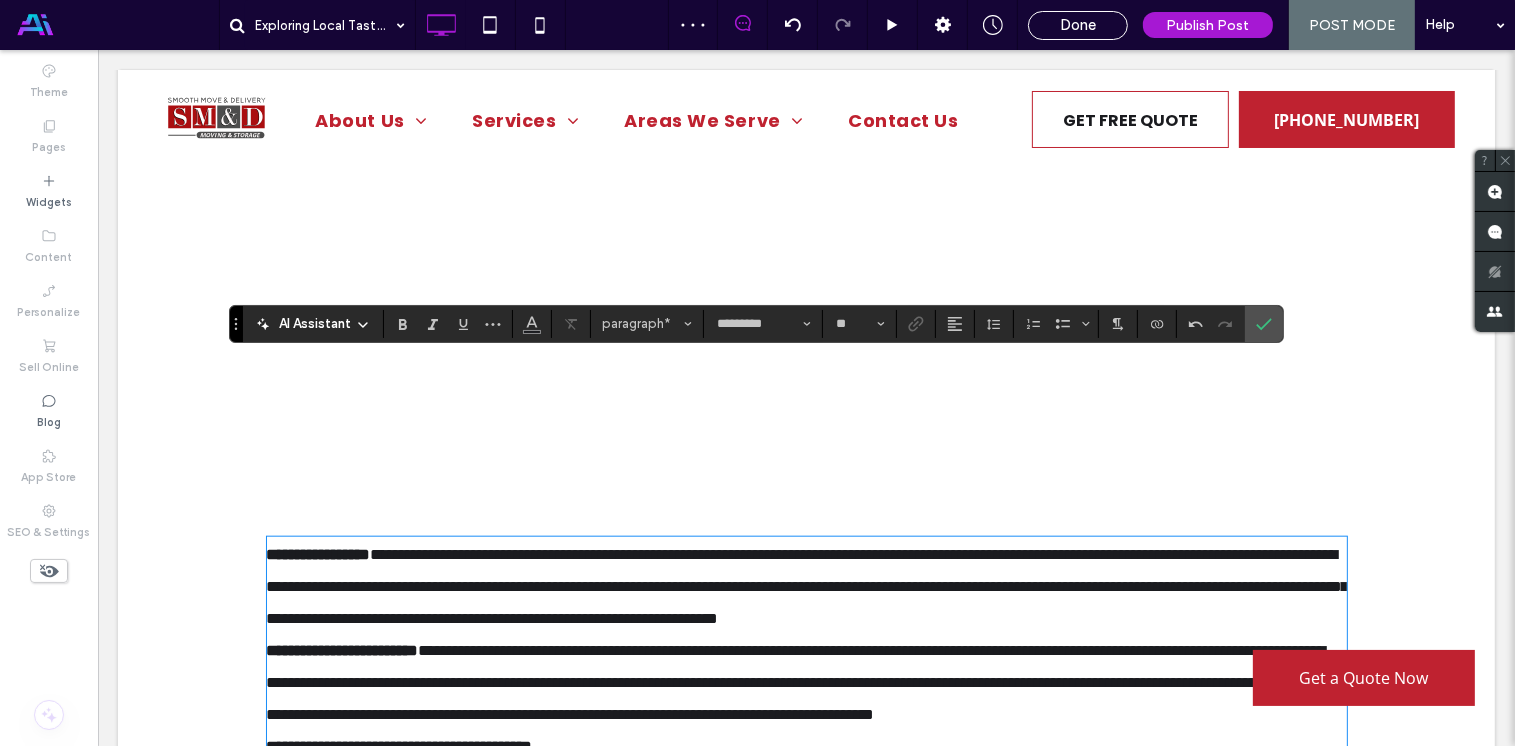 scroll, scrollTop: 0, scrollLeft: 0, axis: both 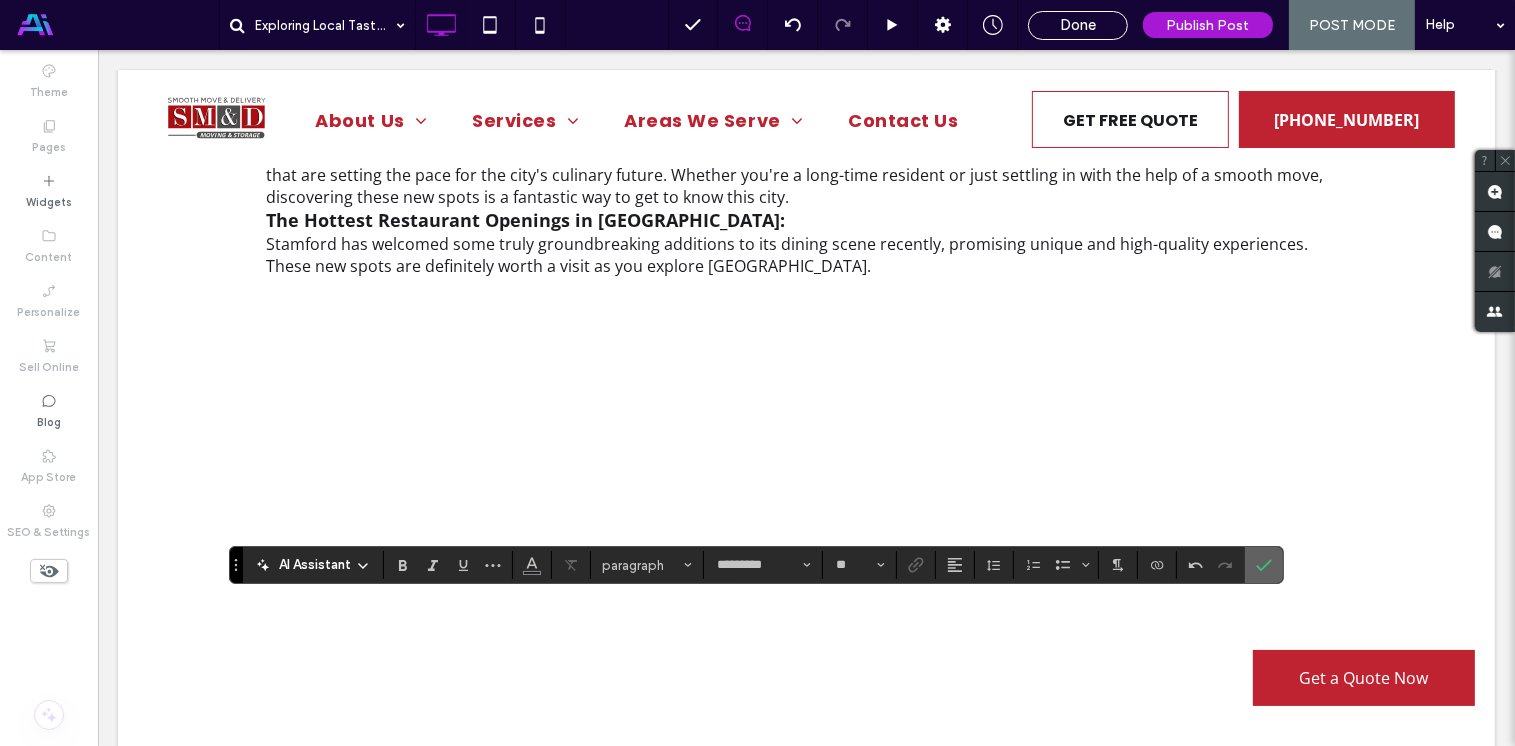 click 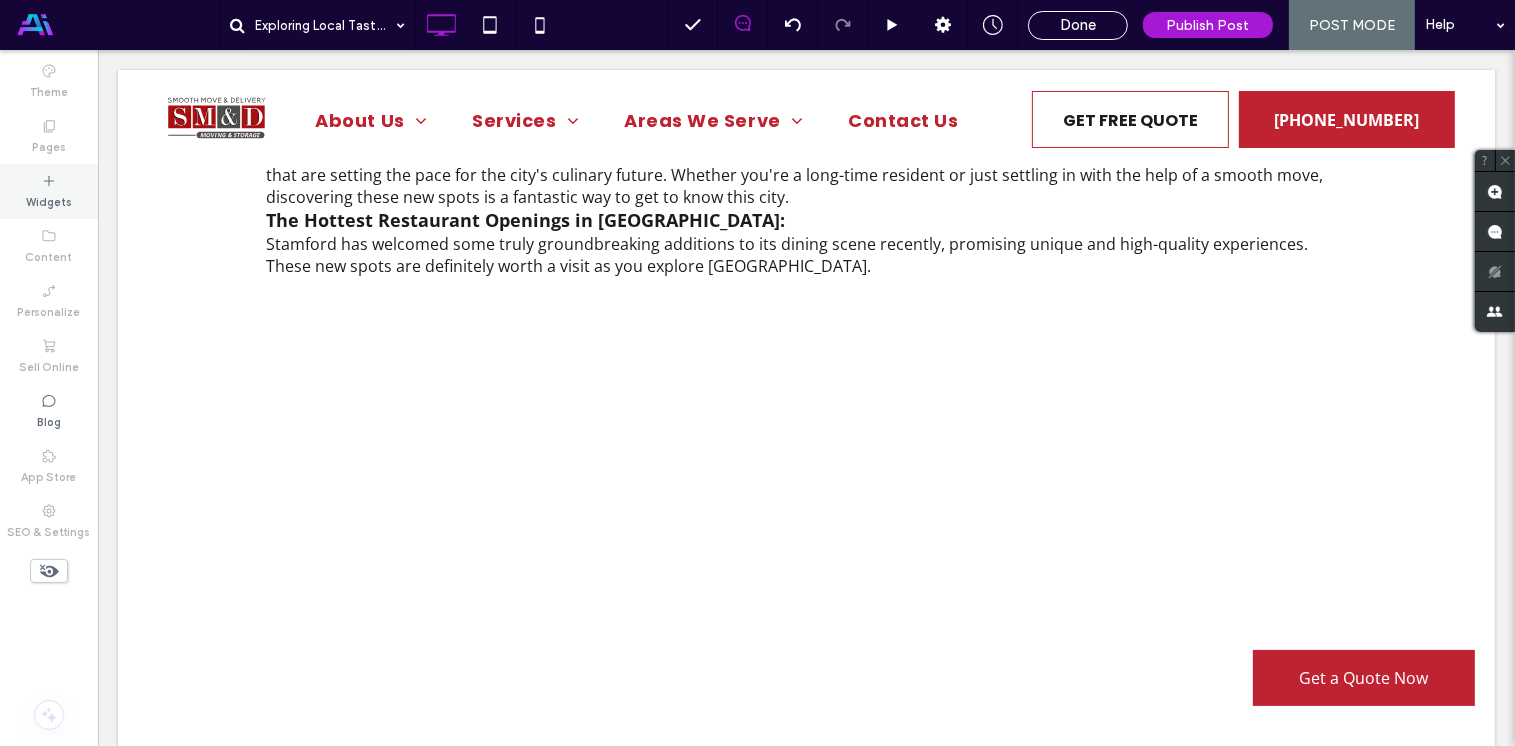 click 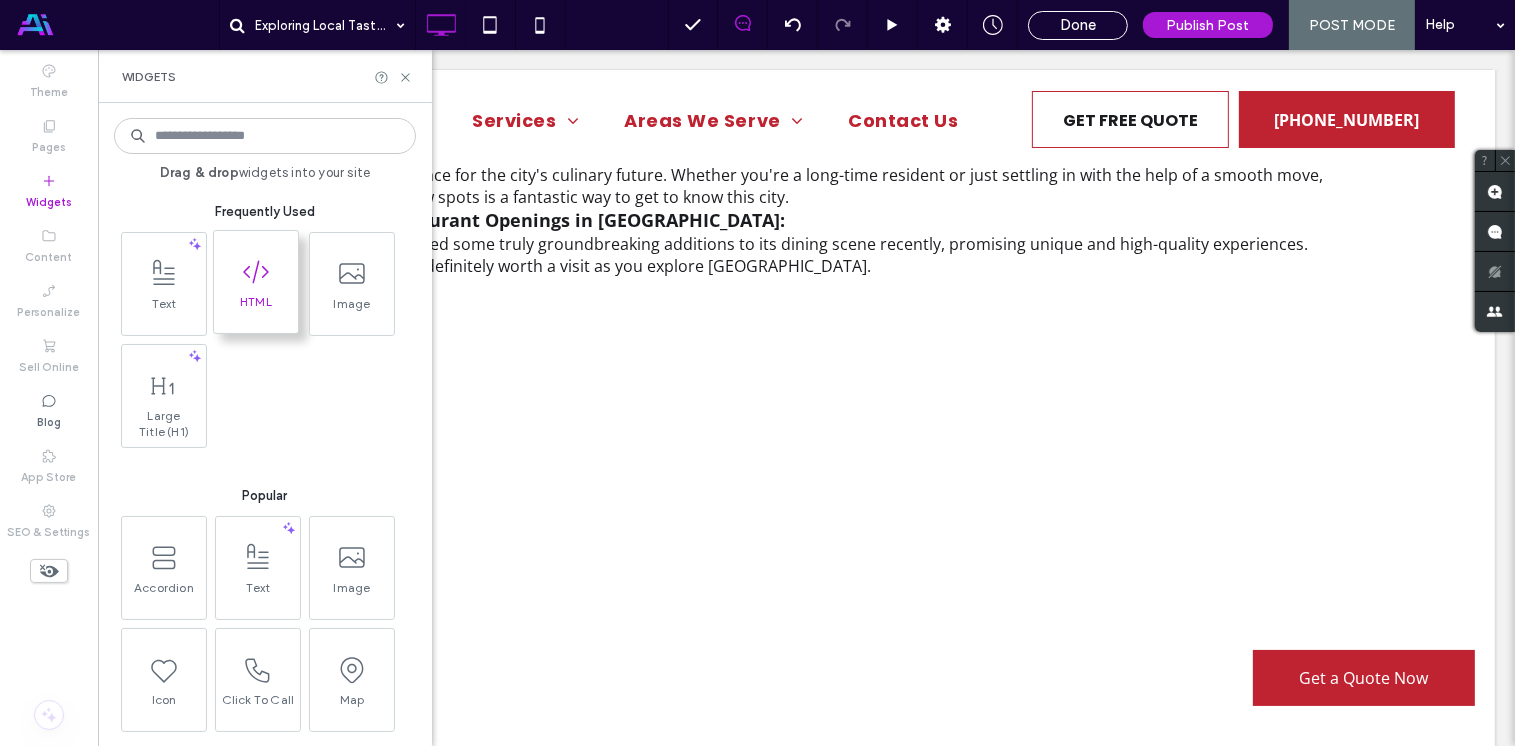 click at bounding box center [256, 271] 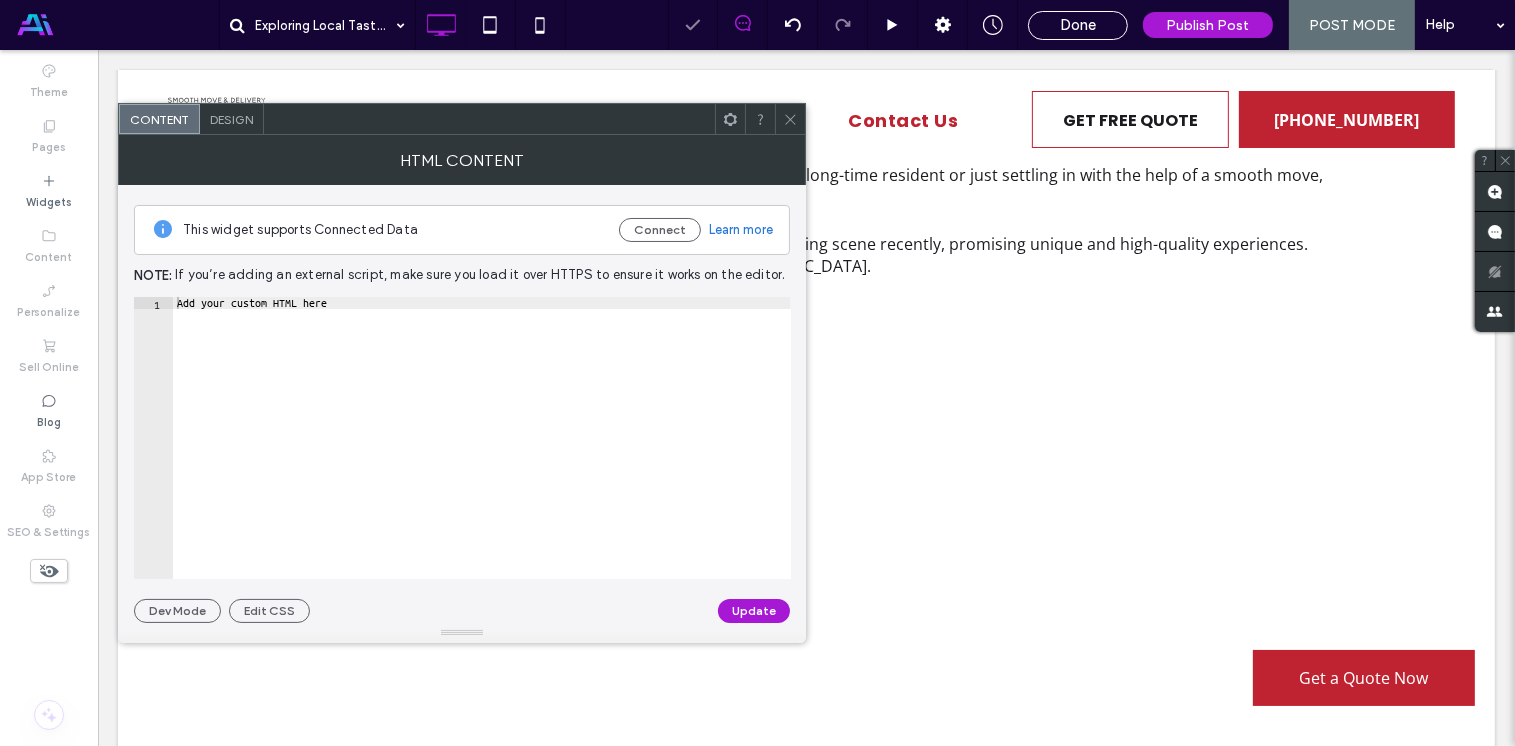 type on "**********" 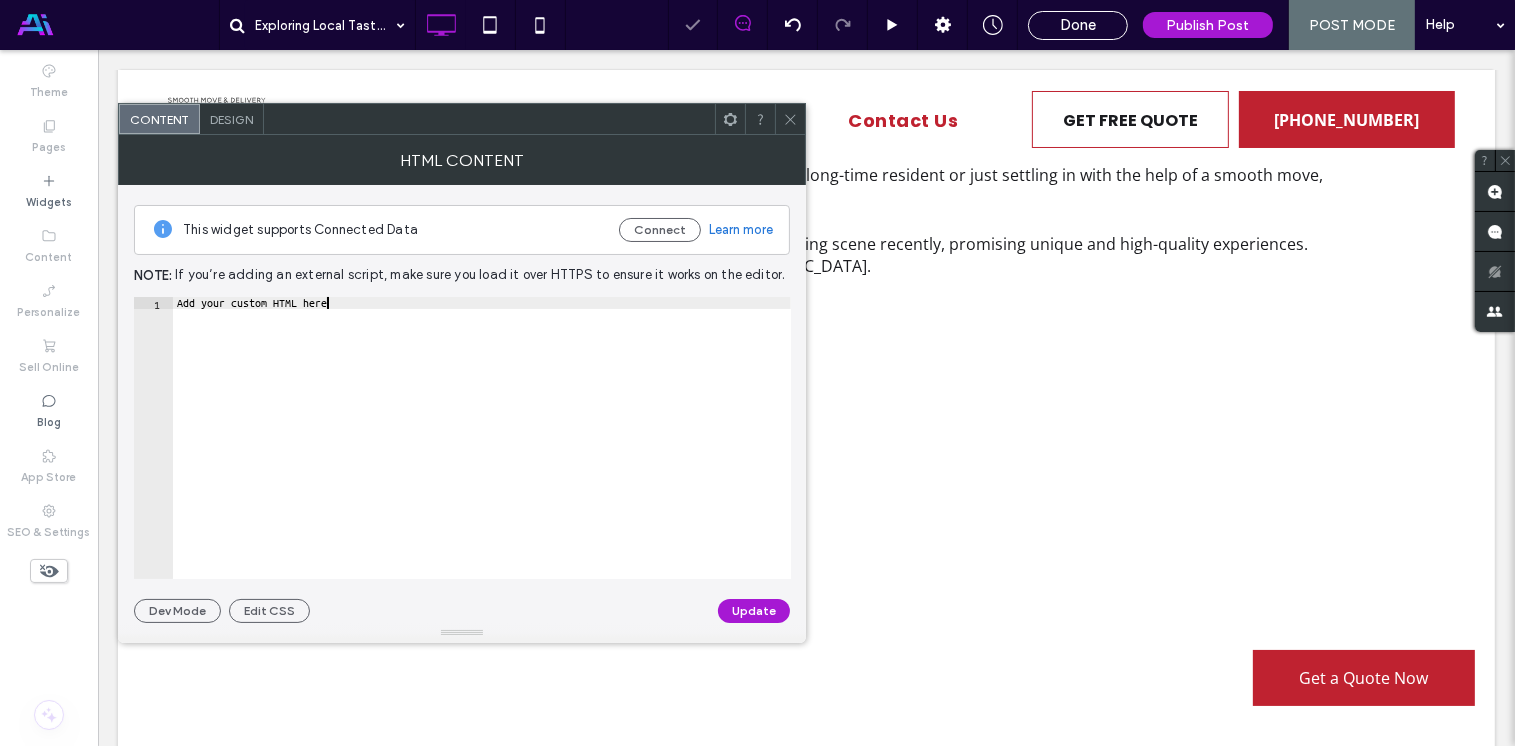 click on "Add your custom HTML here" at bounding box center (482, 450) 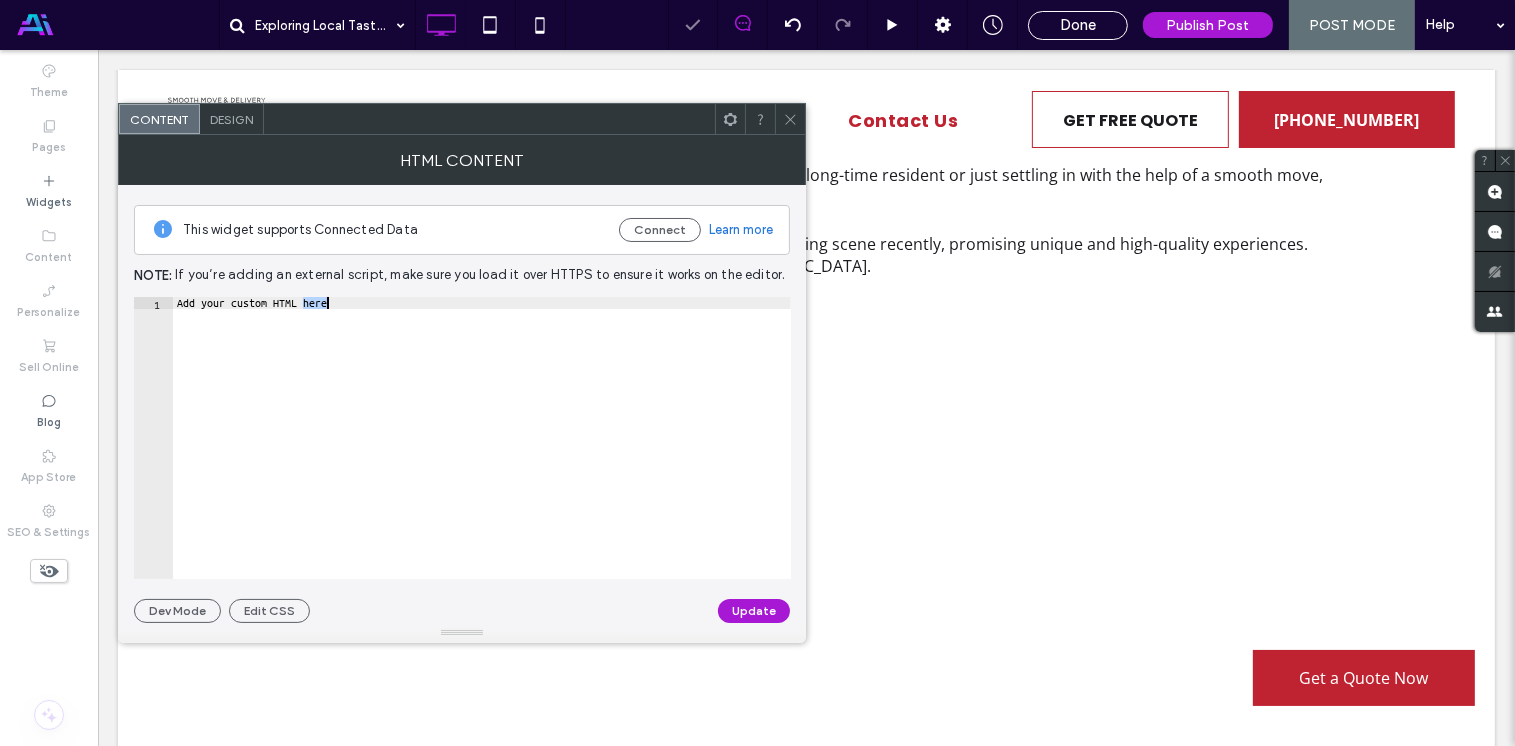 click on "Add your custom HTML here" at bounding box center [482, 450] 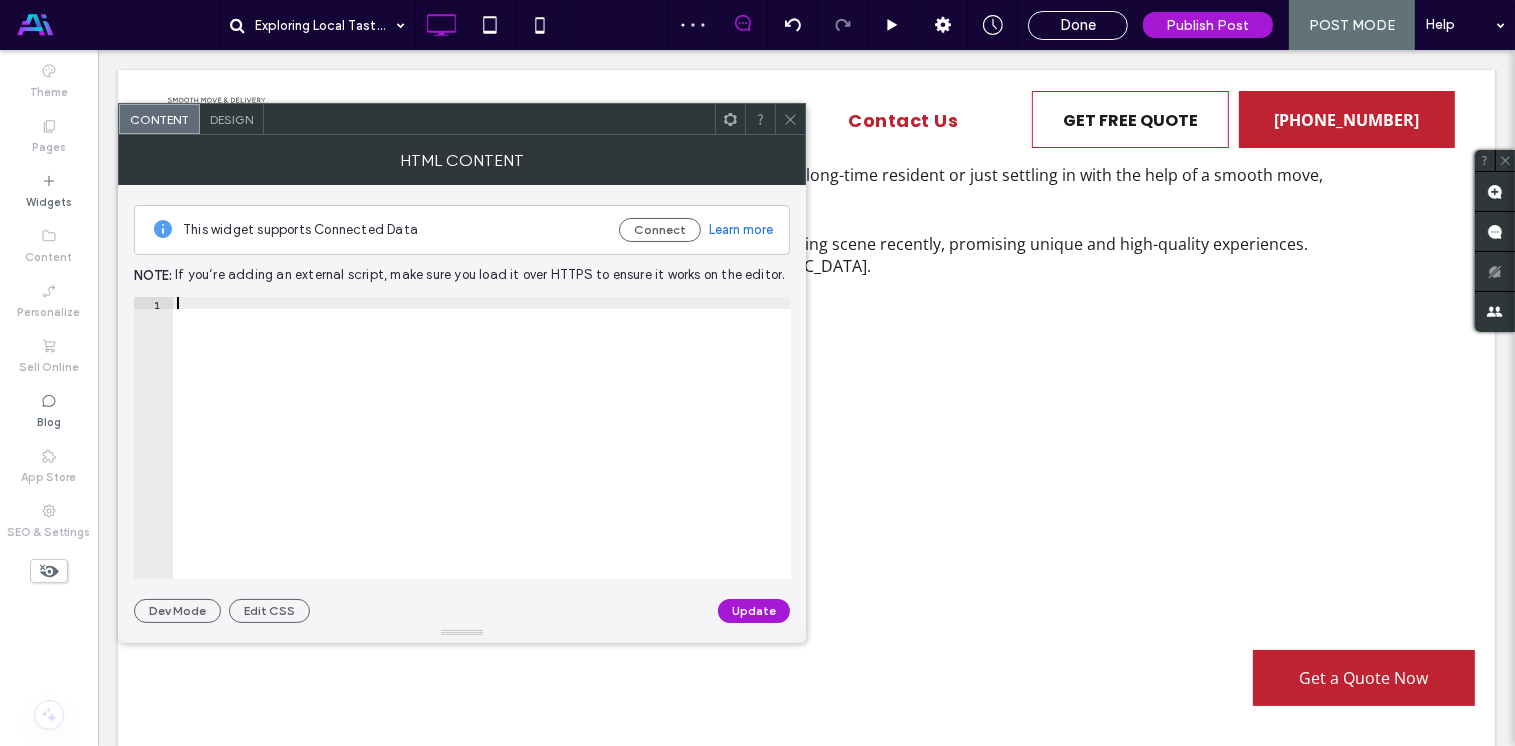 paste on "**********" 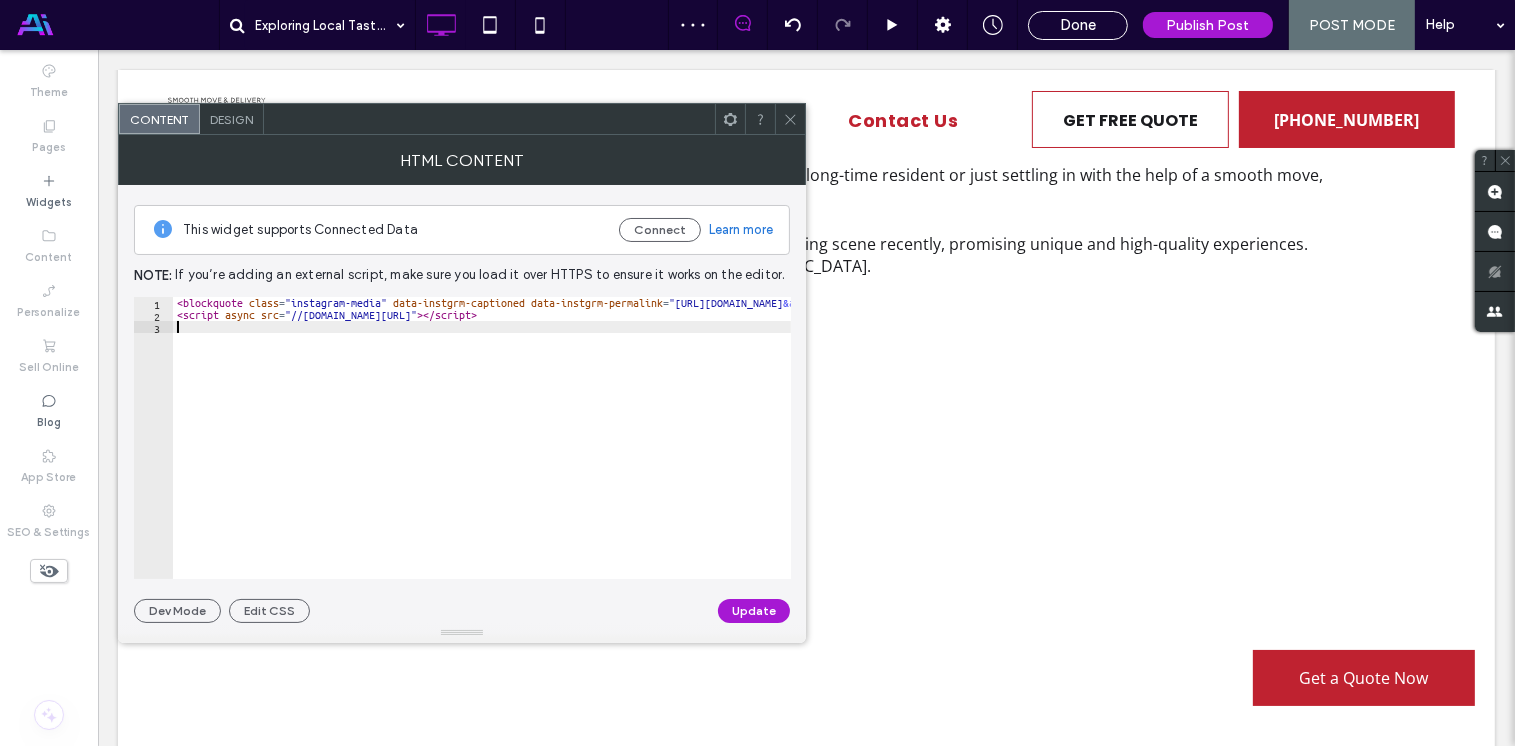 type on "**********" 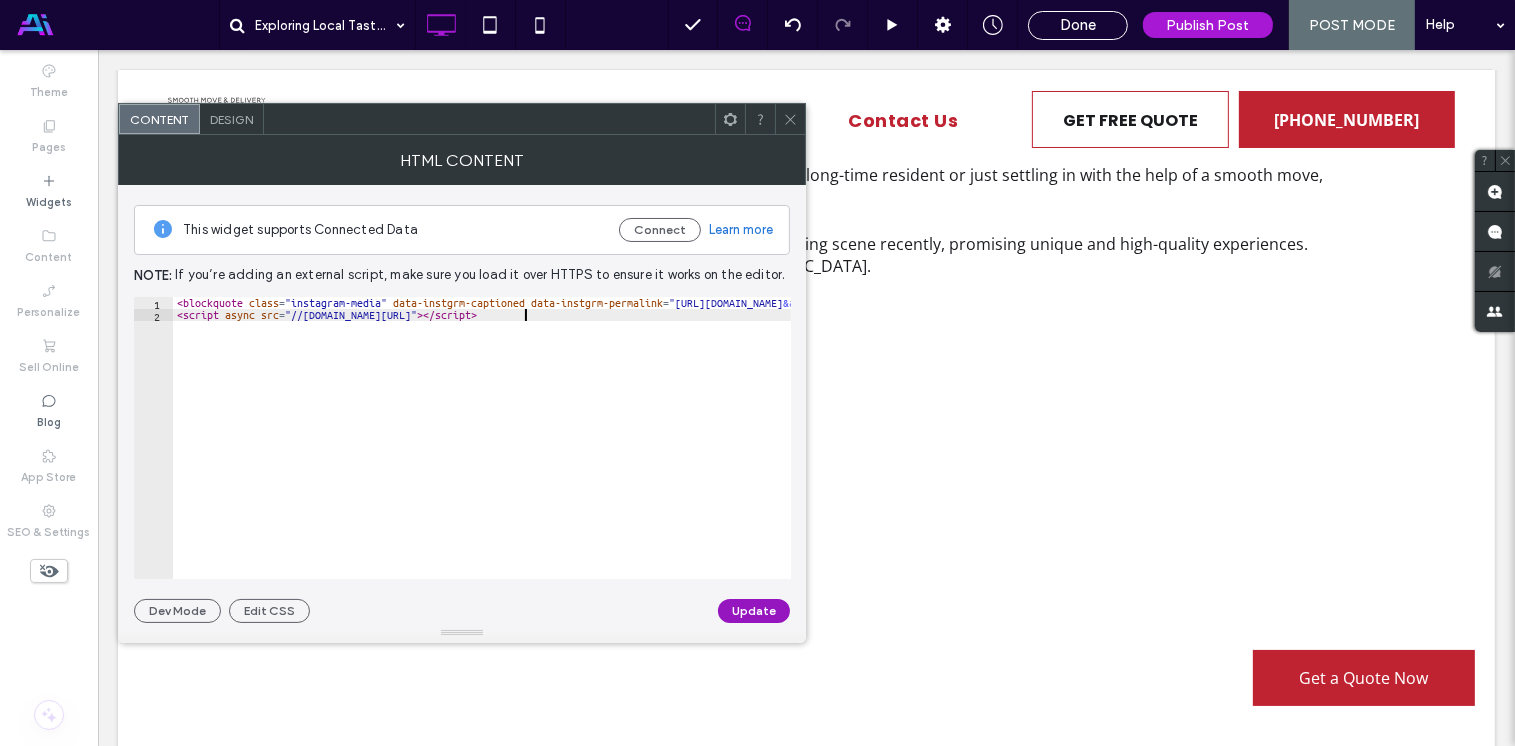 click on "Update" at bounding box center [754, 611] 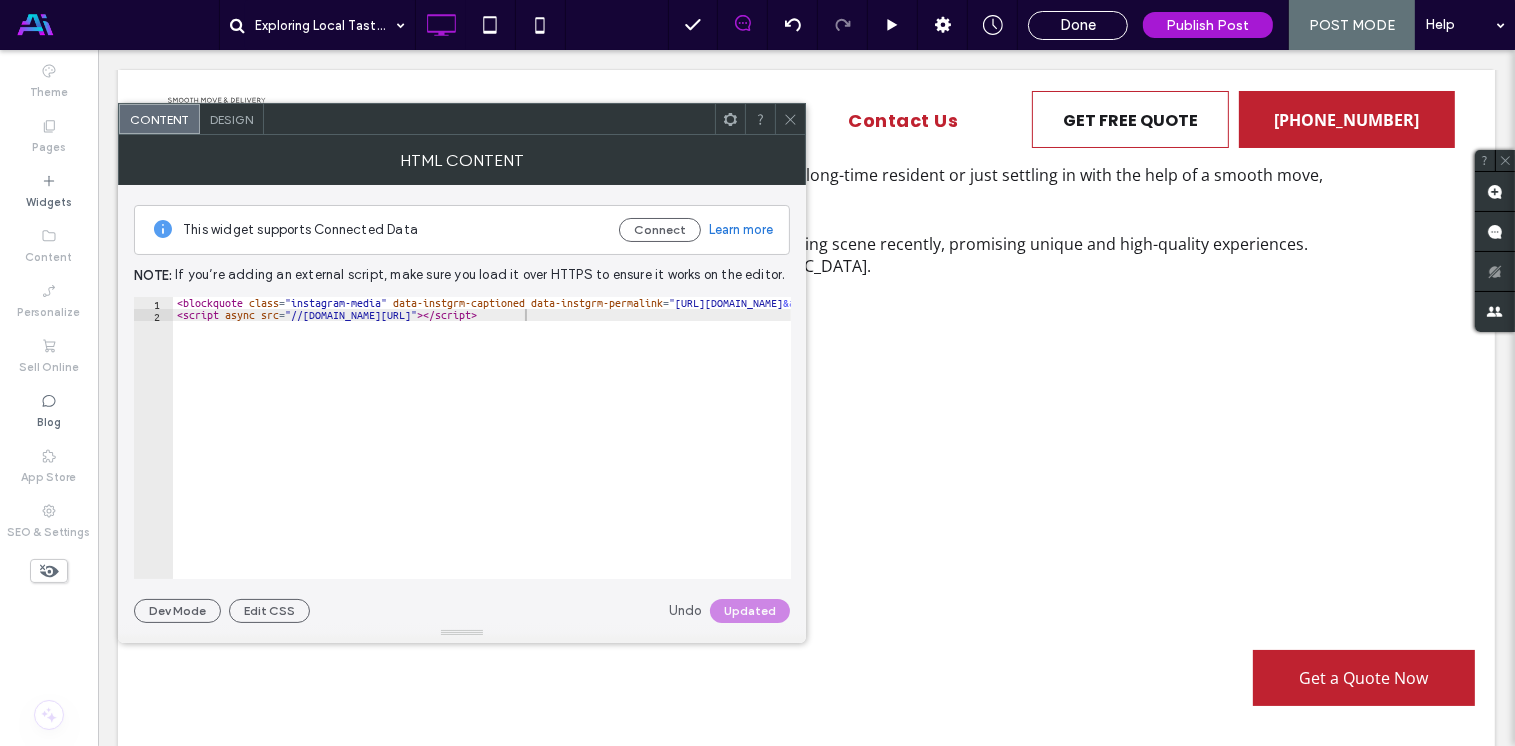 click at bounding box center [790, 119] 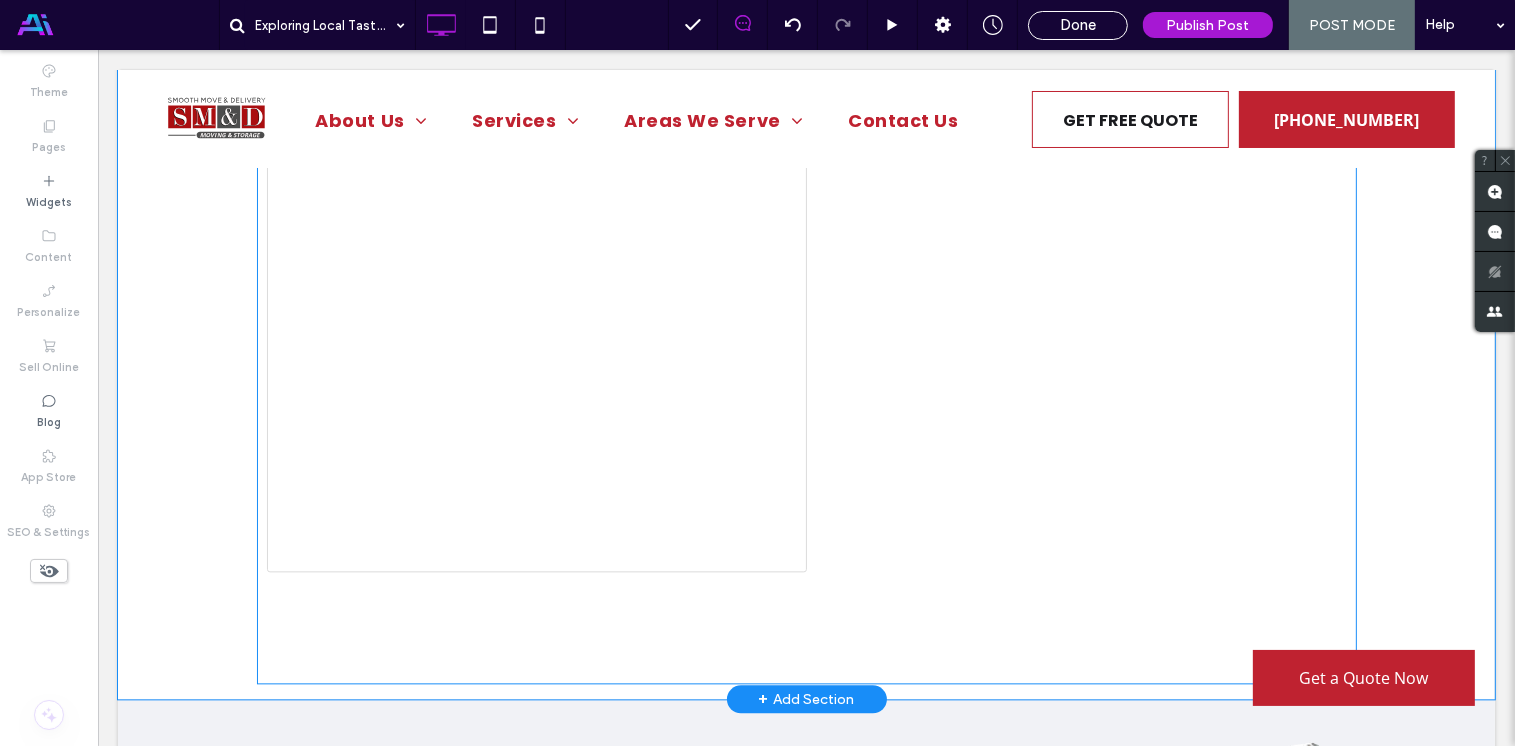 scroll, scrollTop: 4258, scrollLeft: 0, axis: vertical 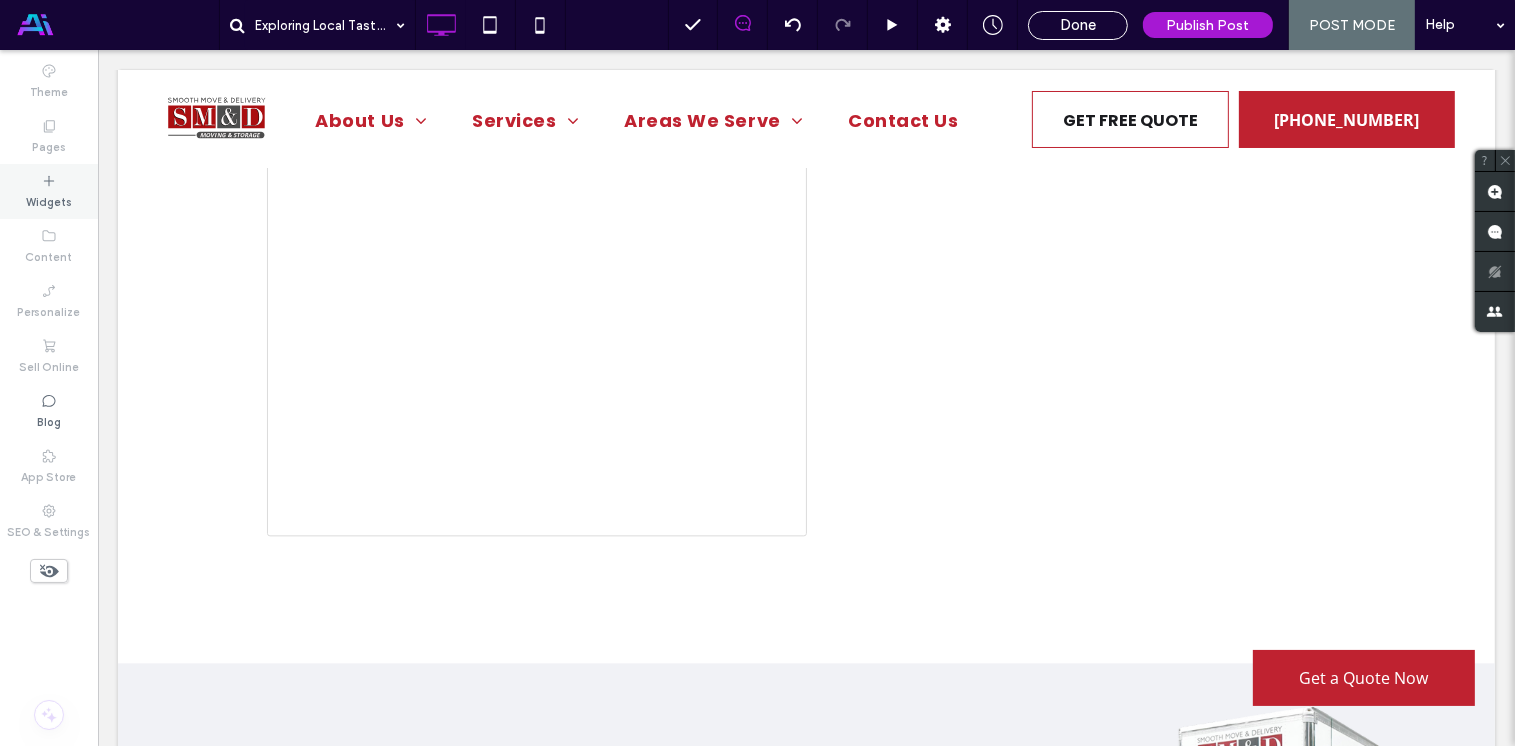 click on "Widgets" at bounding box center [49, 200] 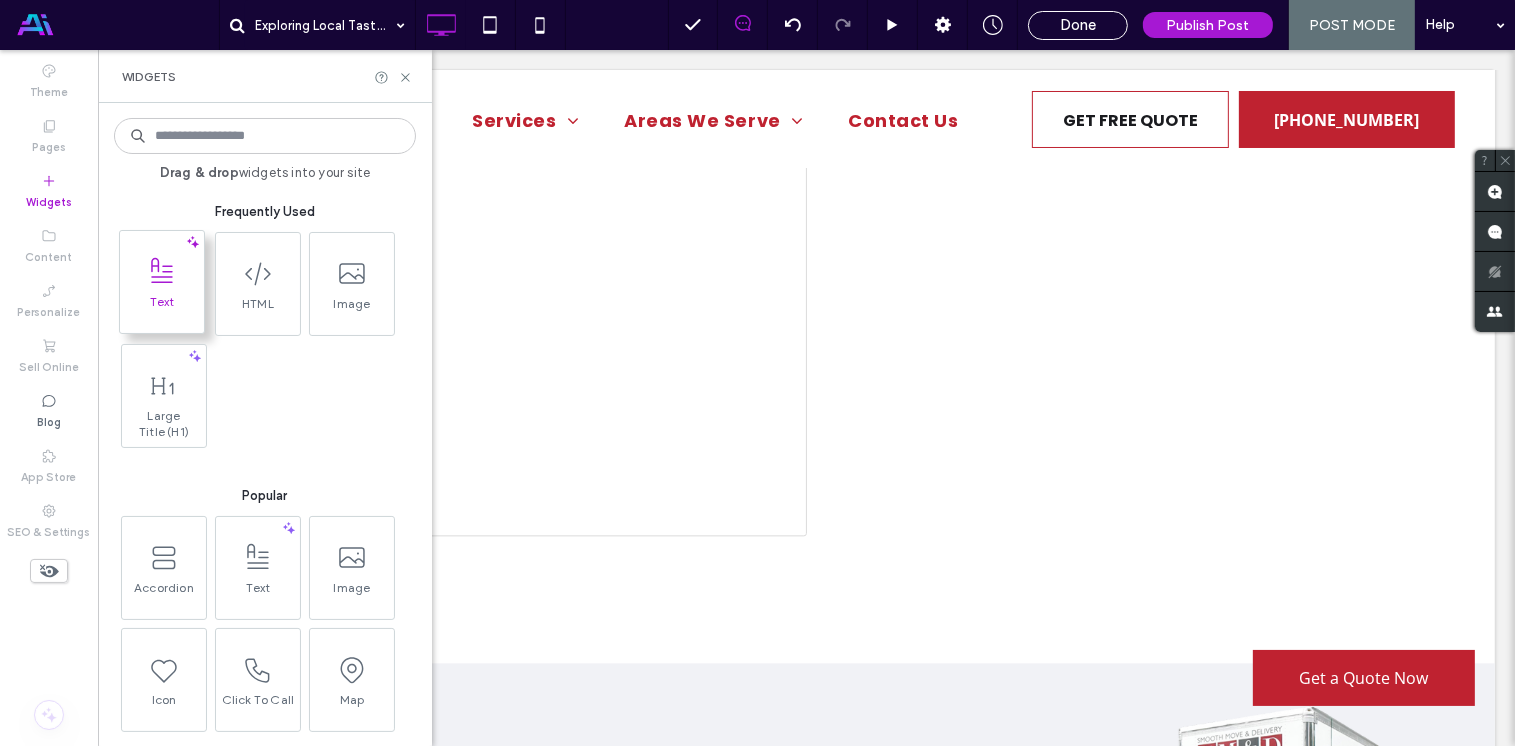click at bounding box center [162, 271] 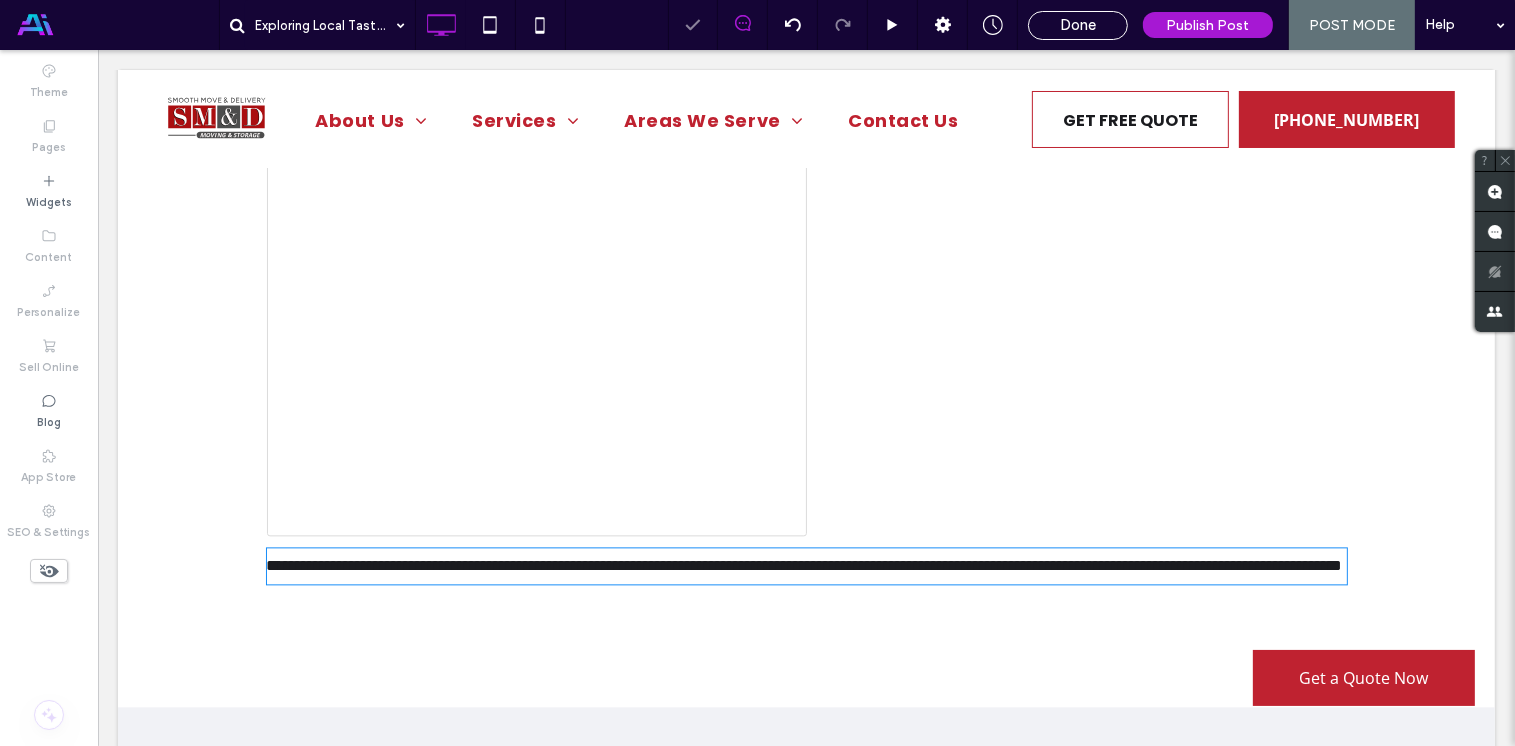 type on "*********" 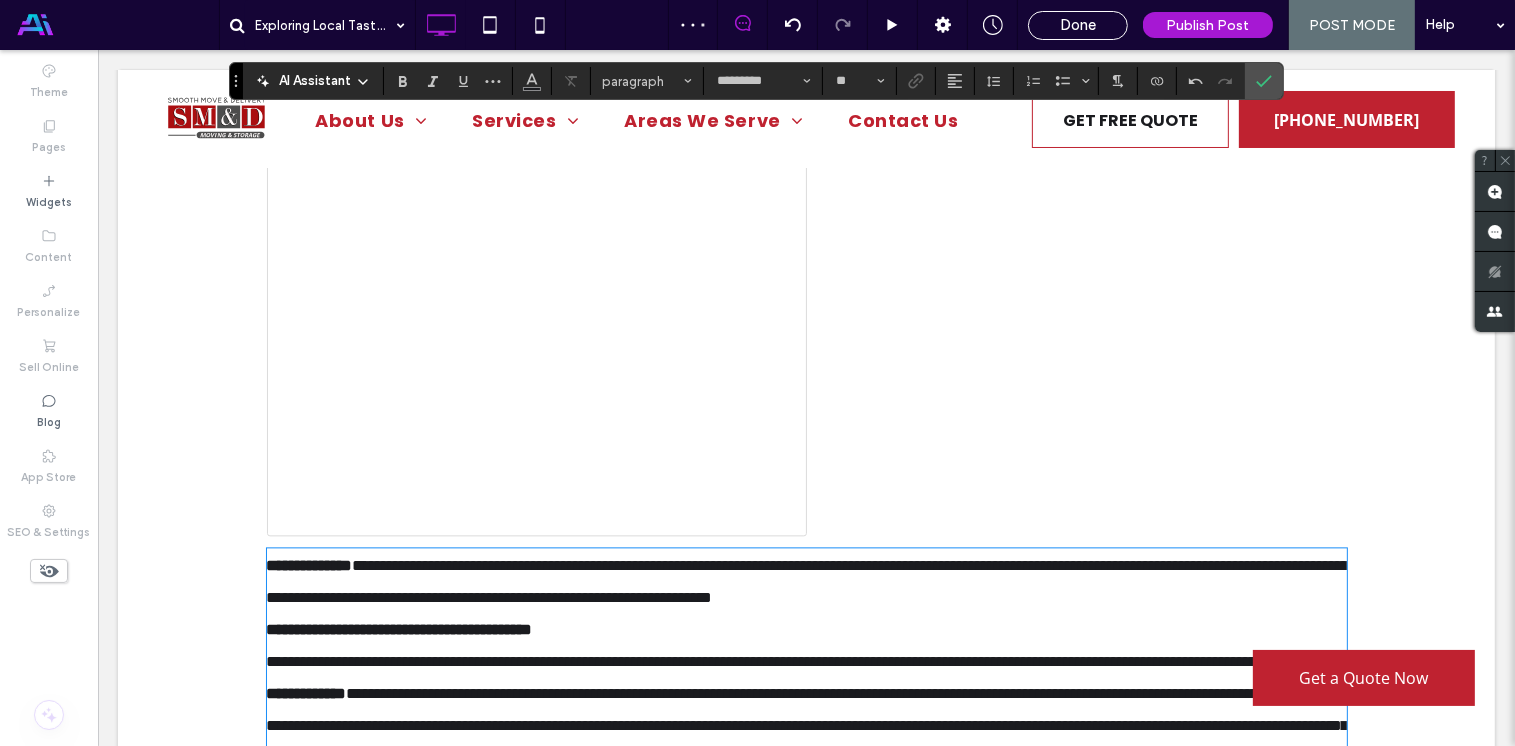scroll, scrollTop: 0, scrollLeft: 0, axis: both 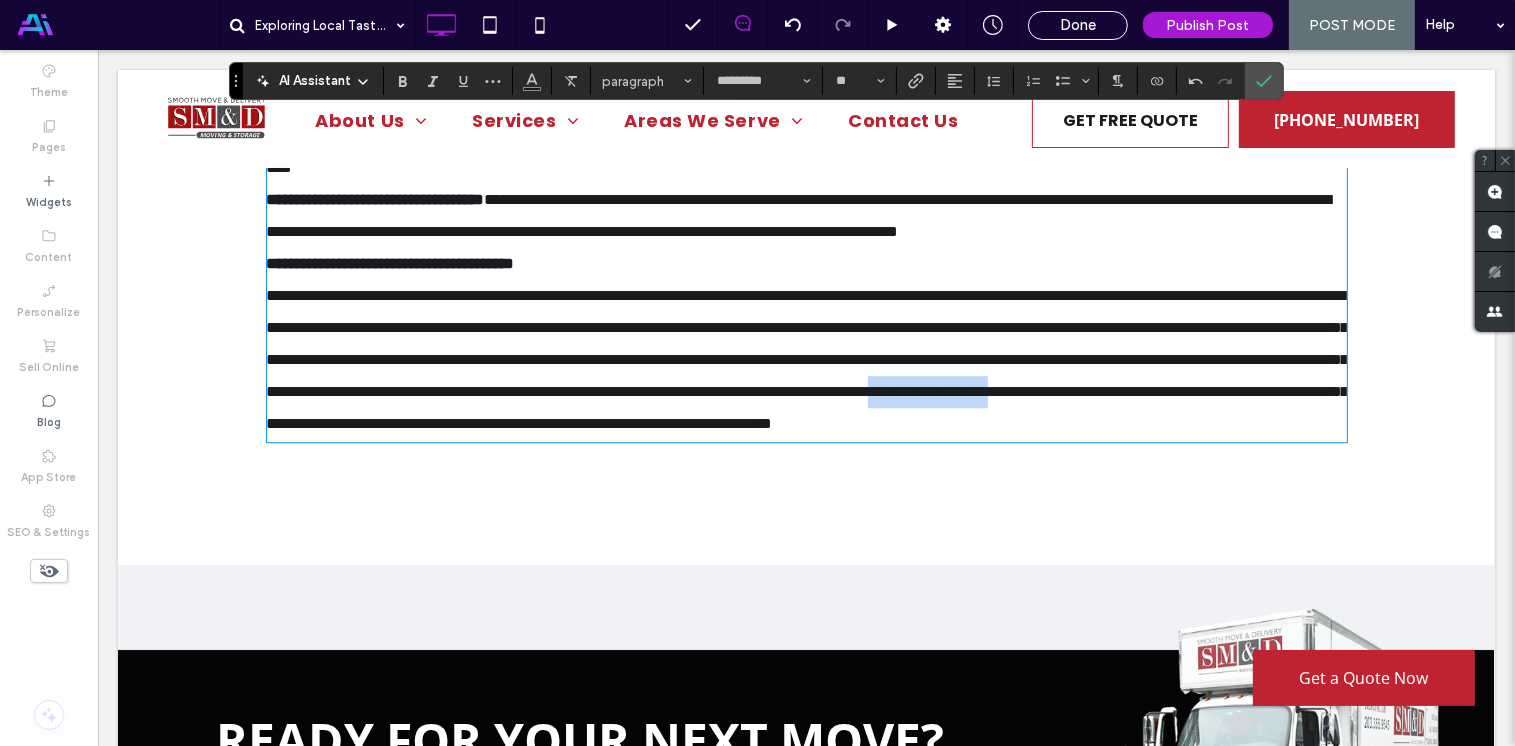 drag, startPoint x: 867, startPoint y: 447, endPoint x: 1026, endPoint y: 443, distance: 159.05031 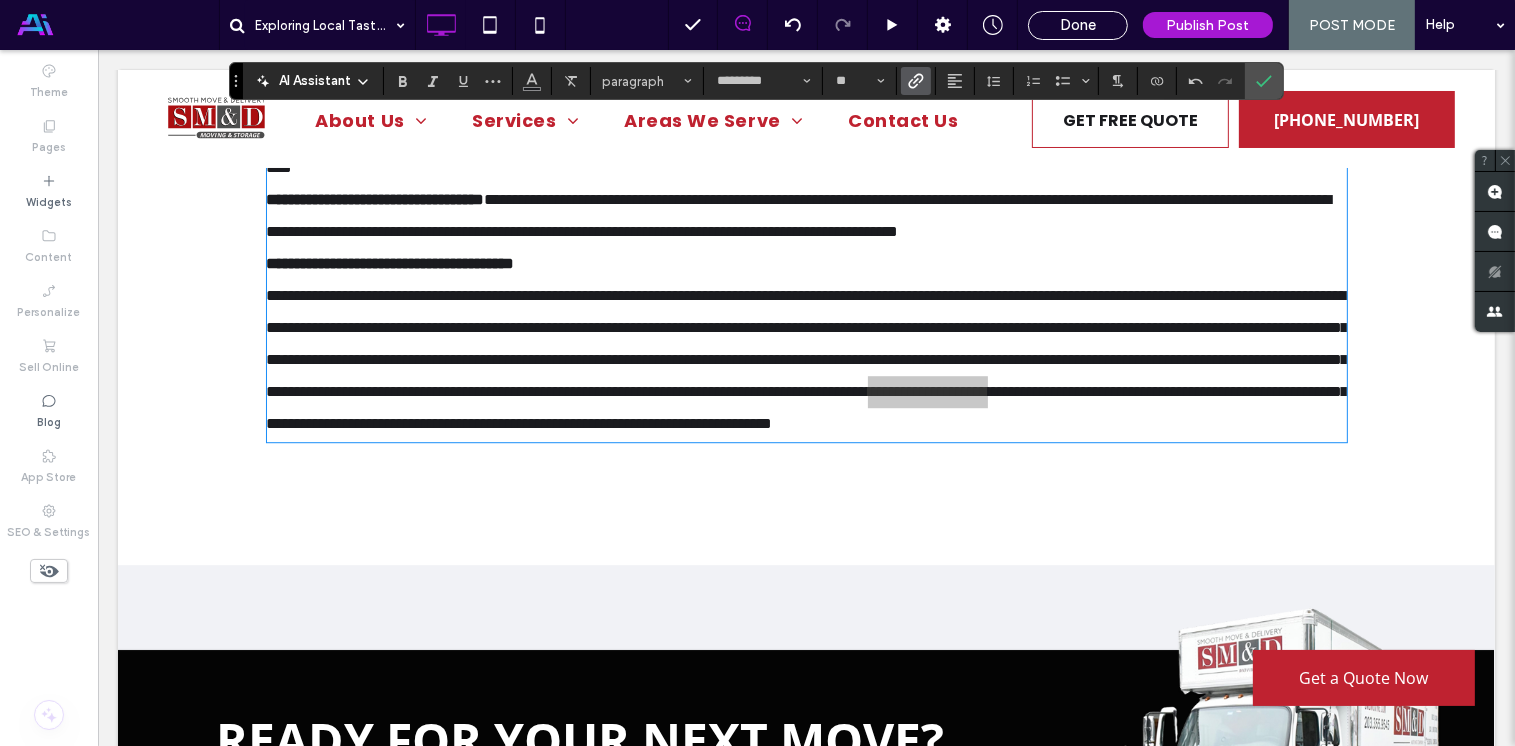 click 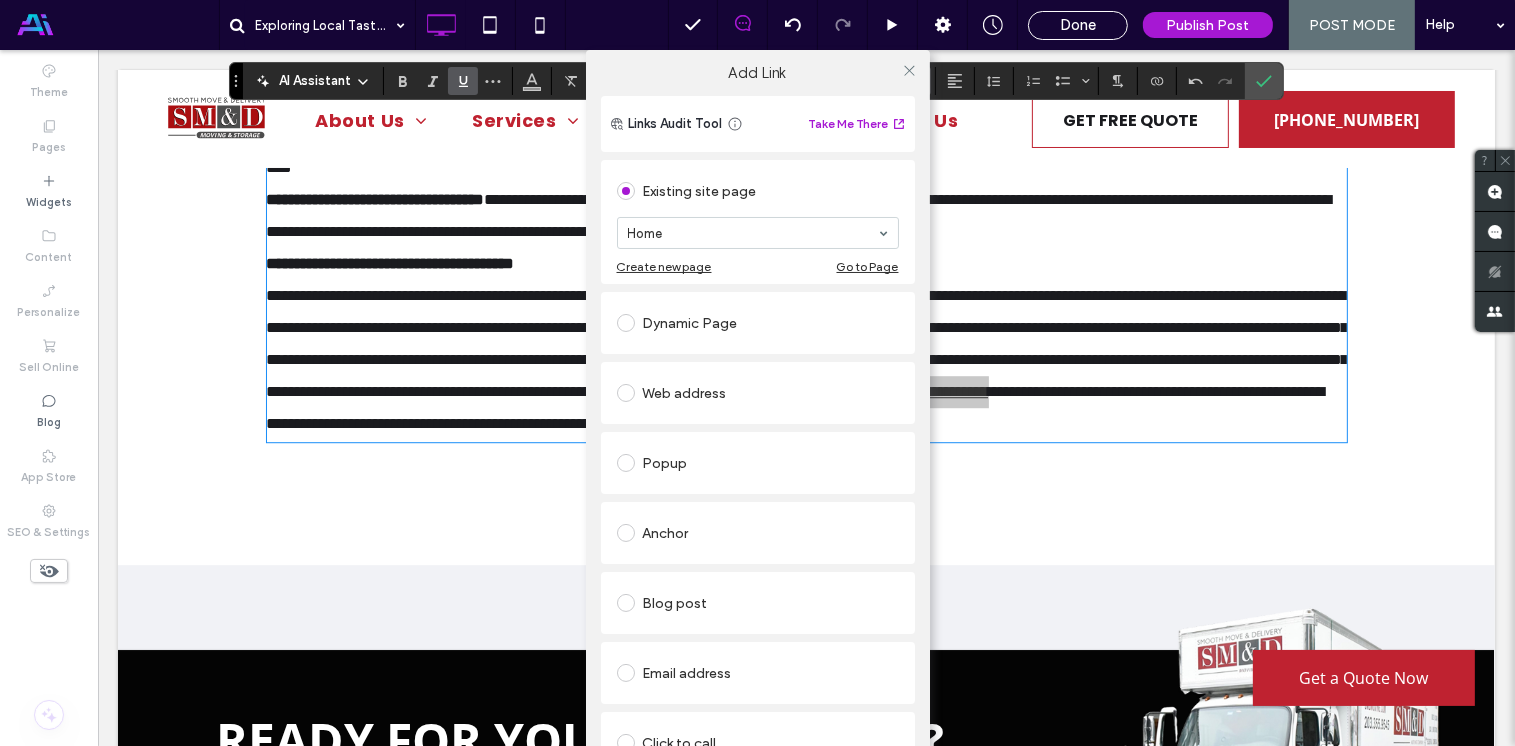 click at bounding box center (626, 393) 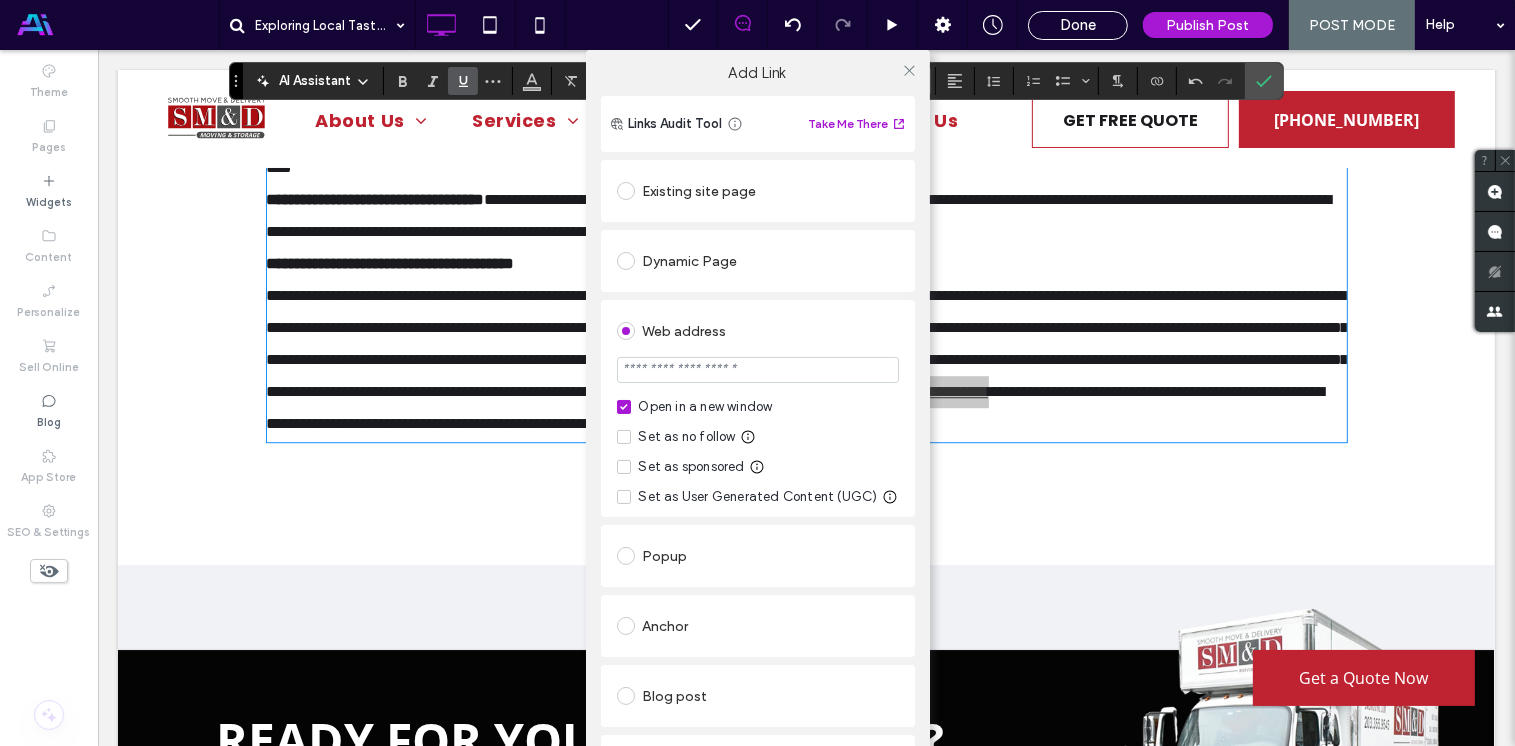 click at bounding box center [758, 370] 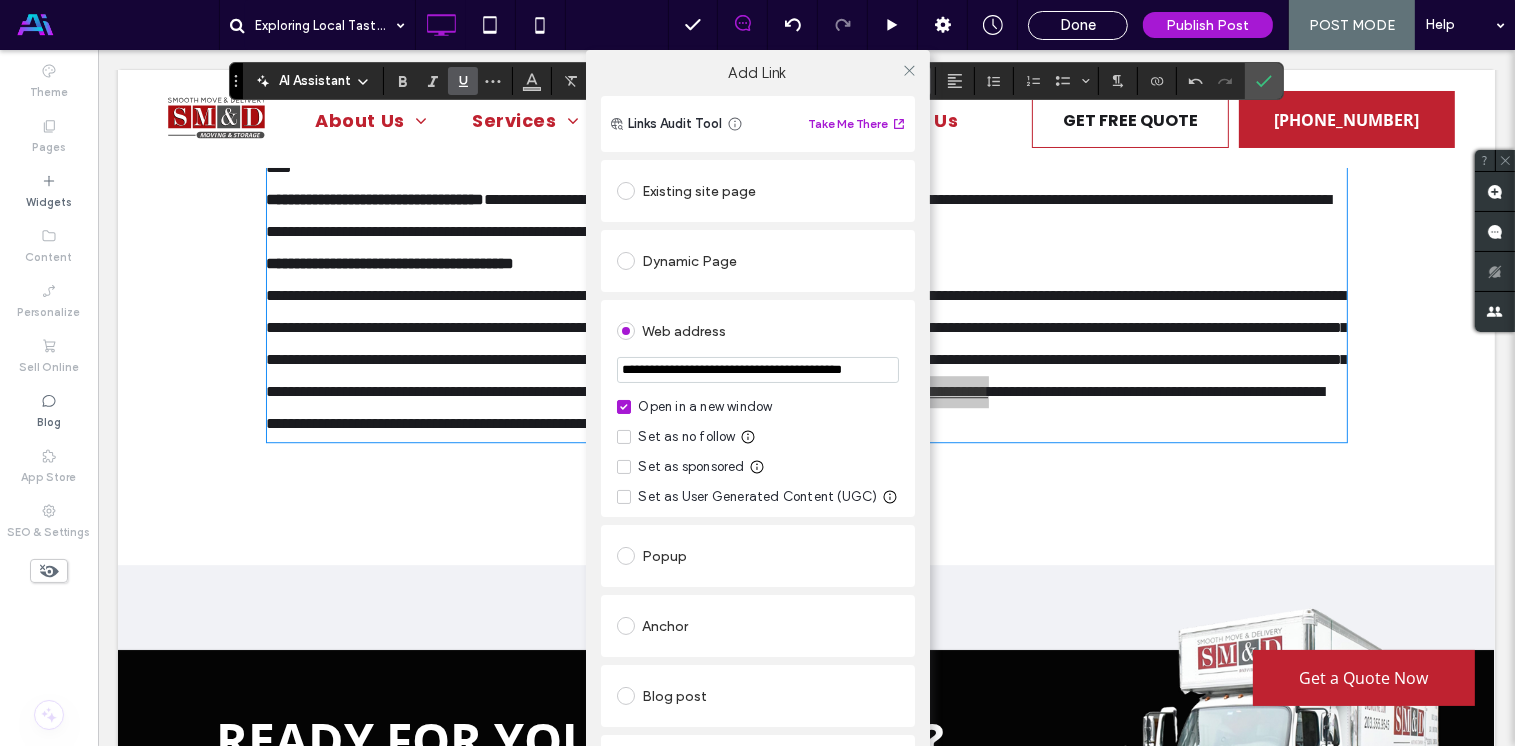scroll, scrollTop: 0, scrollLeft: 65, axis: horizontal 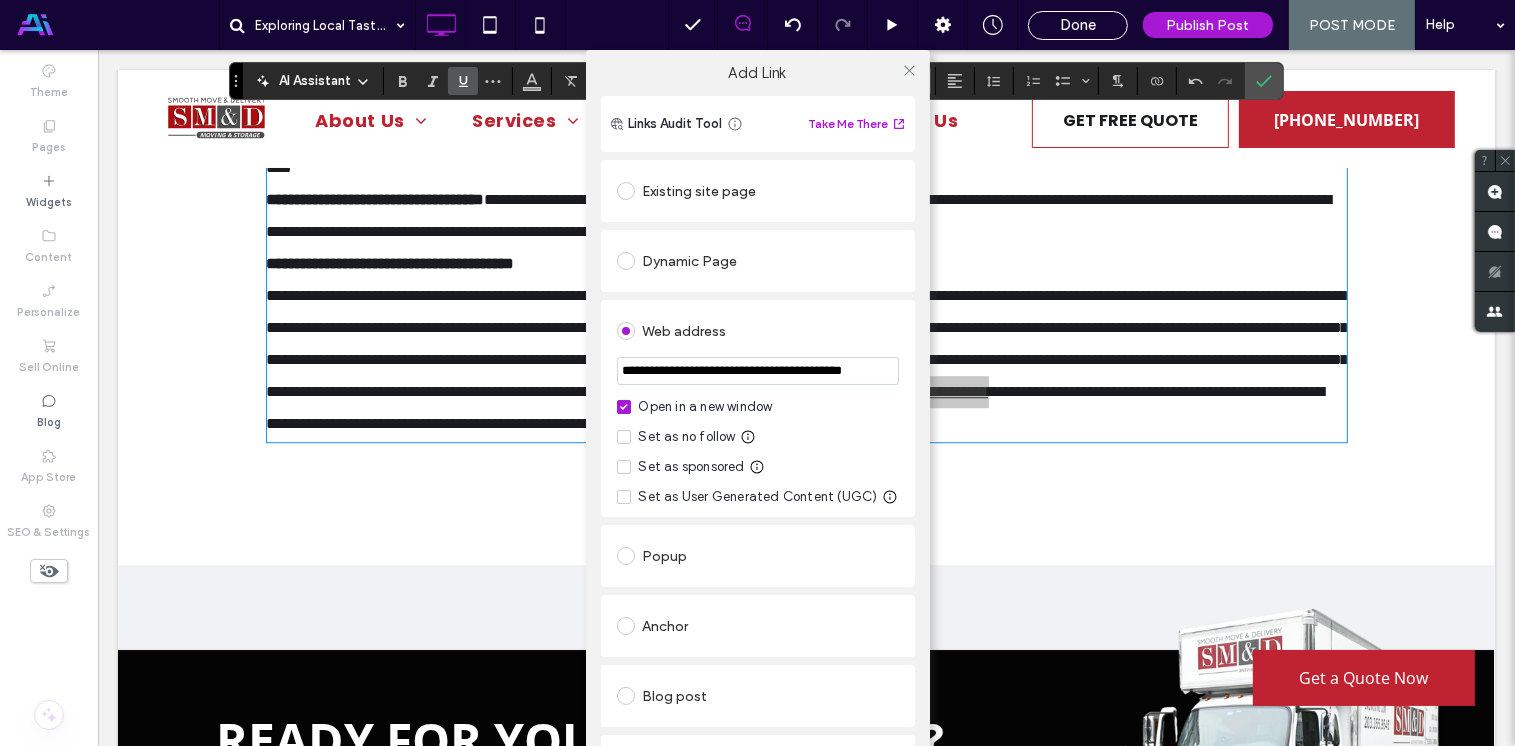type on "**********" 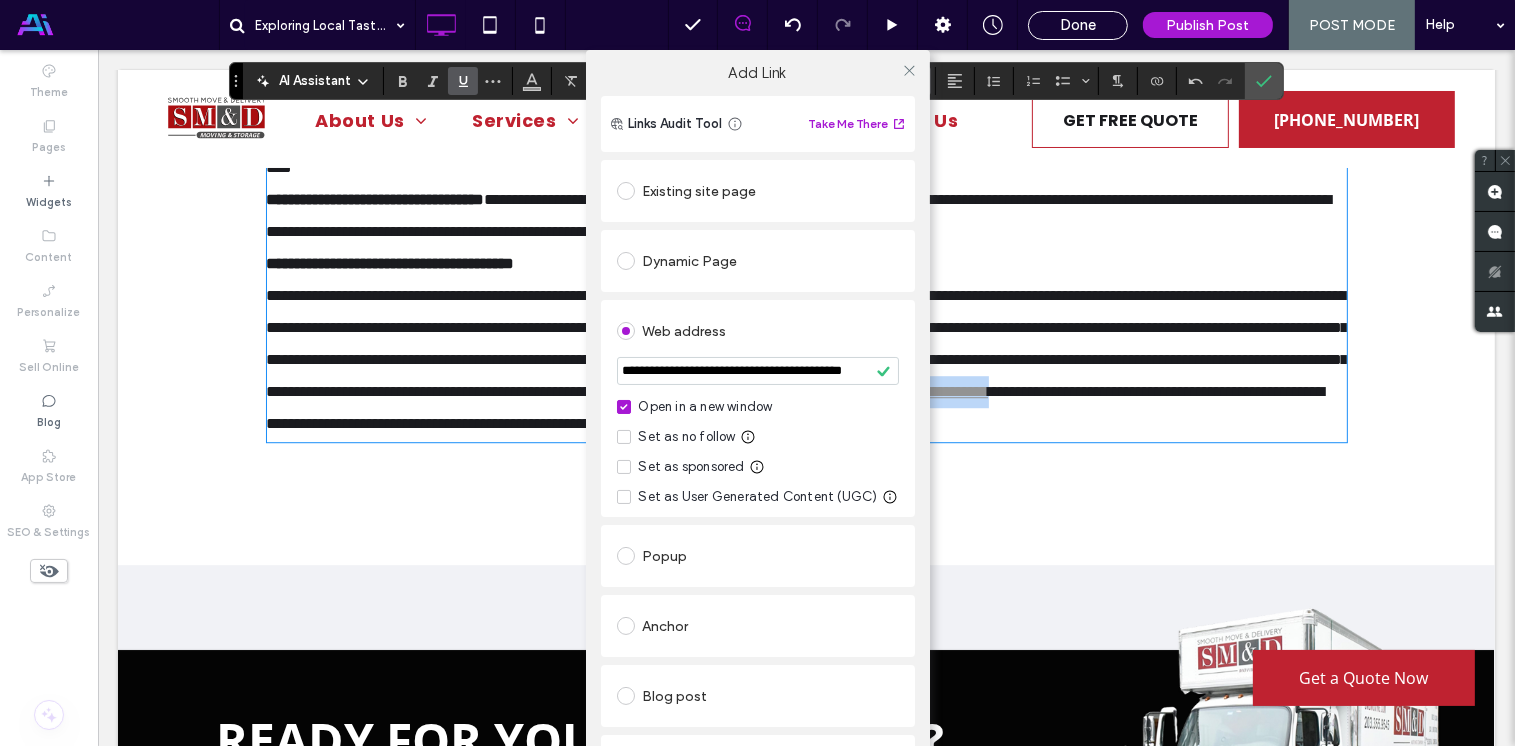scroll, scrollTop: 0, scrollLeft: 0, axis: both 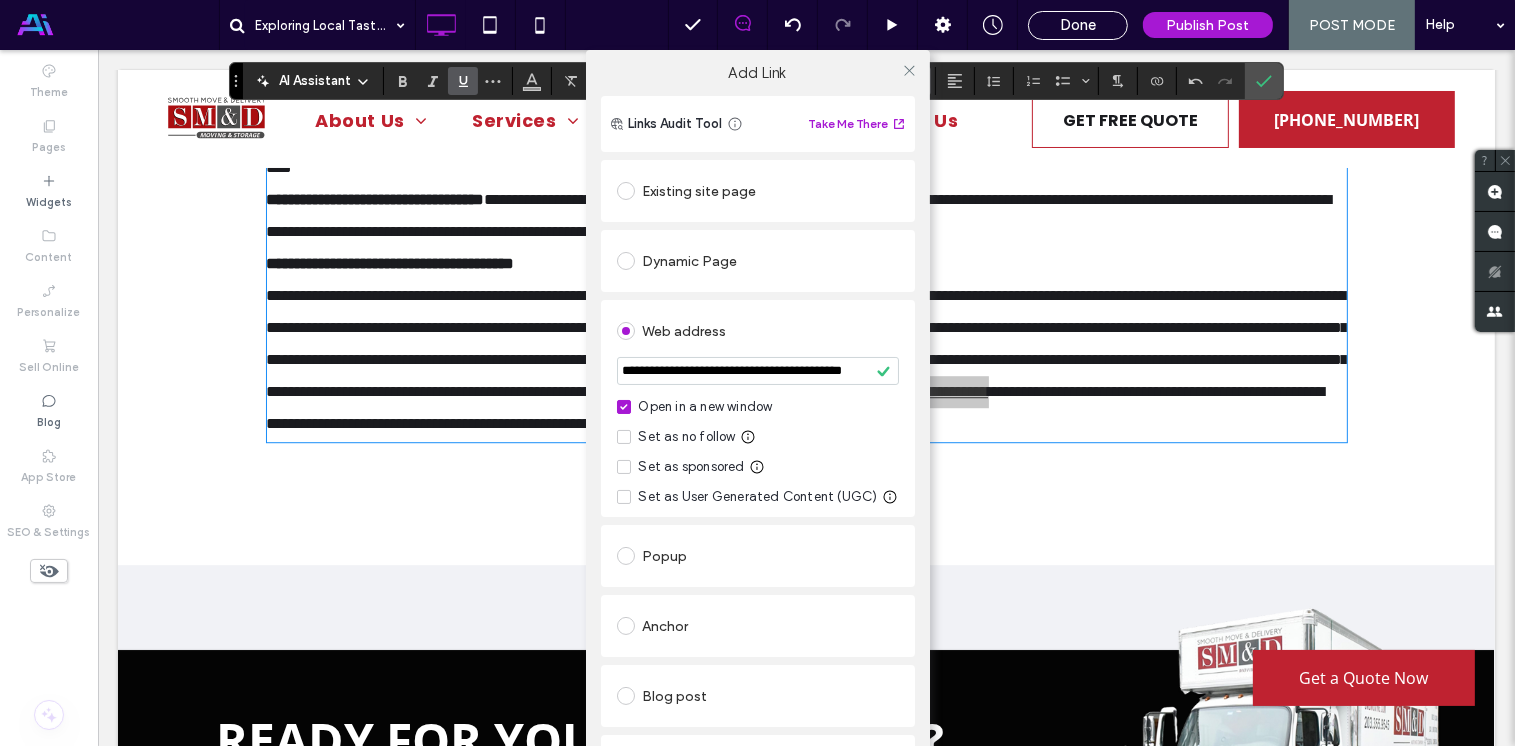 click on "**********" at bounding box center (757, 423) 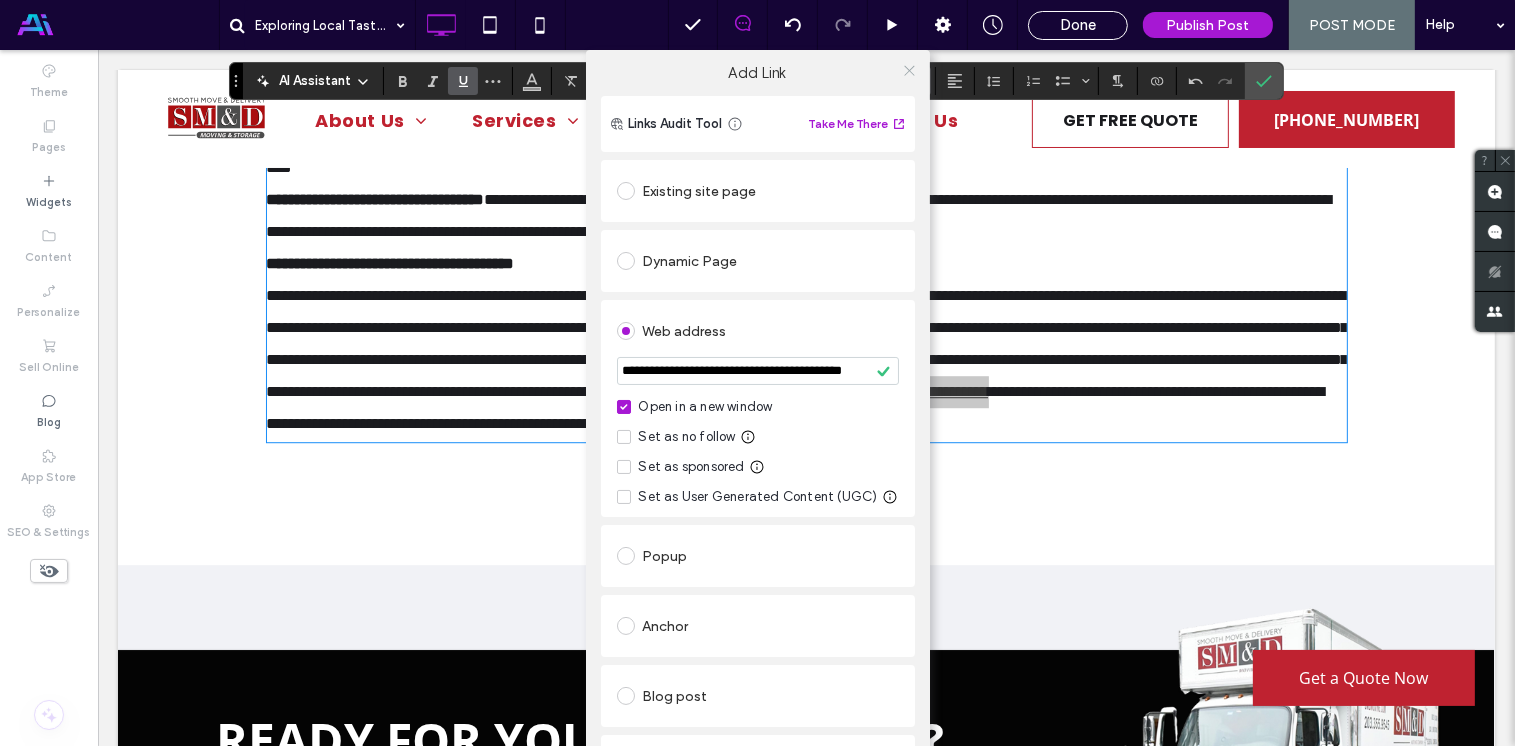 click 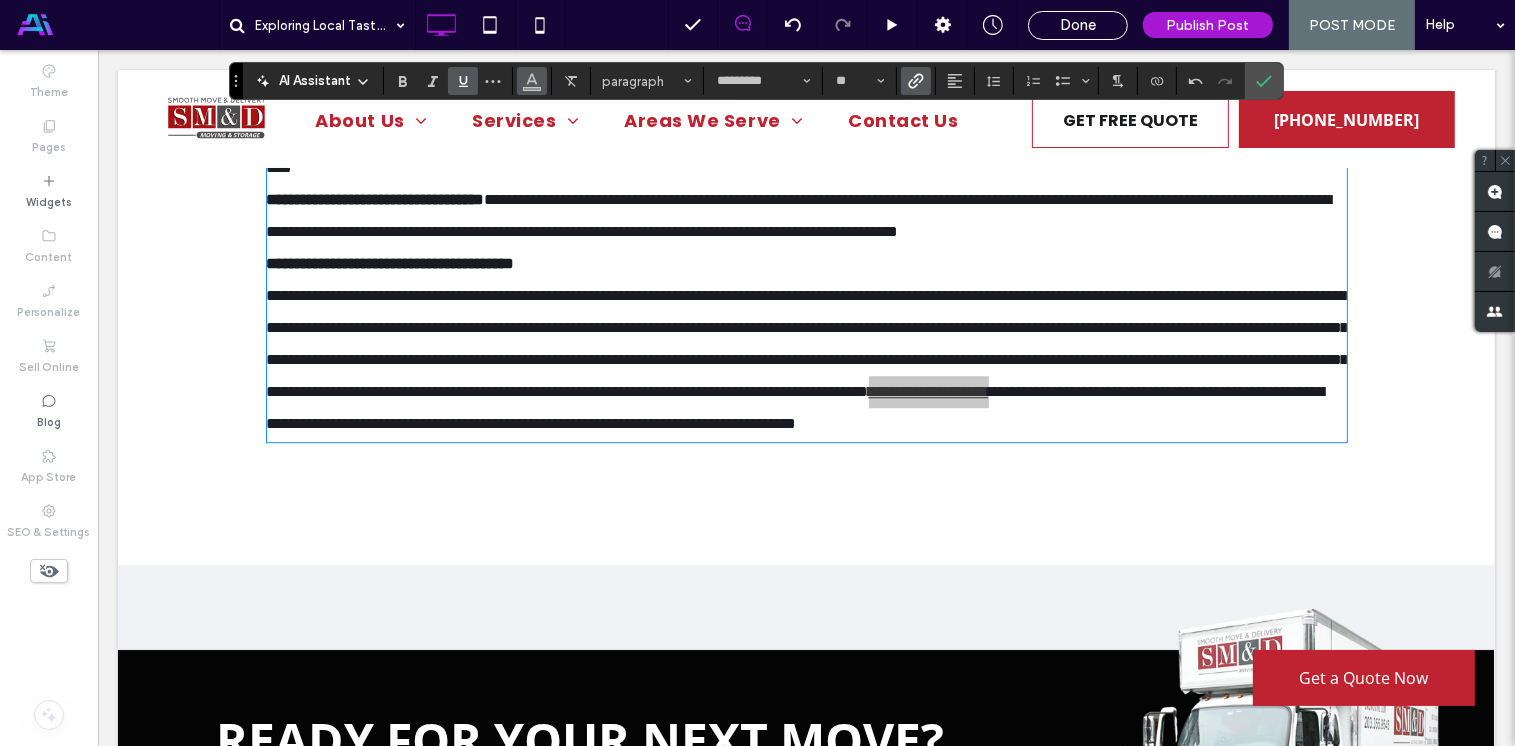 click 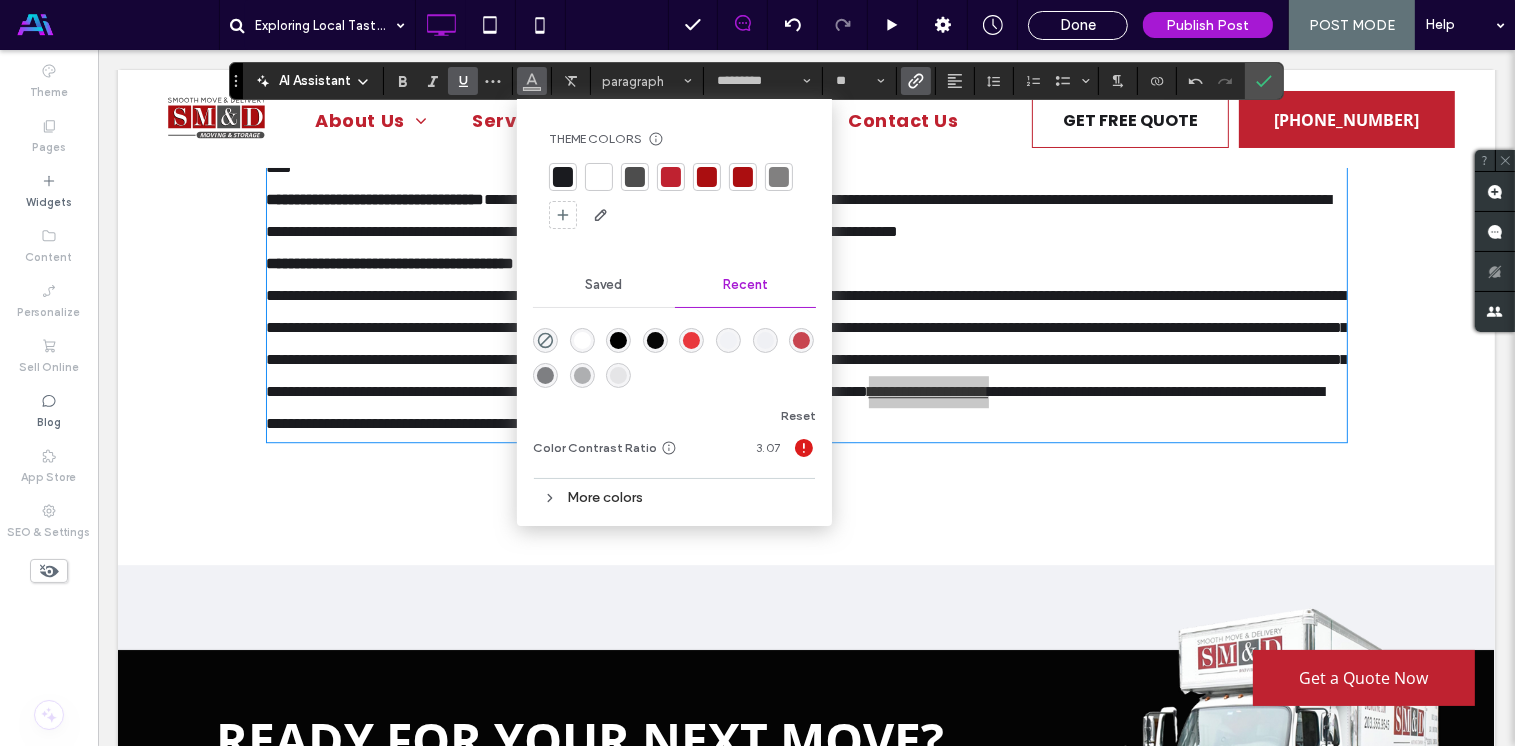 click at bounding box center (707, 177) 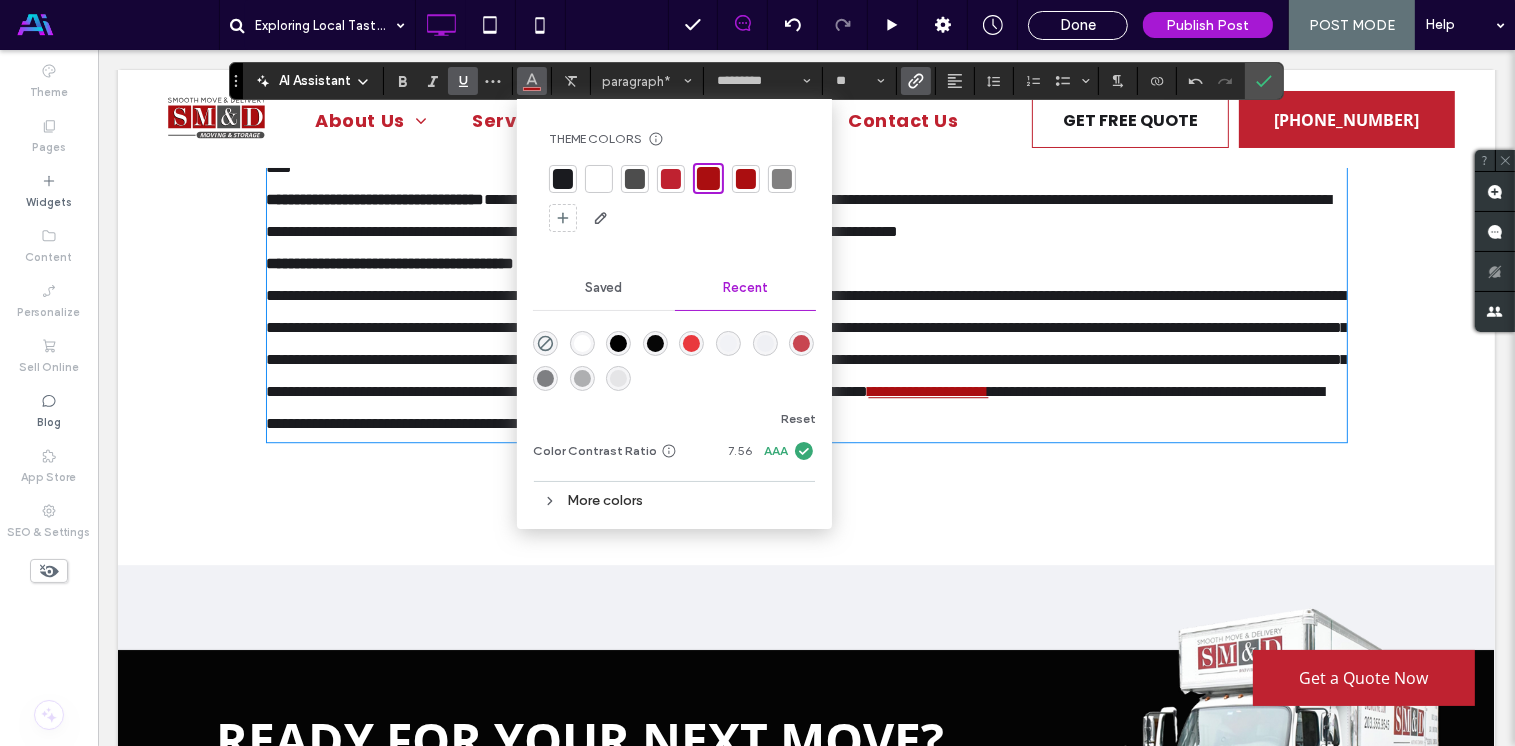 click on "**********" at bounding box center (807, 343) 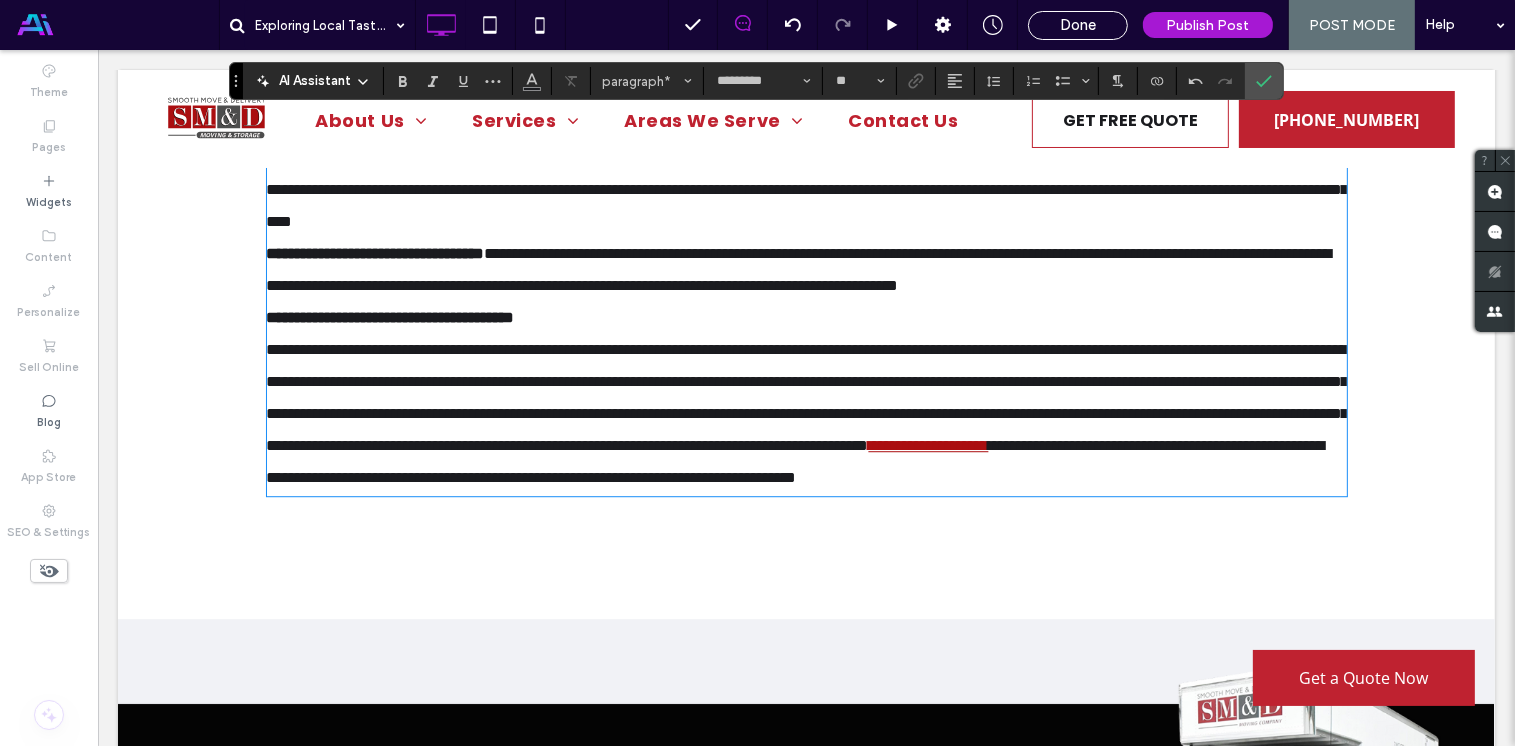 scroll, scrollTop: 5484, scrollLeft: 0, axis: vertical 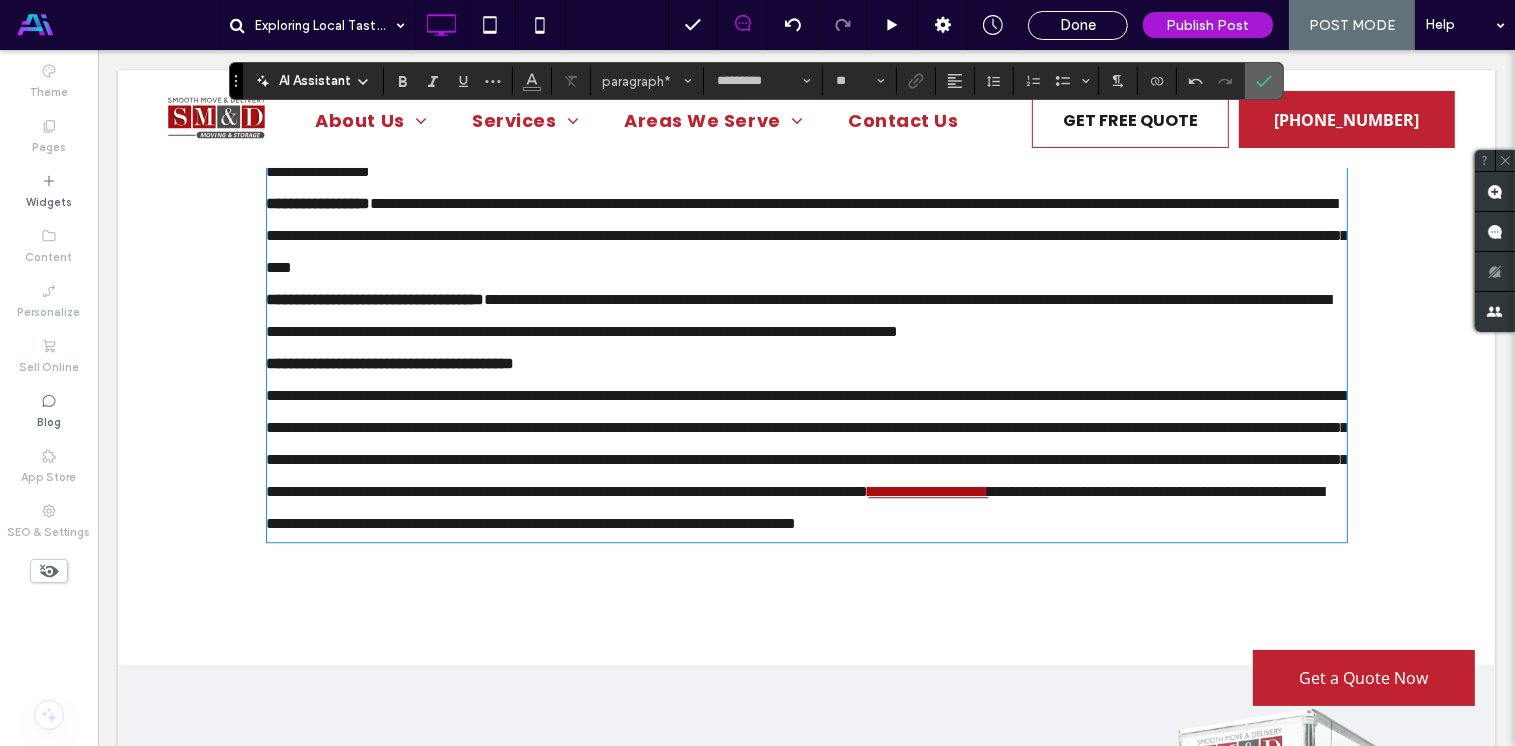 click 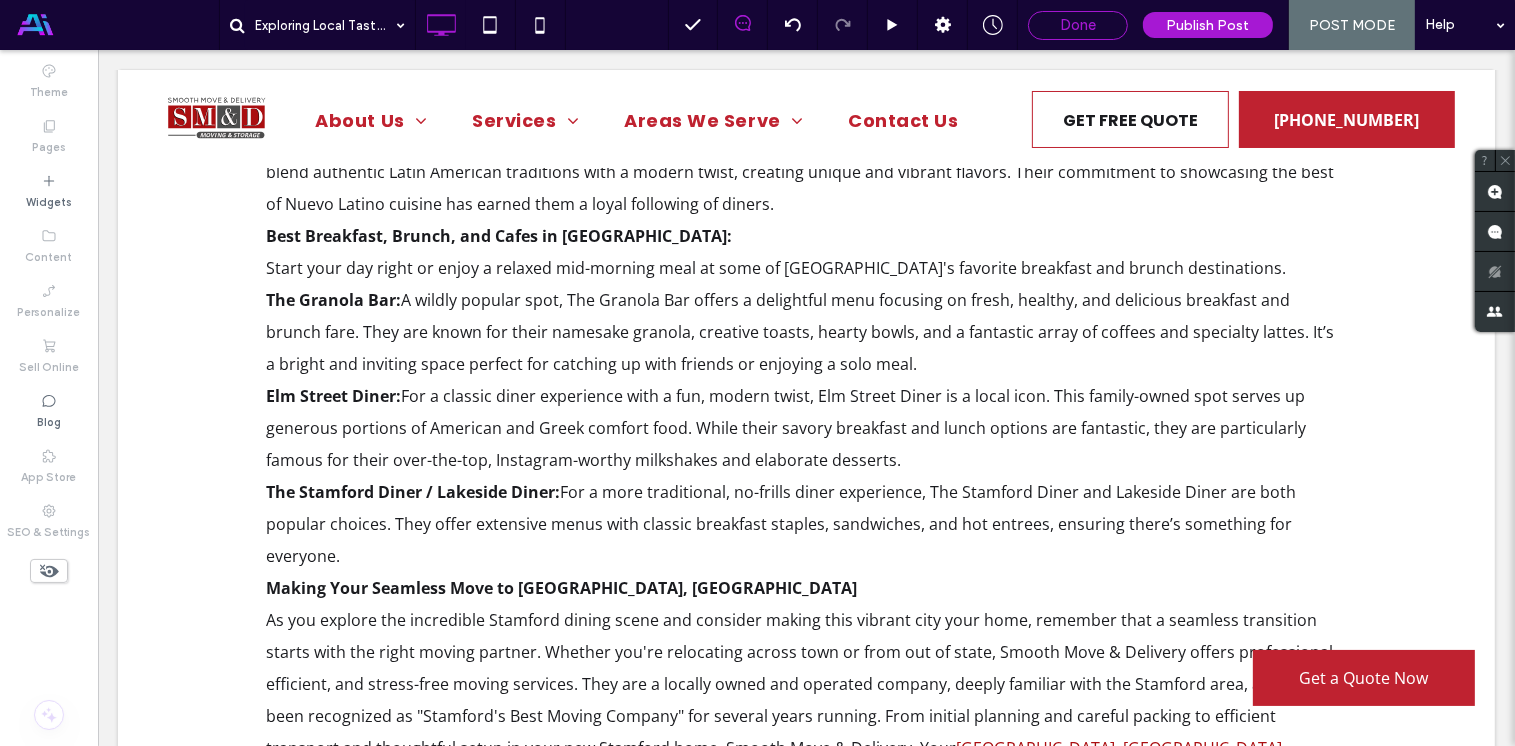 click on "Done" at bounding box center (1078, 25) 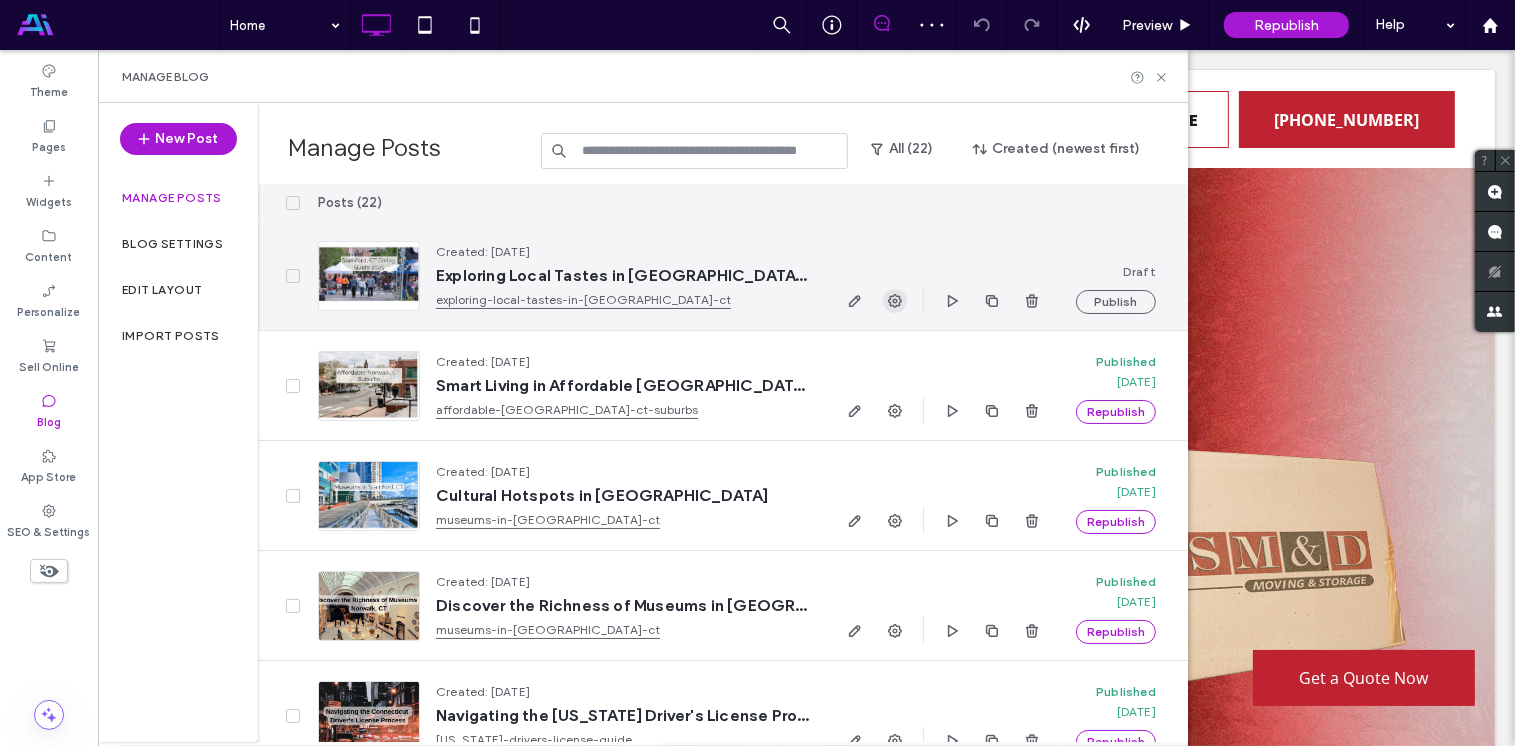 scroll, scrollTop: 0, scrollLeft: 0, axis: both 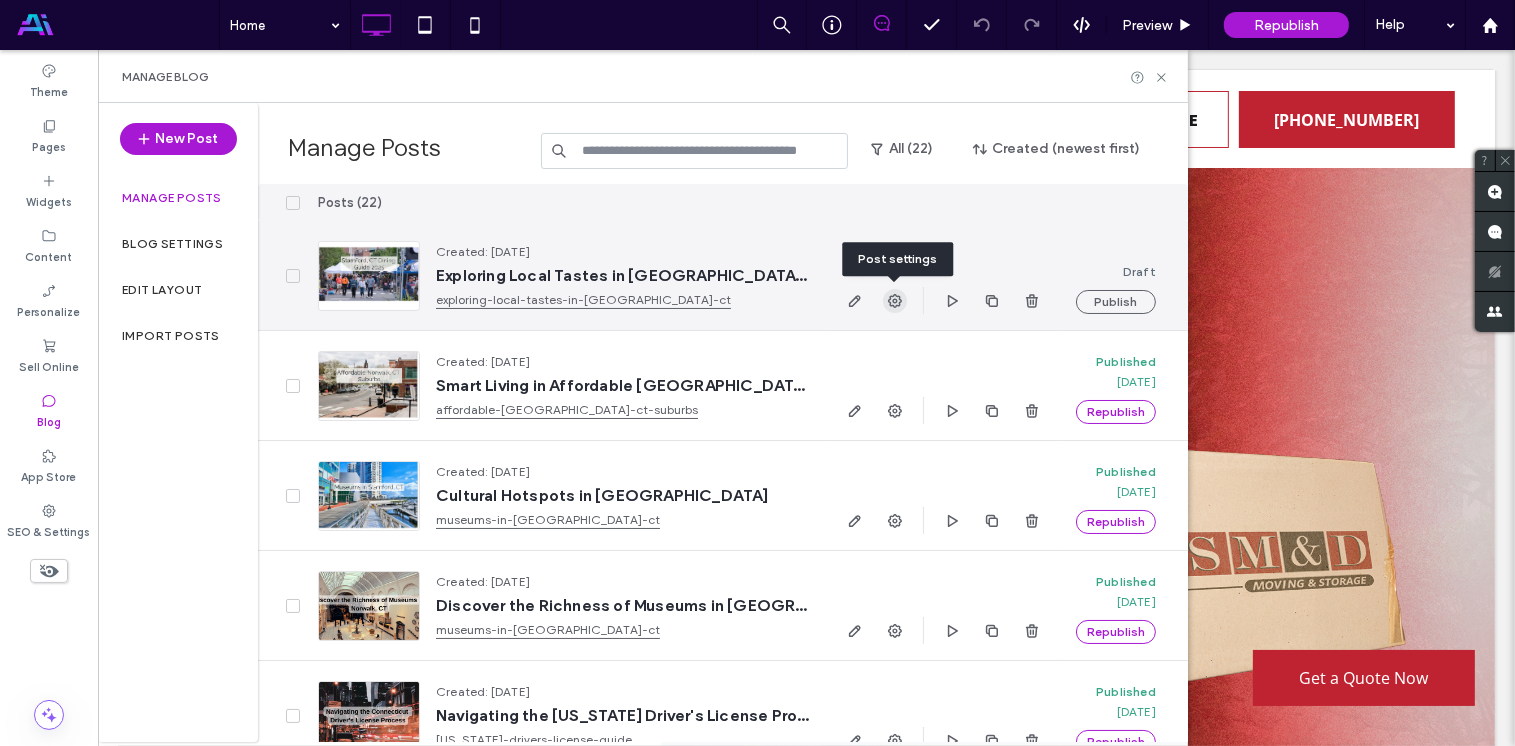 click 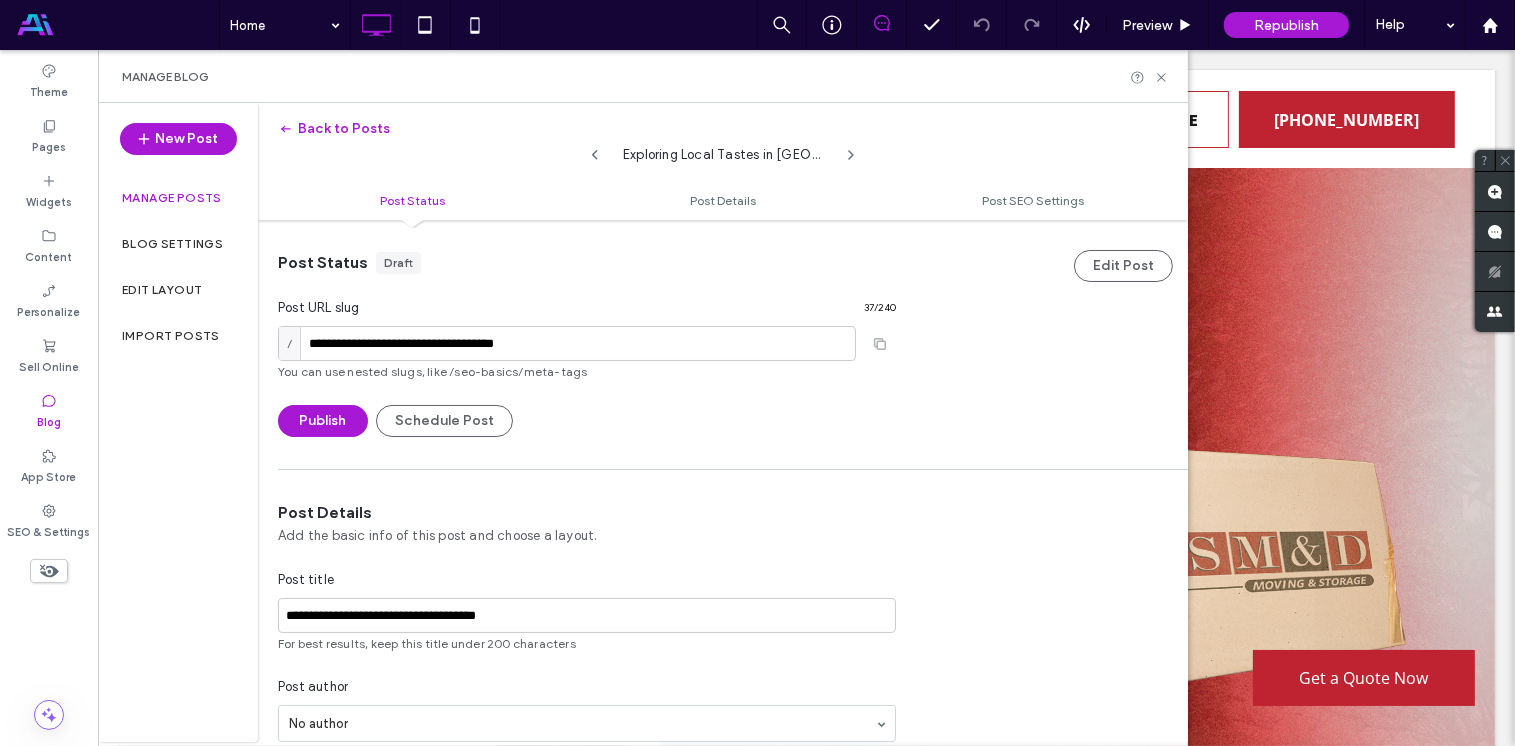 scroll, scrollTop: 0, scrollLeft: 0, axis: both 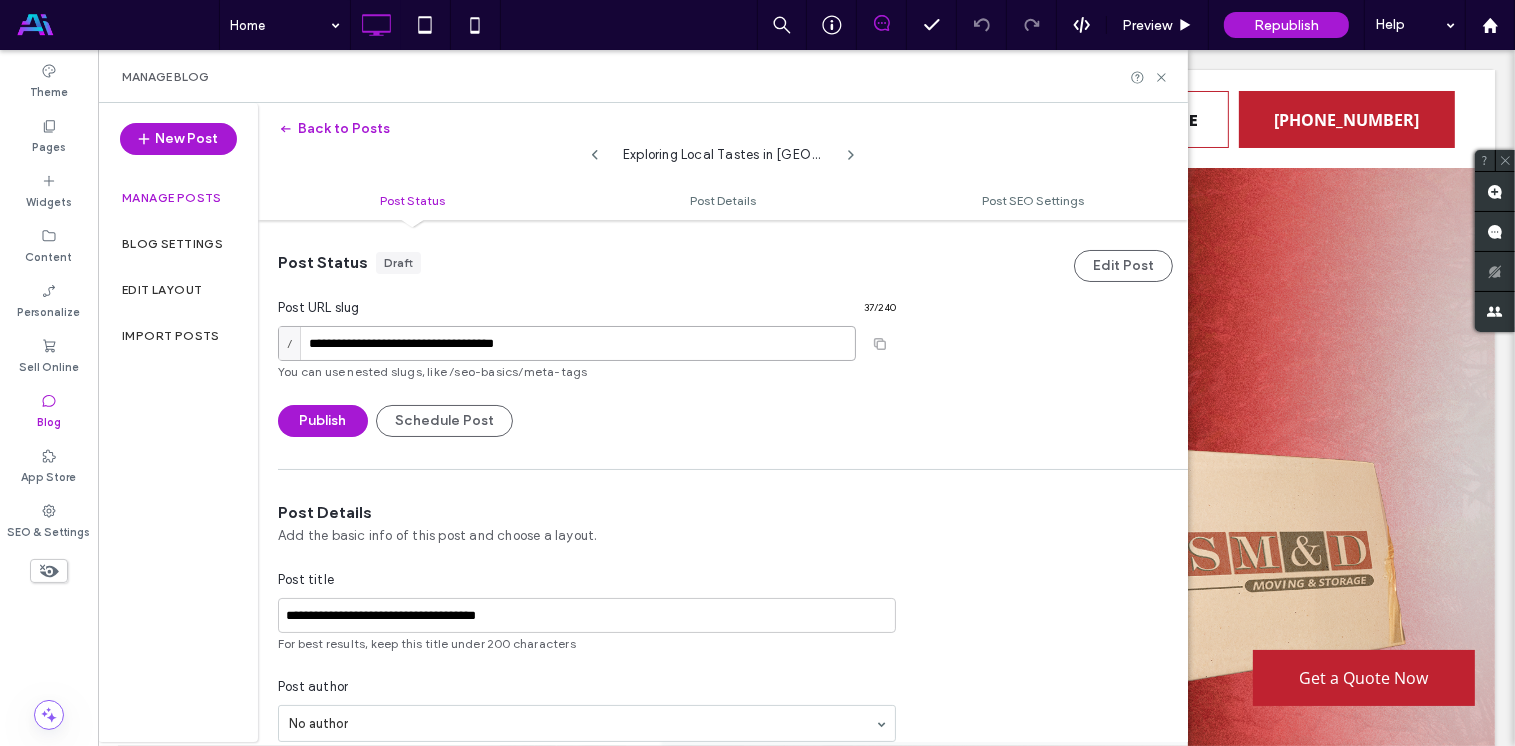 click on "**********" at bounding box center [567, 343] 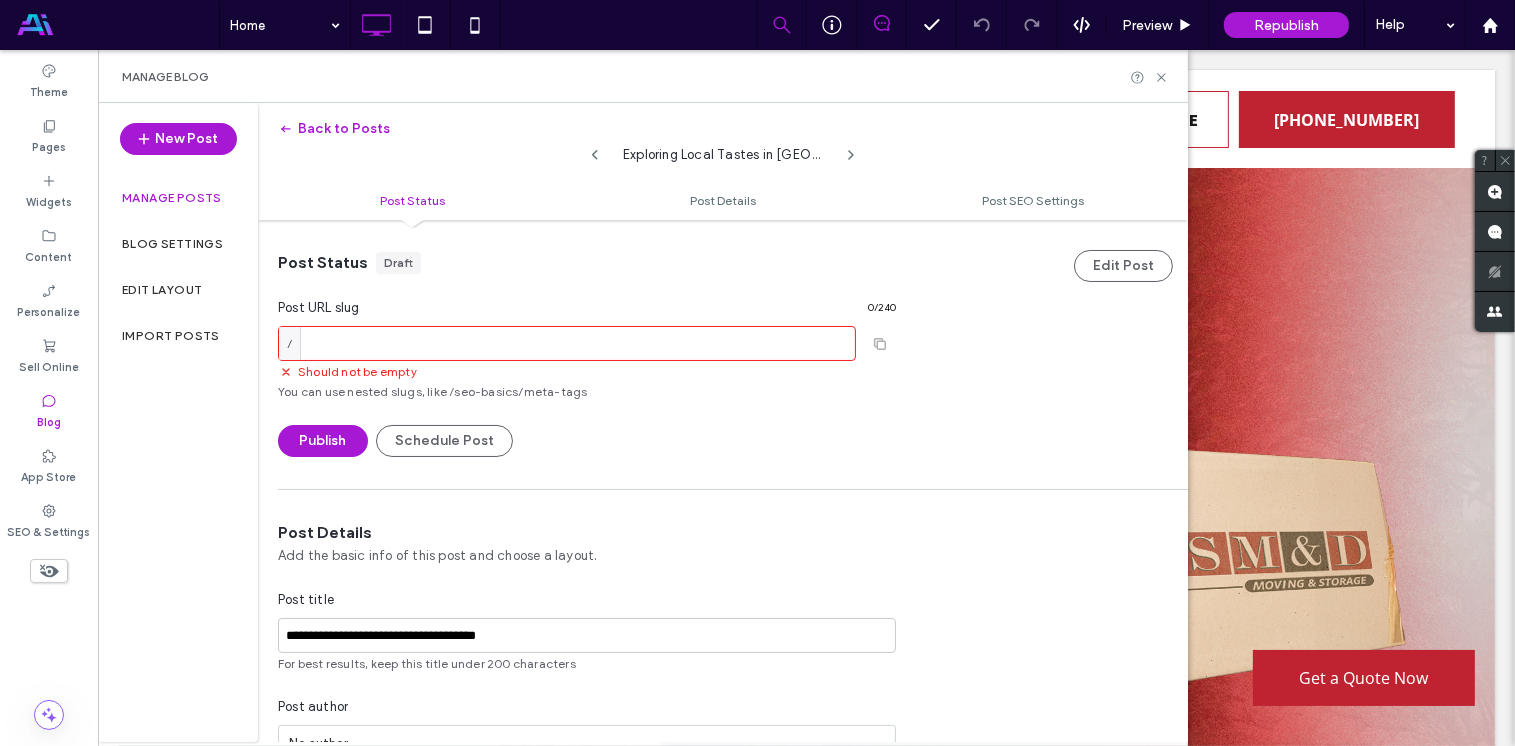 paste on "**********" 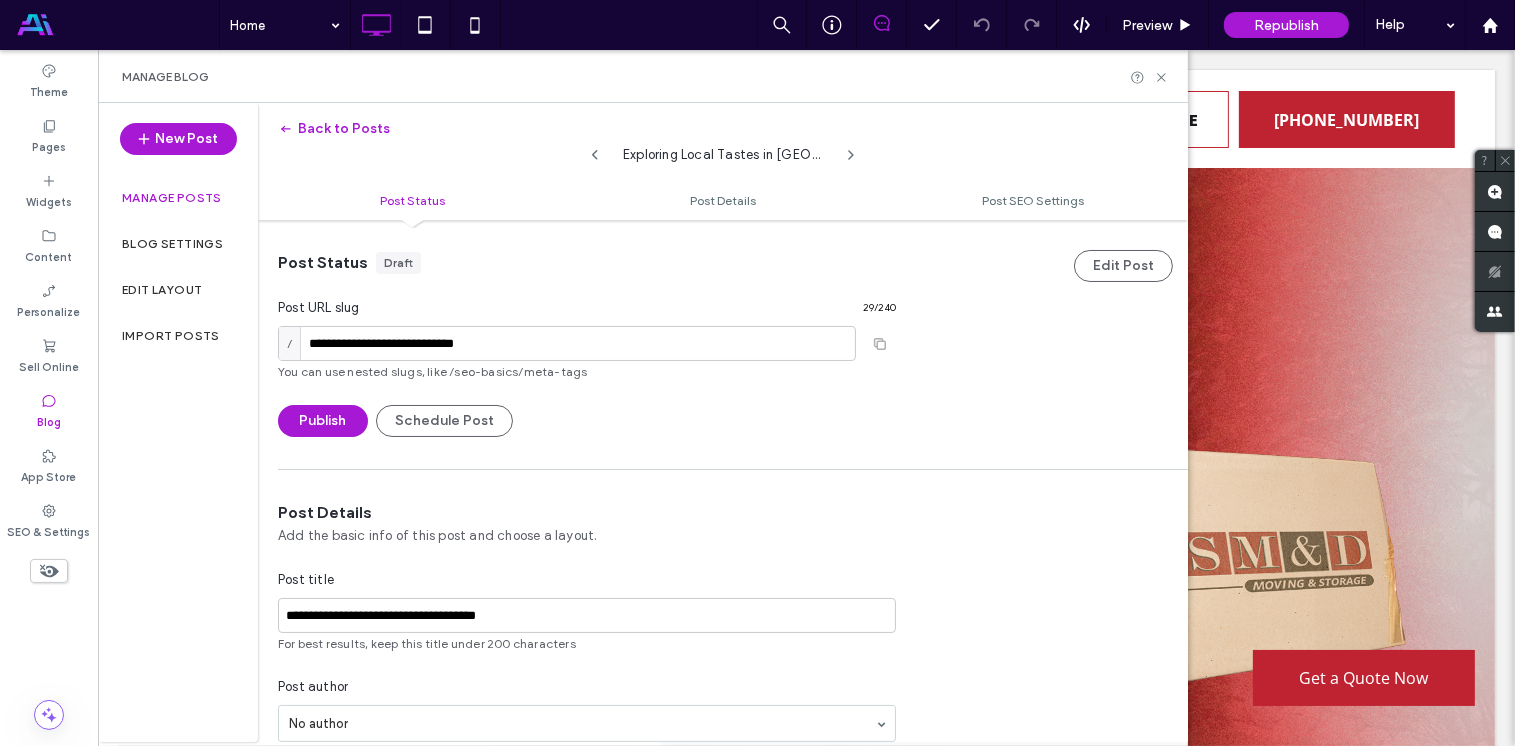 click on "**********" at bounding box center (723, 328) 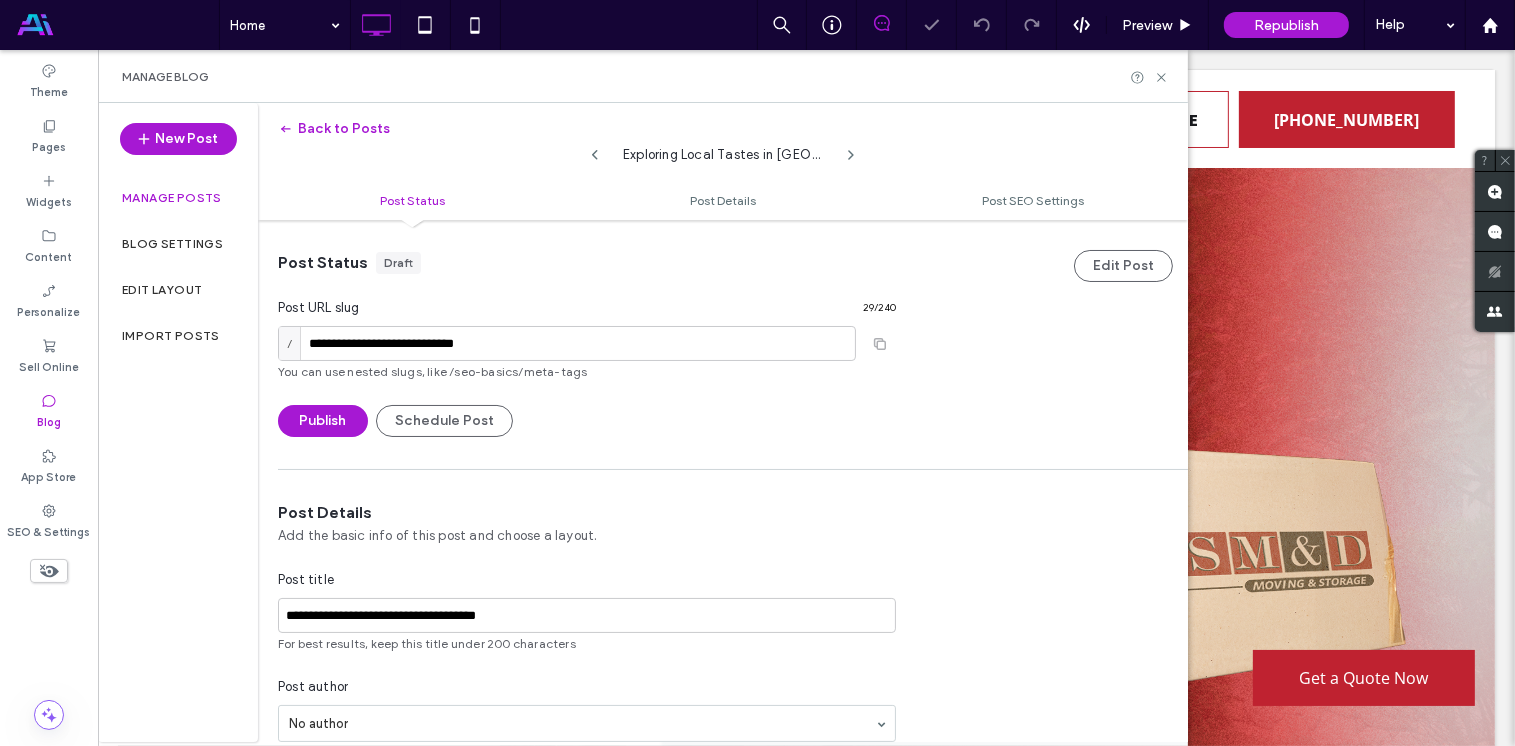 type on "**********" 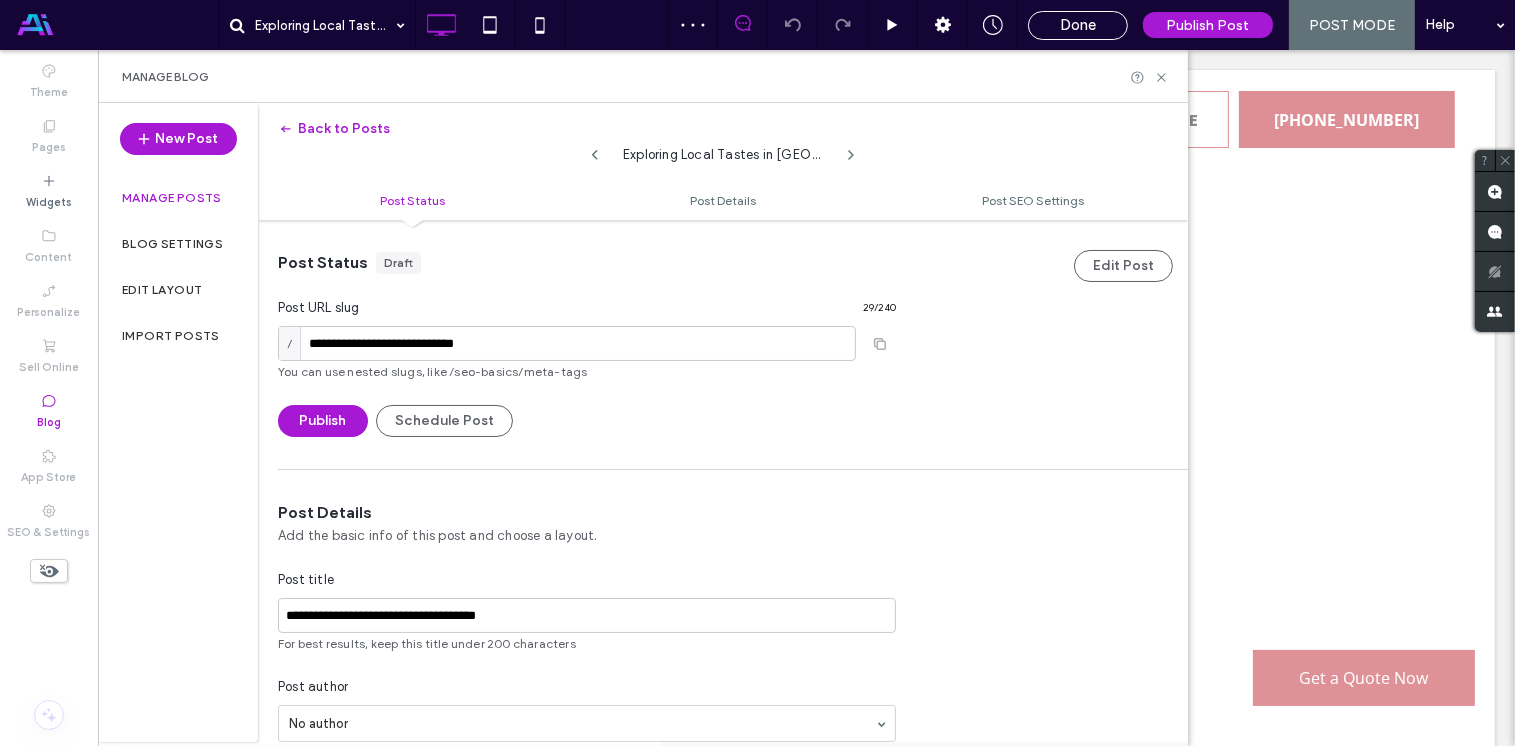 scroll, scrollTop: 0, scrollLeft: 0, axis: both 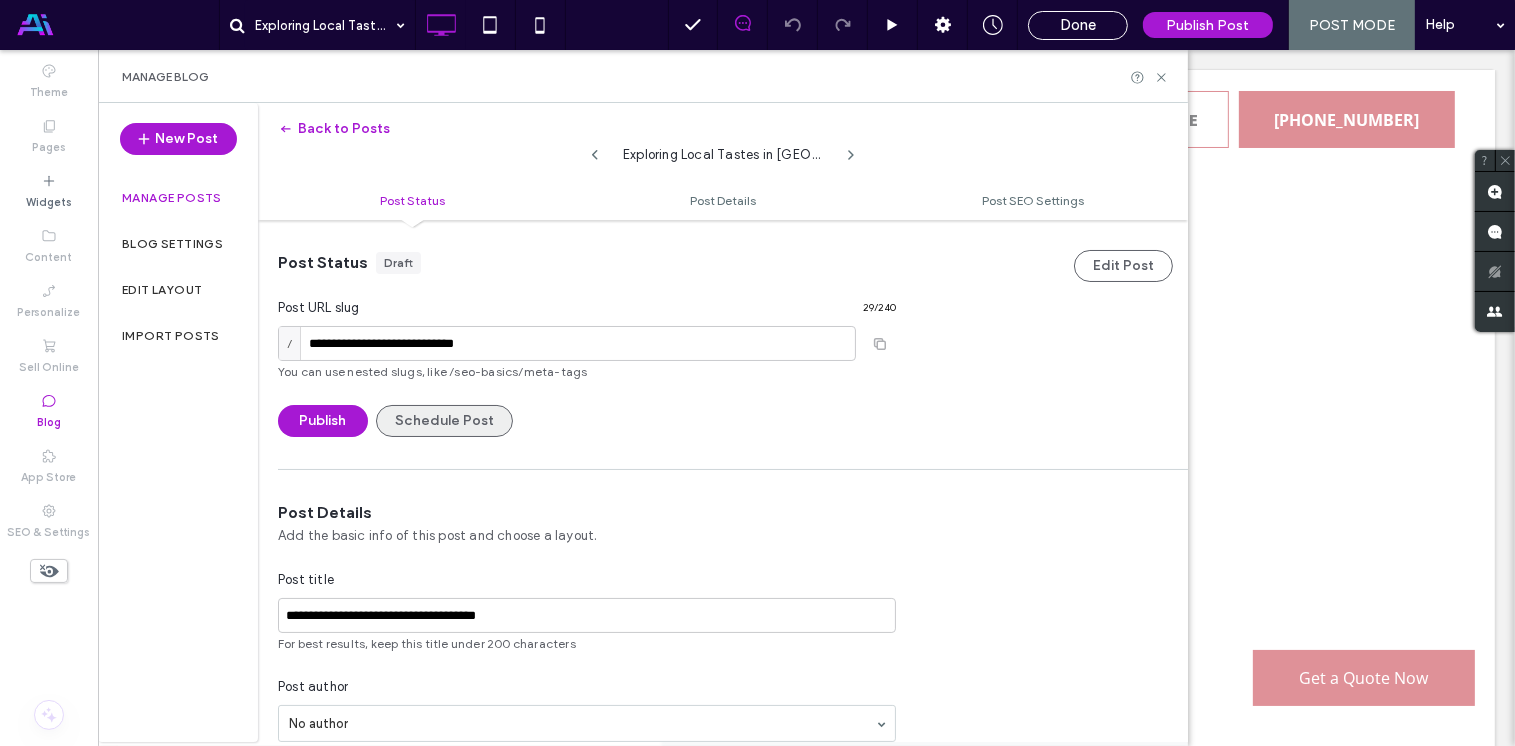 click on "Schedule Post" at bounding box center (444, 421) 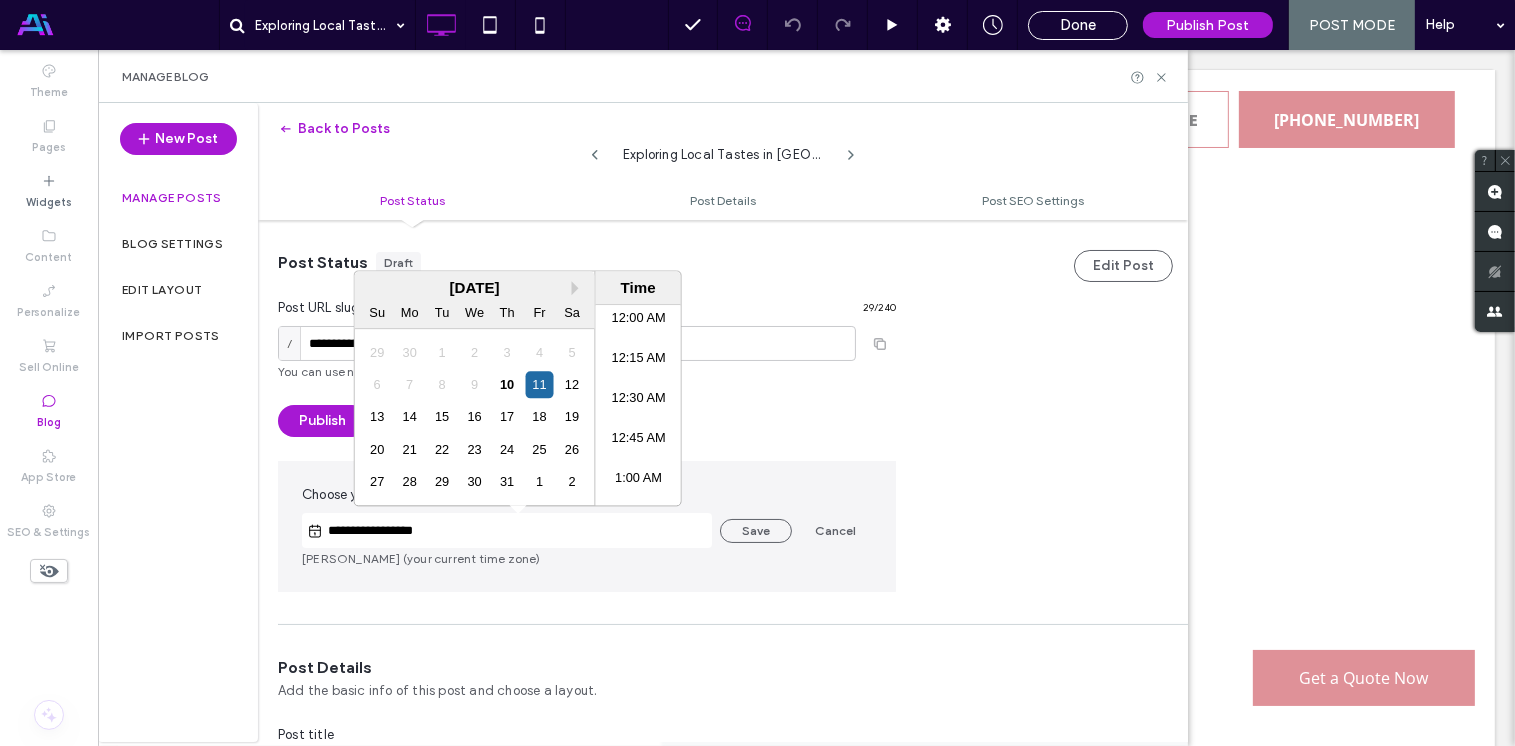 click on "**********" at bounding box center (517, 531) 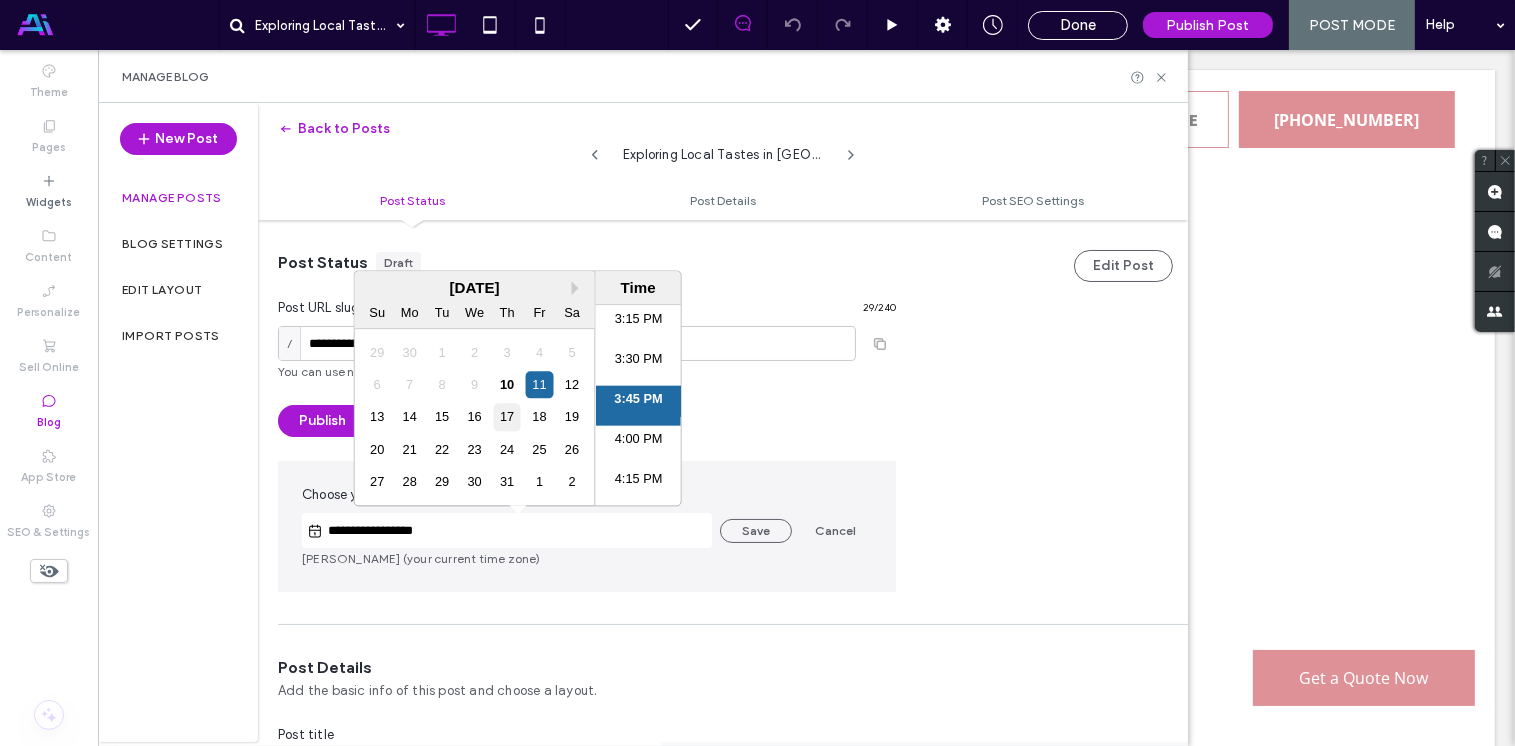click on "17" at bounding box center (507, 417) 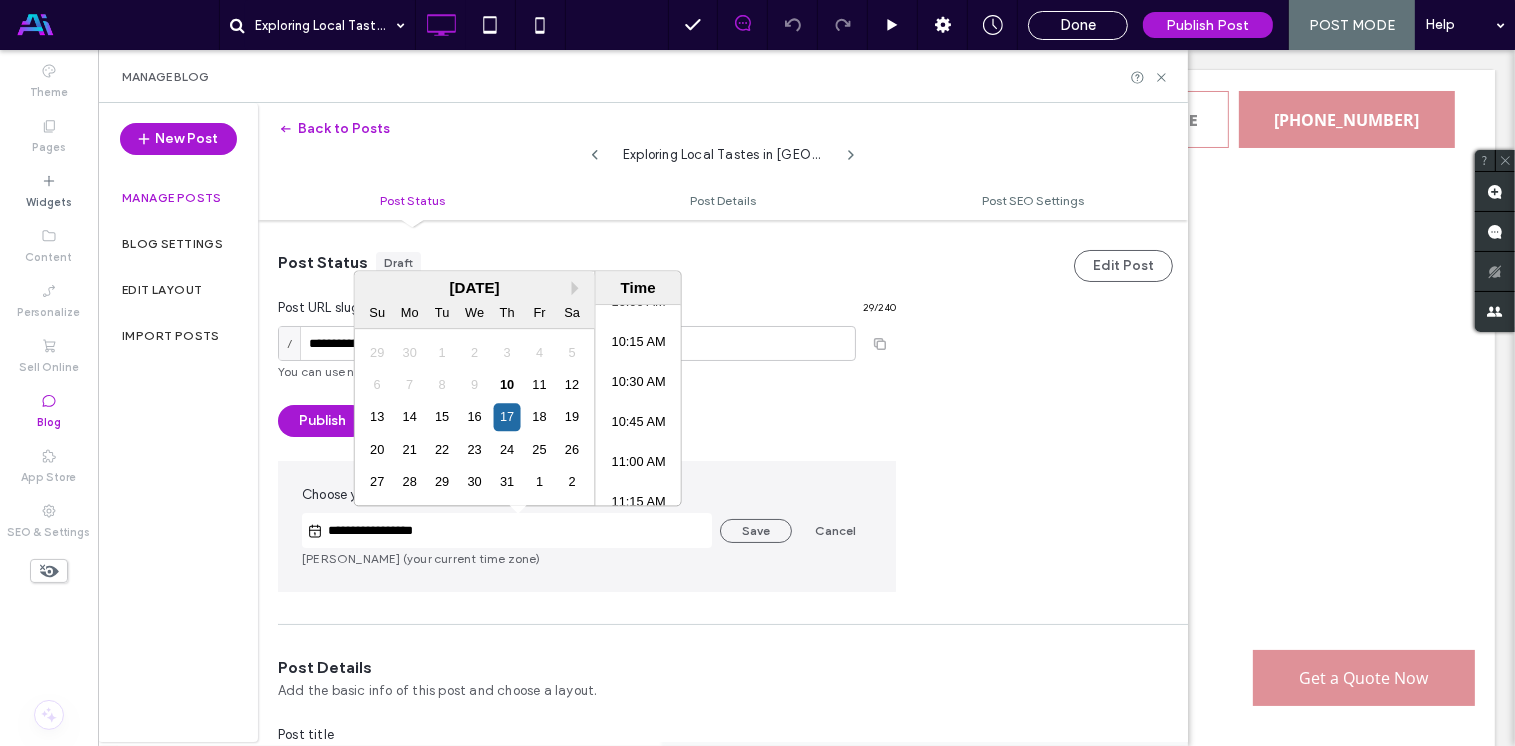 scroll, scrollTop: 1568, scrollLeft: 0, axis: vertical 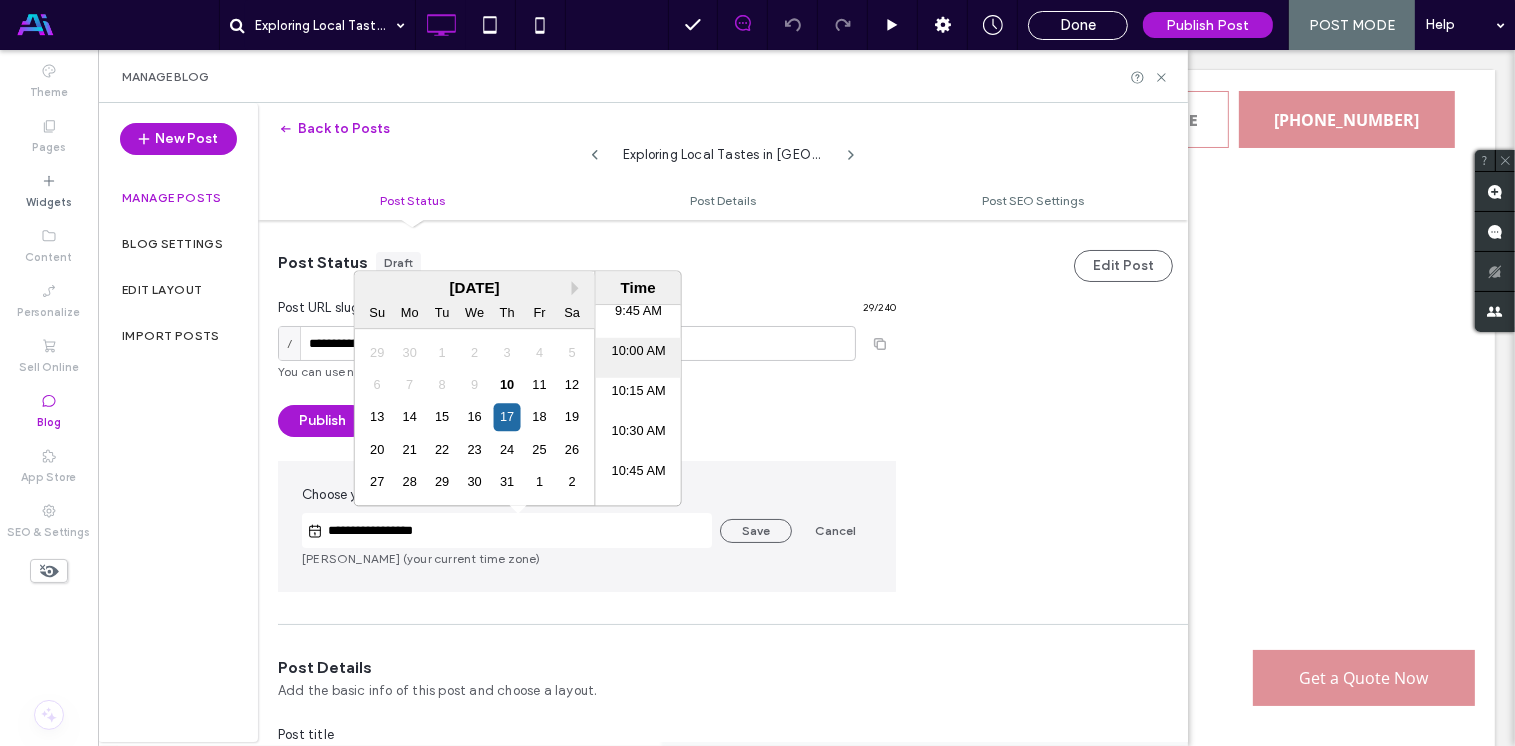 click on "10:00 AM" at bounding box center (638, 357) 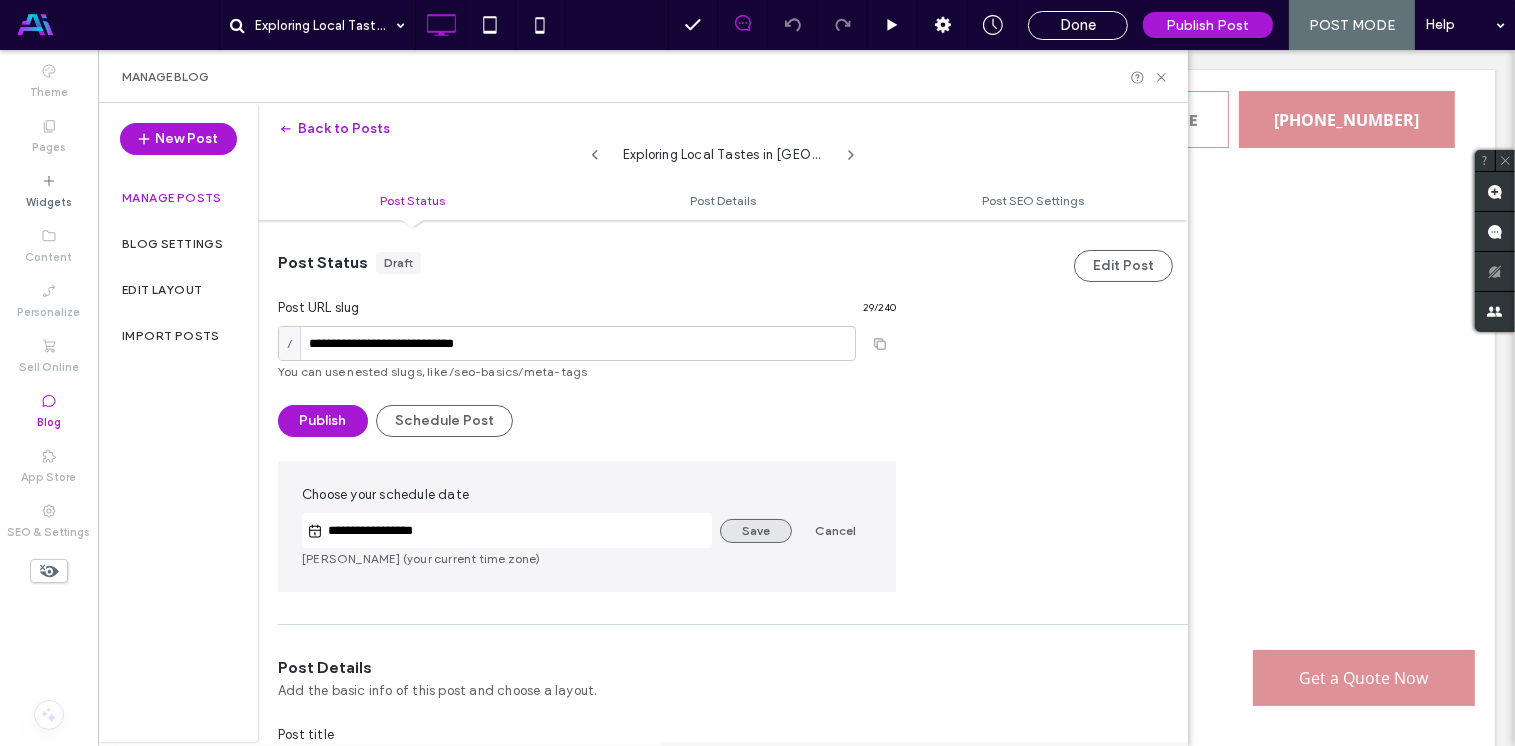 click on "Save" at bounding box center [756, 531] 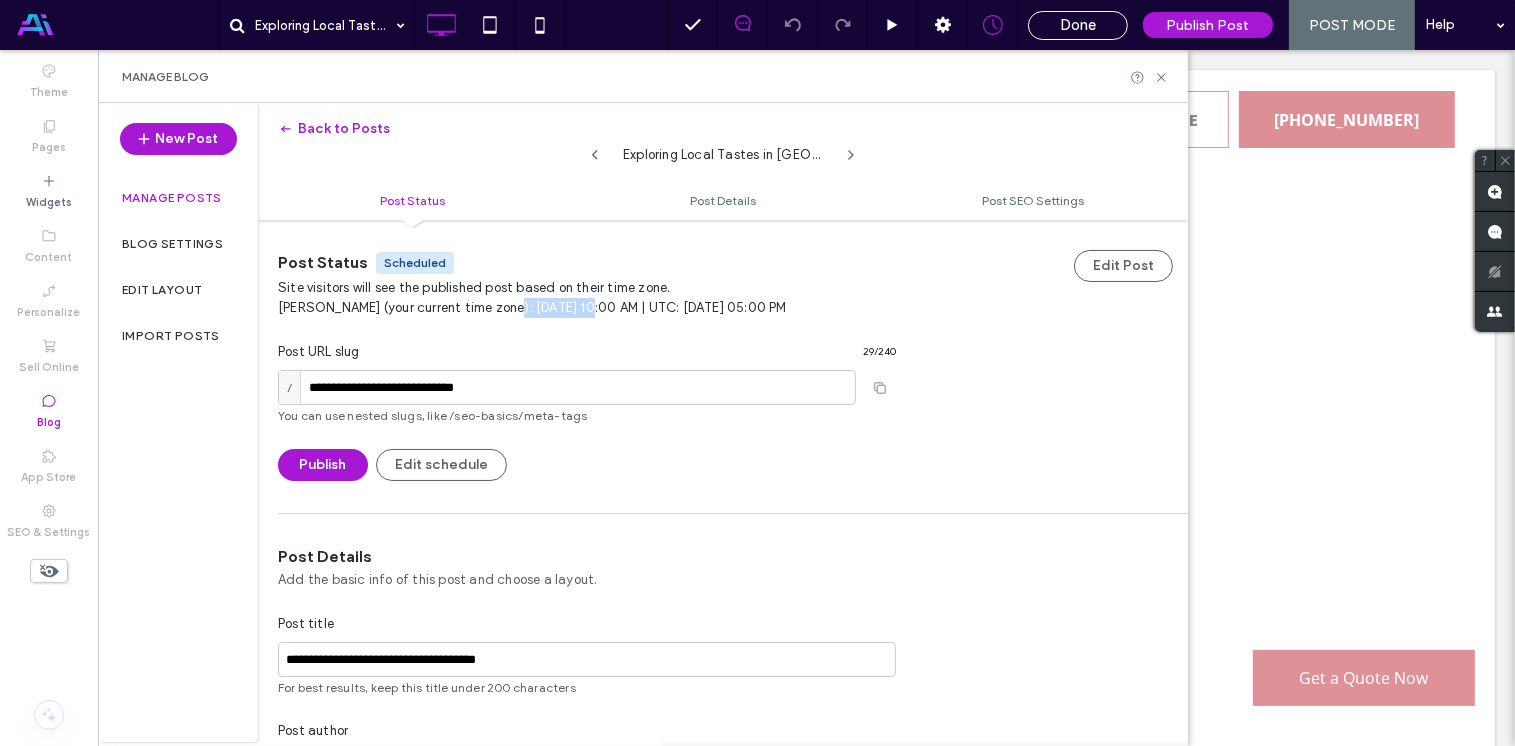 drag, startPoint x: 498, startPoint y: 309, endPoint x: 564, endPoint y: 315, distance: 66.27216 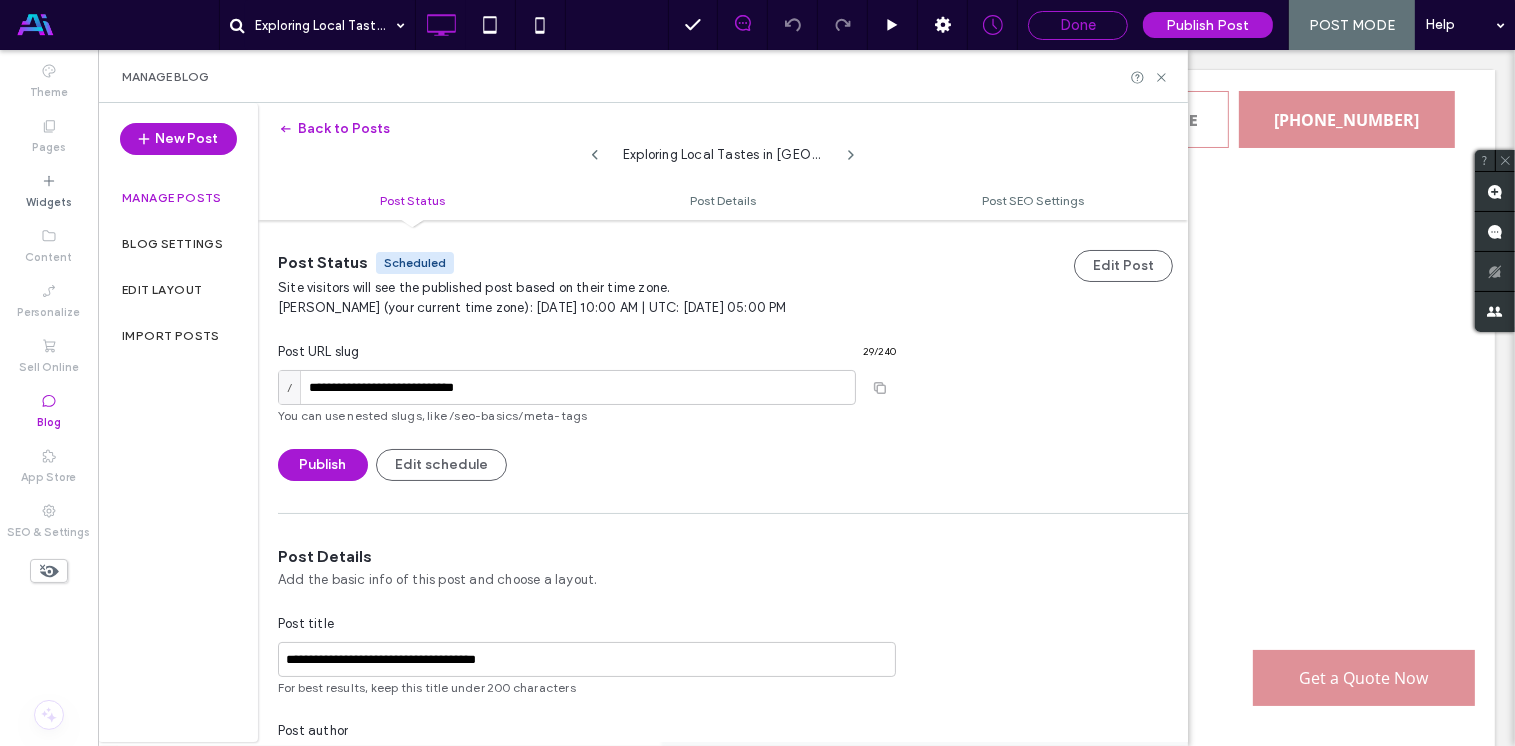 click on "Done" at bounding box center [1078, 25] 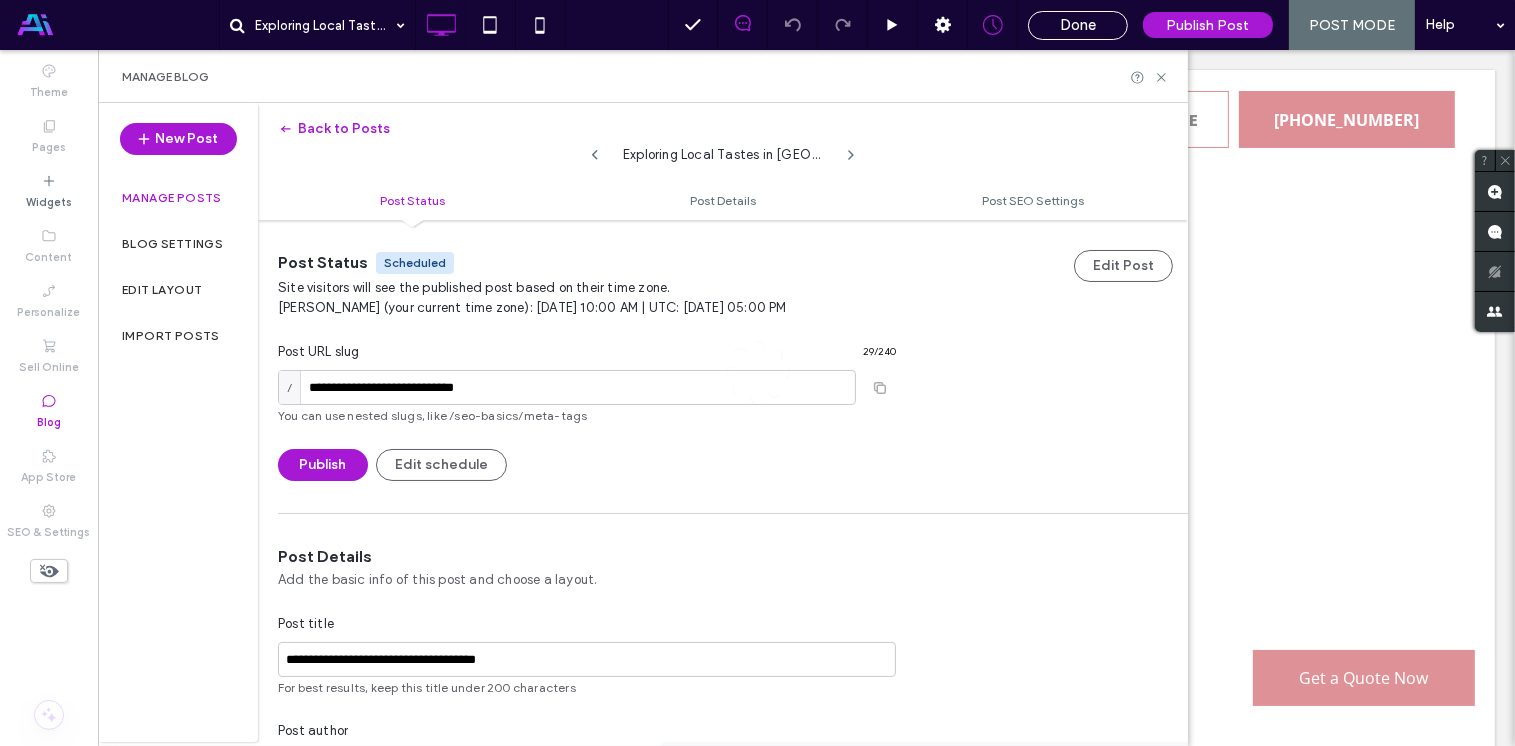 click on "Manage posts" at bounding box center (172, 198) 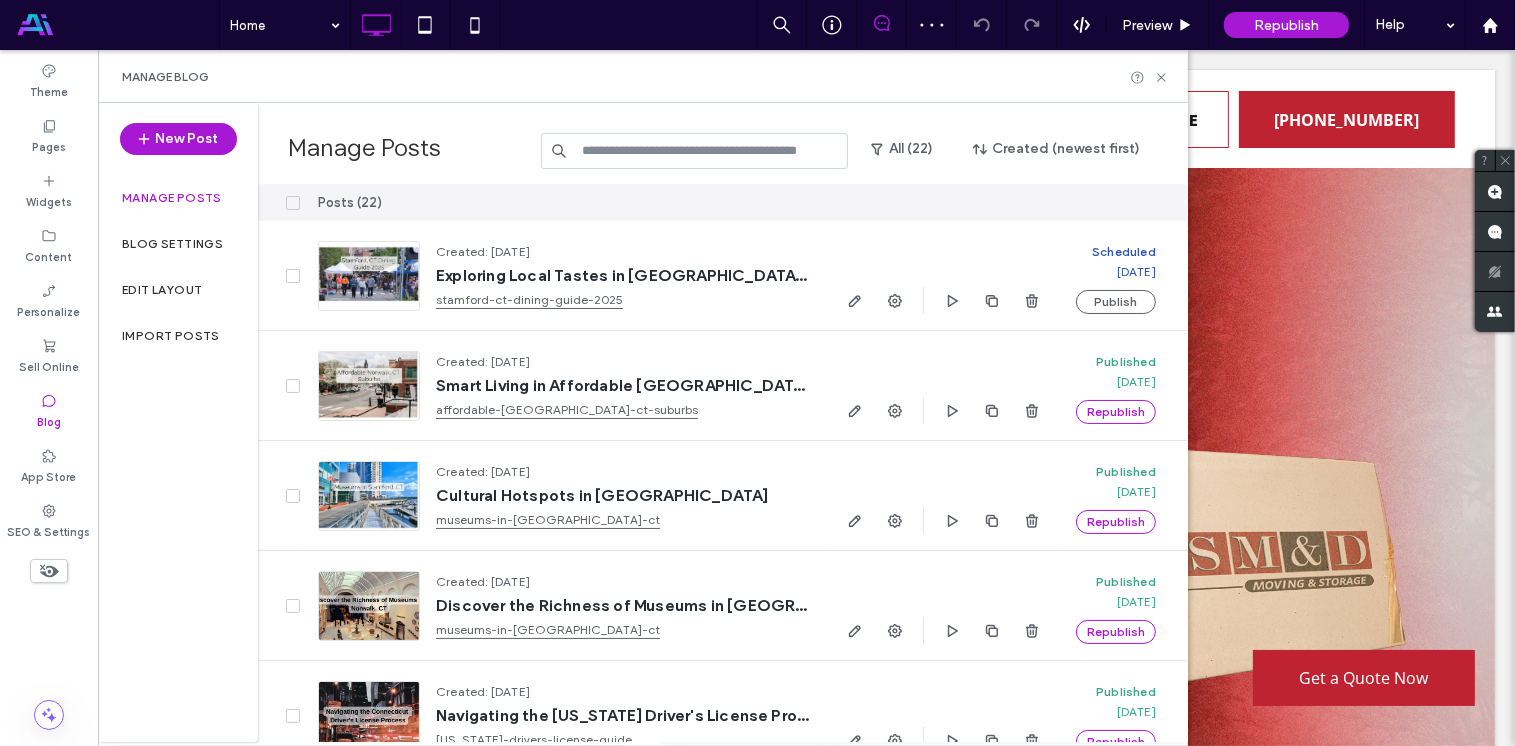 click on "Manage posts" at bounding box center (172, 198) 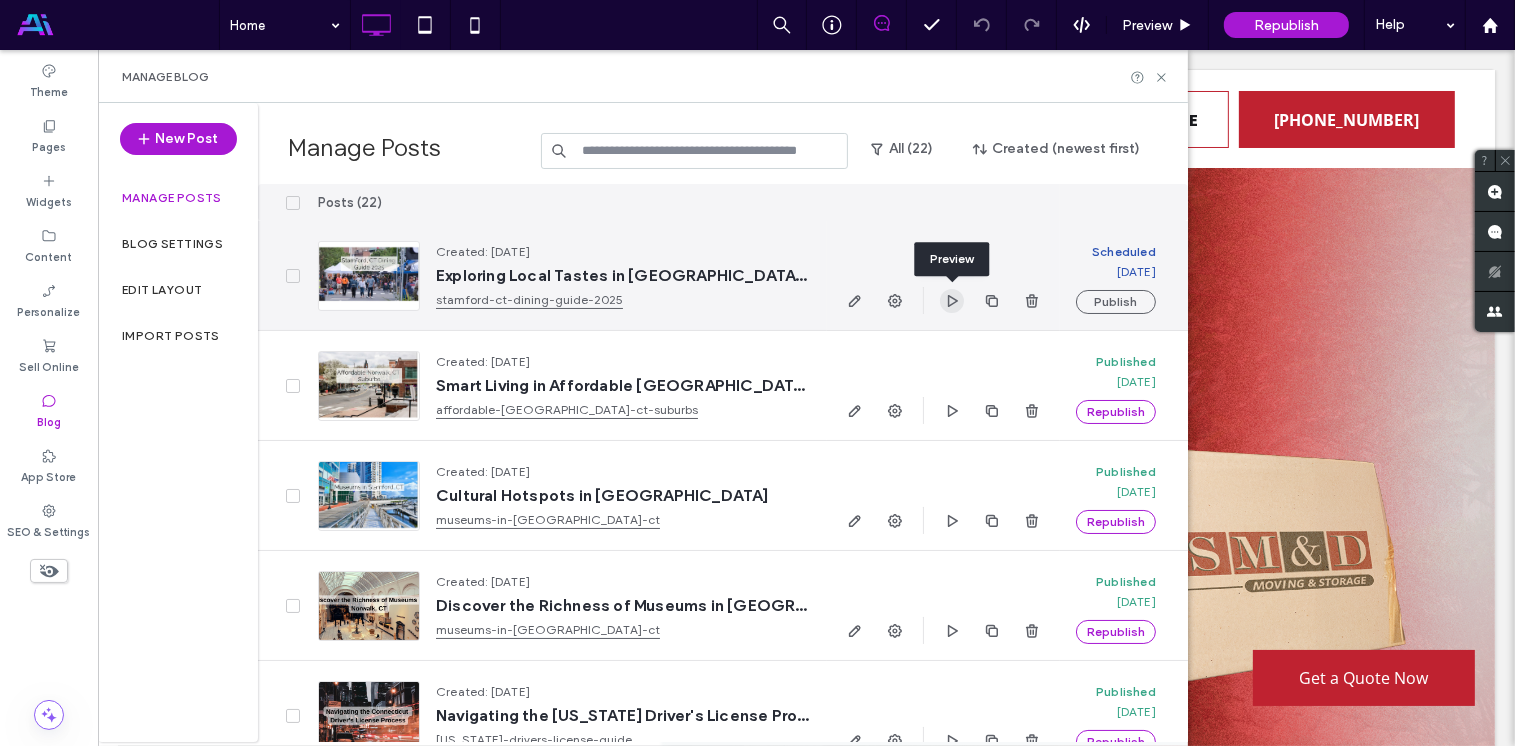 click 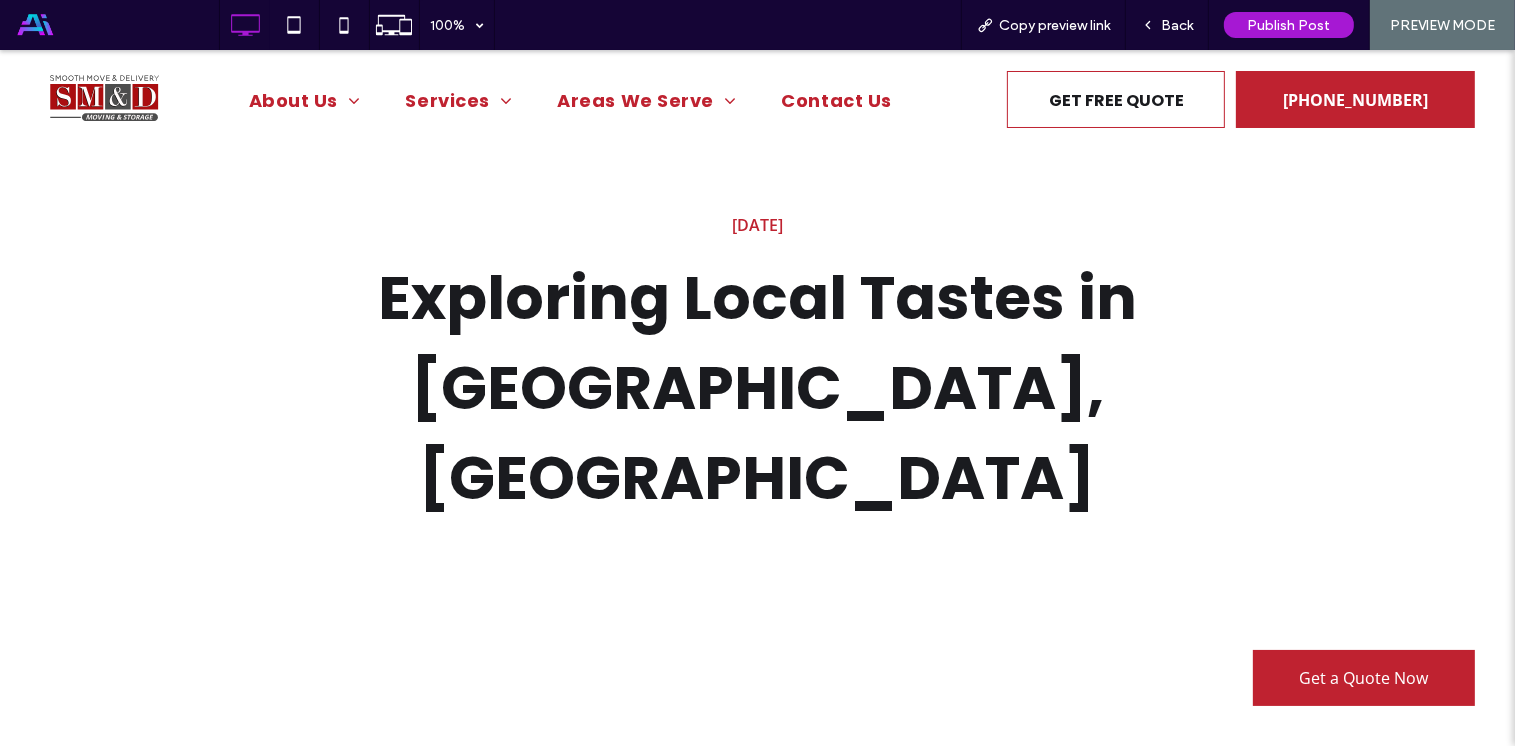 scroll, scrollTop: 0, scrollLeft: 0, axis: both 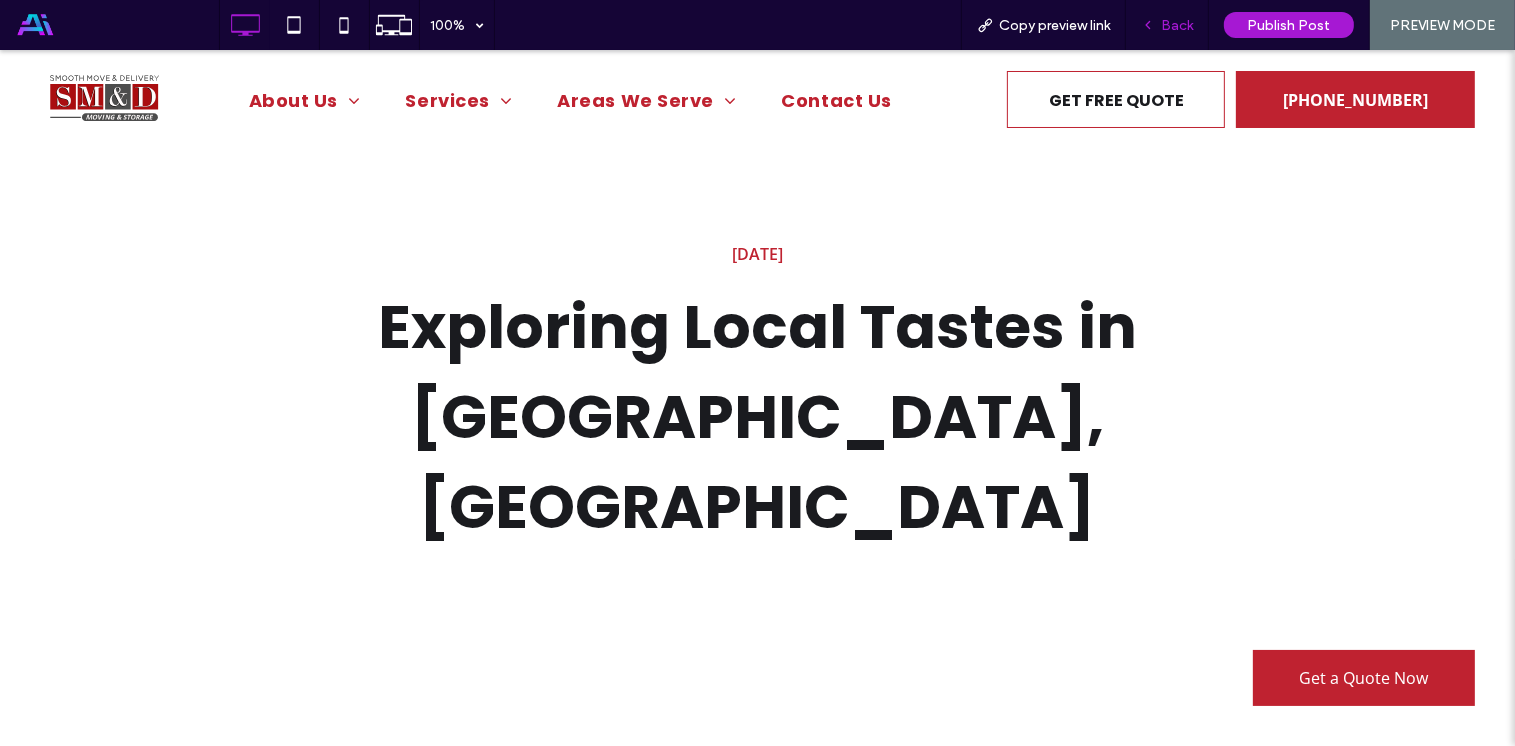 click on "Back" at bounding box center [1177, 25] 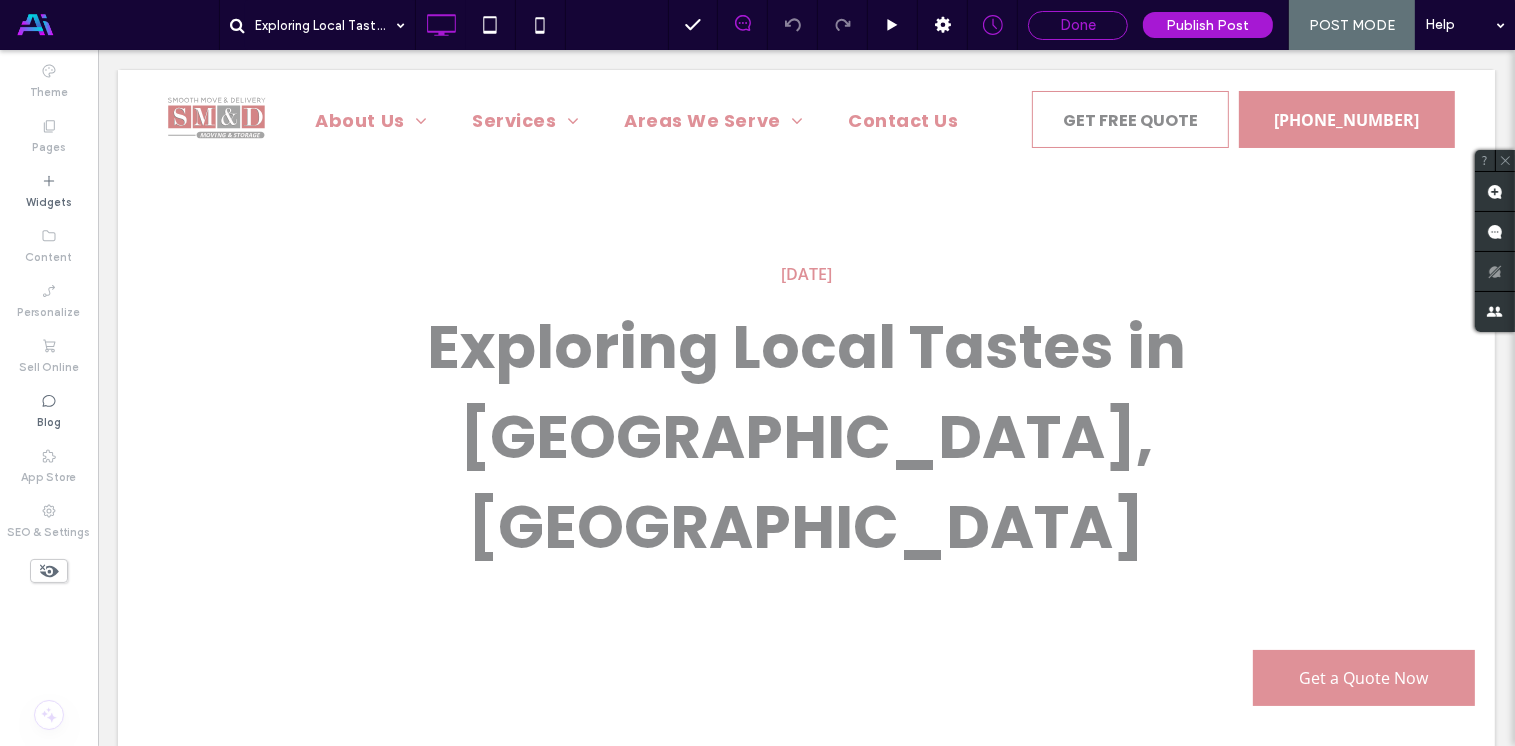 click on "Done" at bounding box center (1078, 25) 